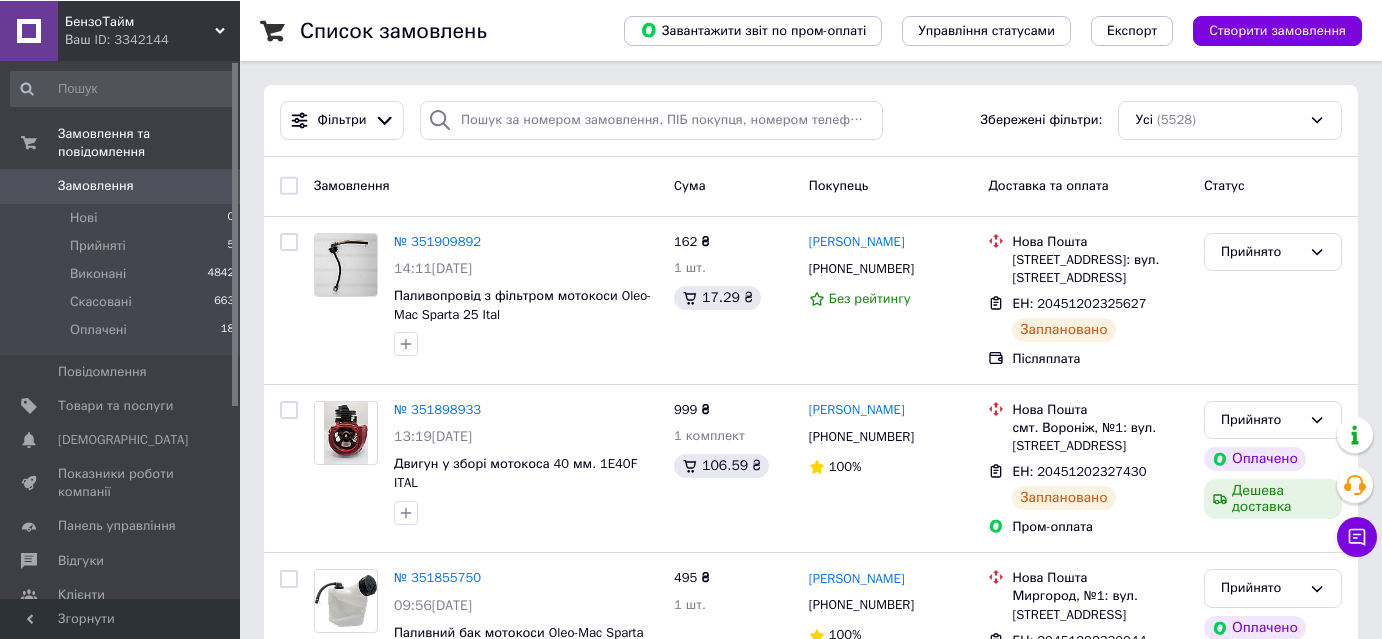 scroll, scrollTop: 0, scrollLeft: 0, axis: both 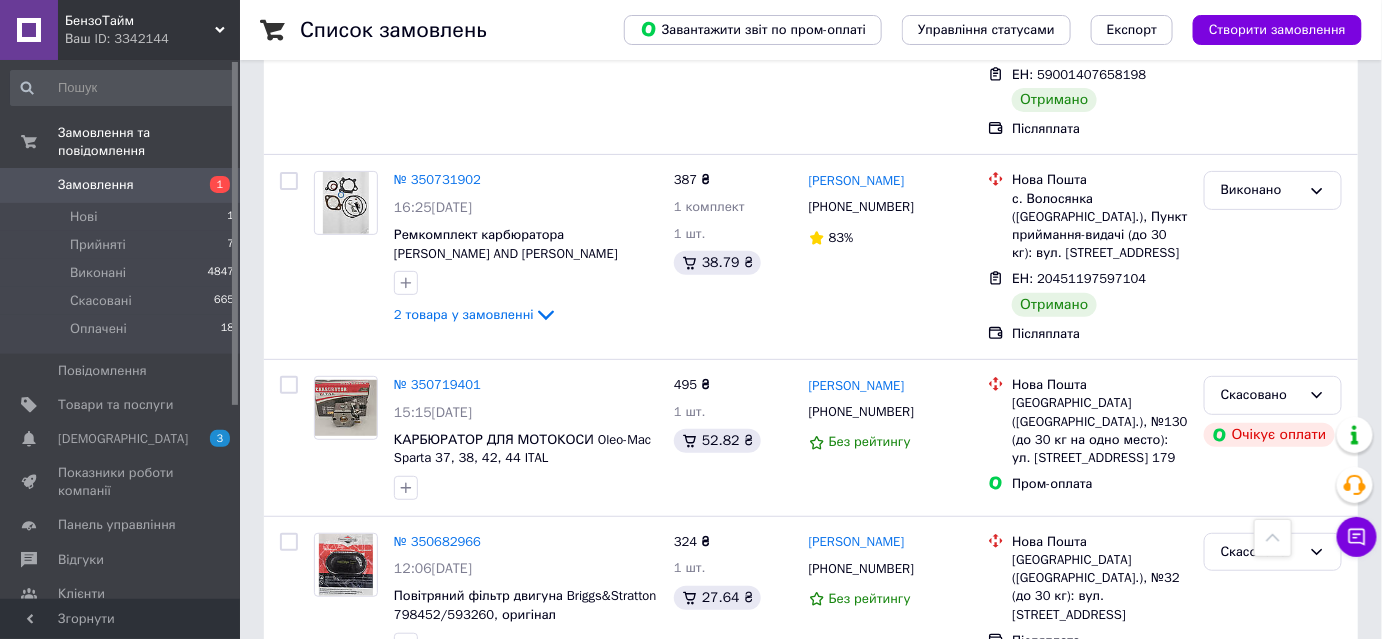 click on "2" at bounding box center (327, 1605) 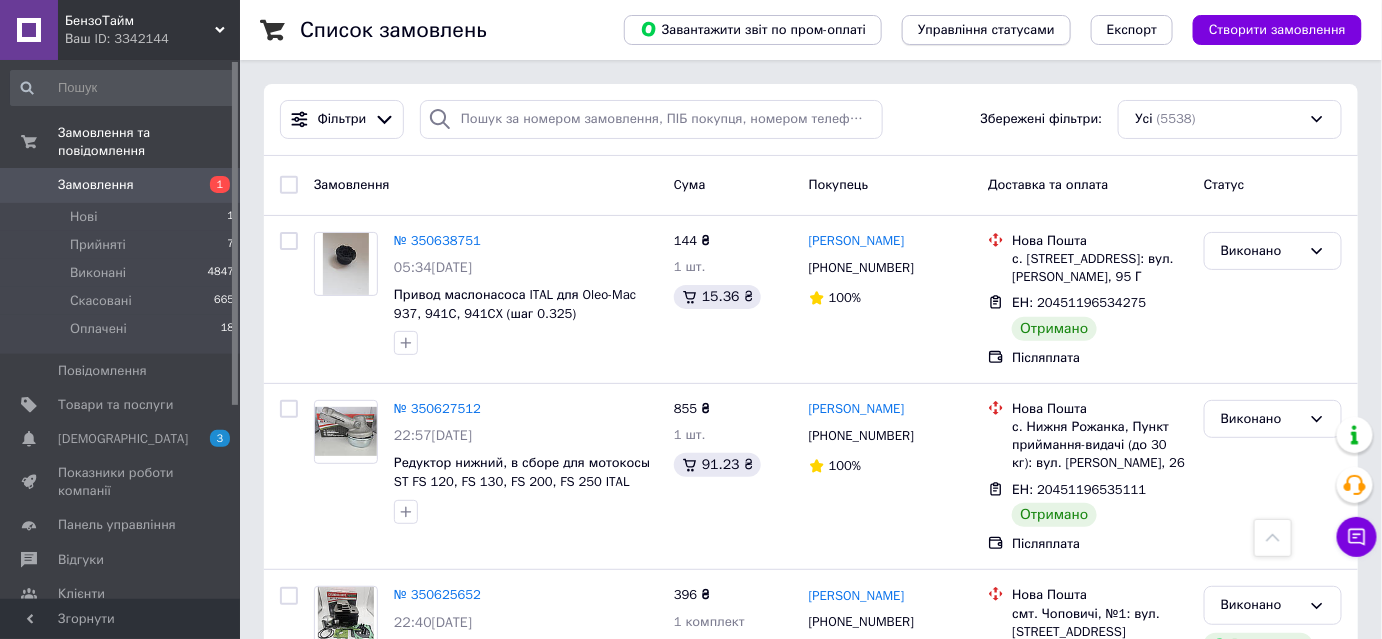 scroll, scrollTop: 3595, scrollLeft: 0, axis: vertical 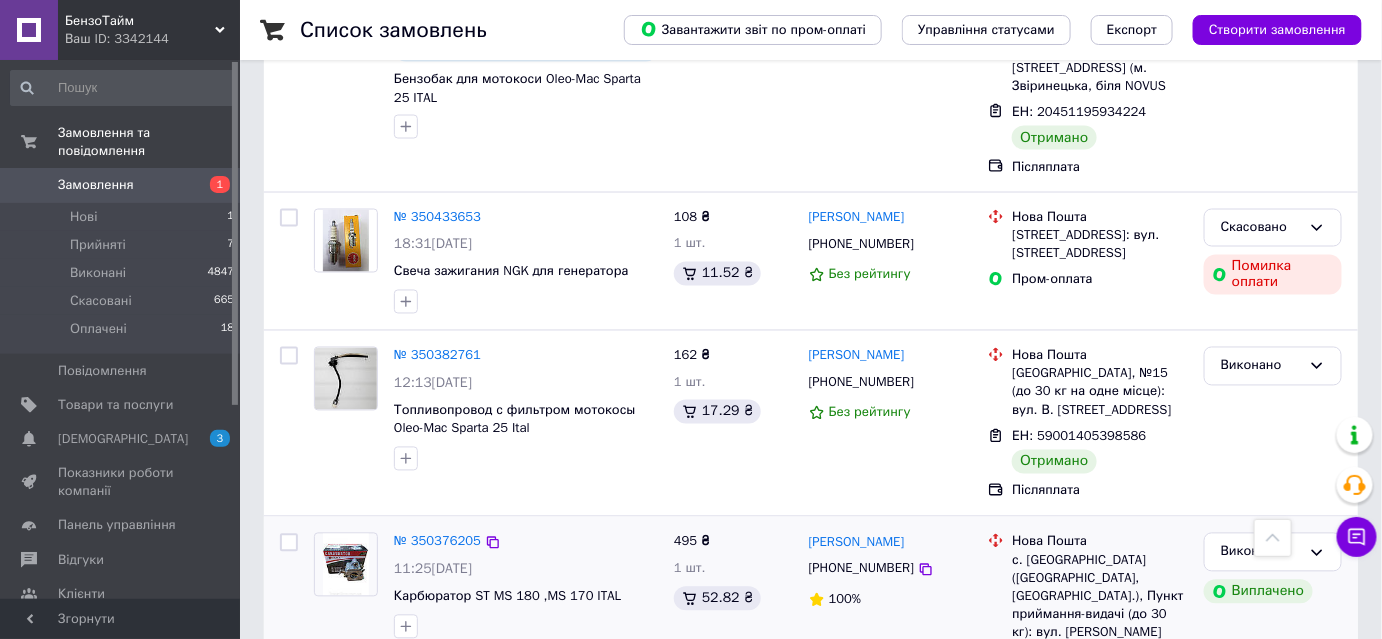 drag, startPoint x: 935, startPoint y: 320, endPoint x: 798, endPoint y: 322, distance: 137.0146 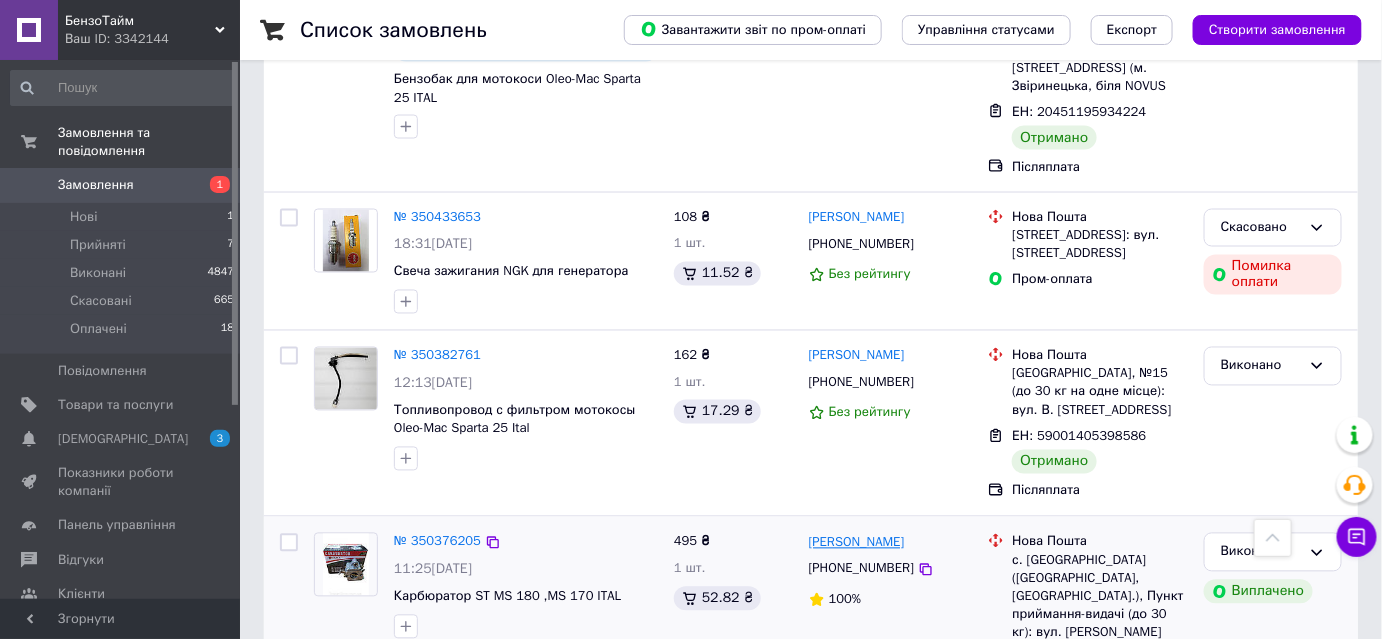 drag, startPoint x: 945, startPoint y: 324, endPoint x: 809, endPoint y: 322, distance: 136.01471 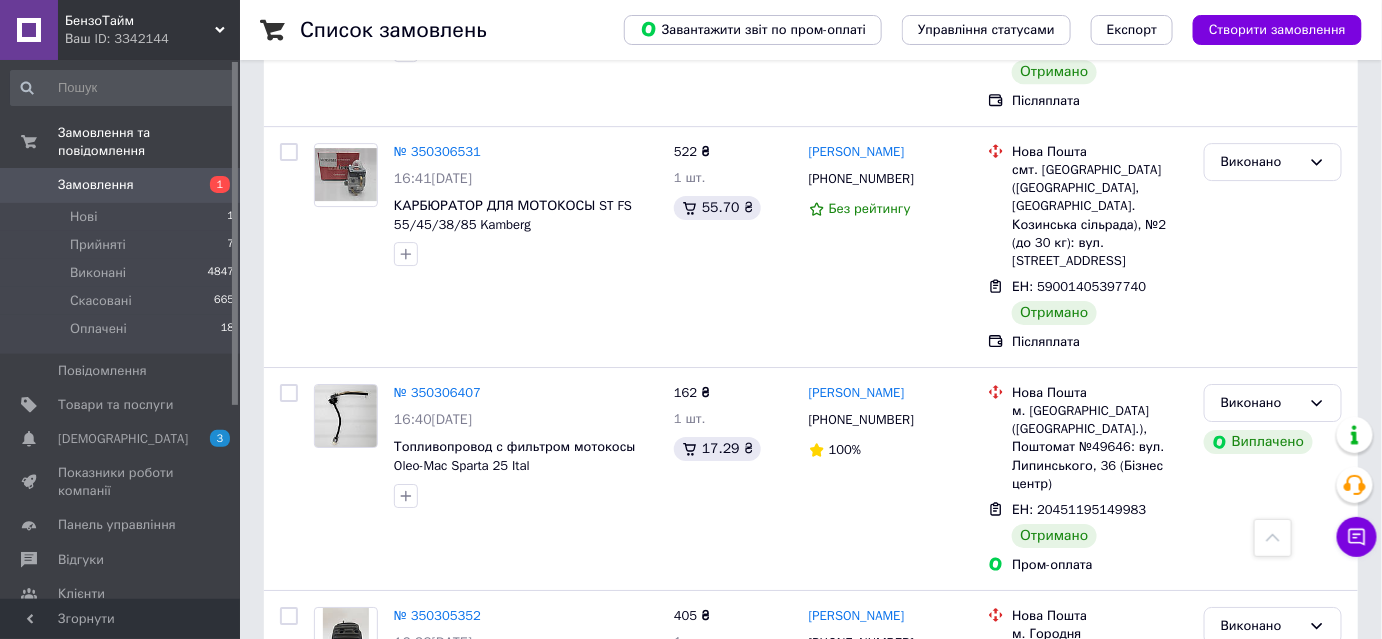 scroll, scrollTop: 4868, scrollLeft: 0, axis: vertical 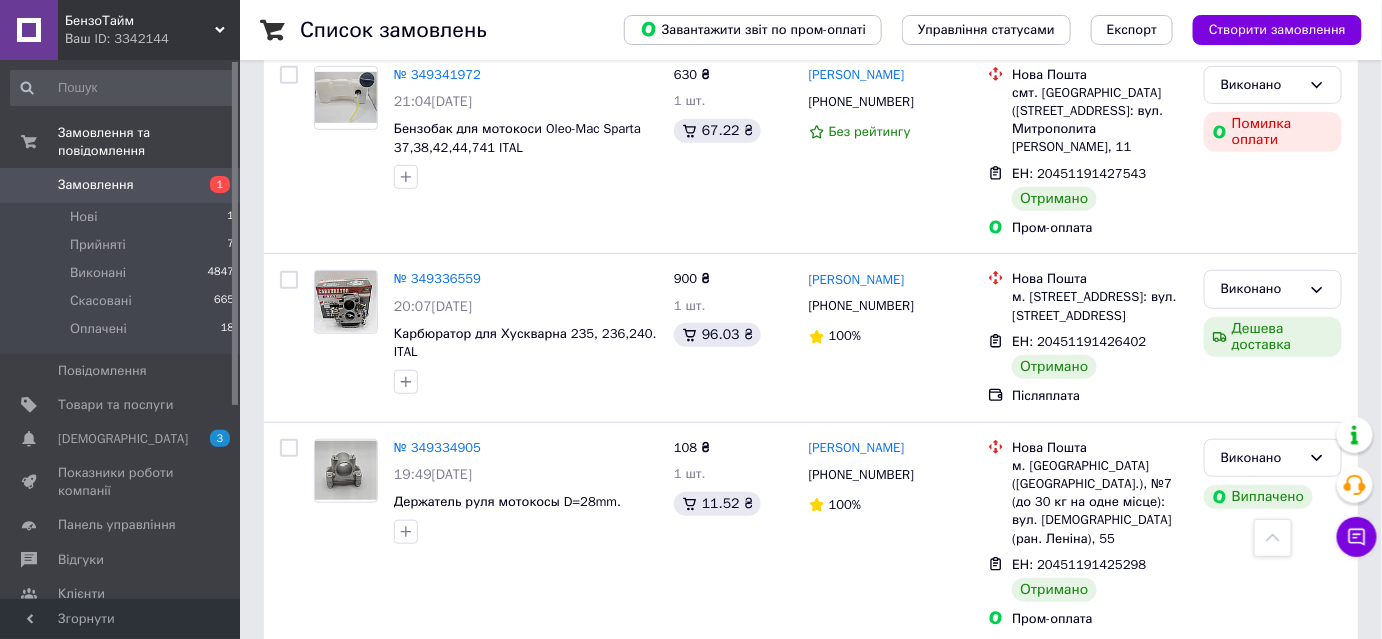 click on "1" at bounding box center (404, 1454) 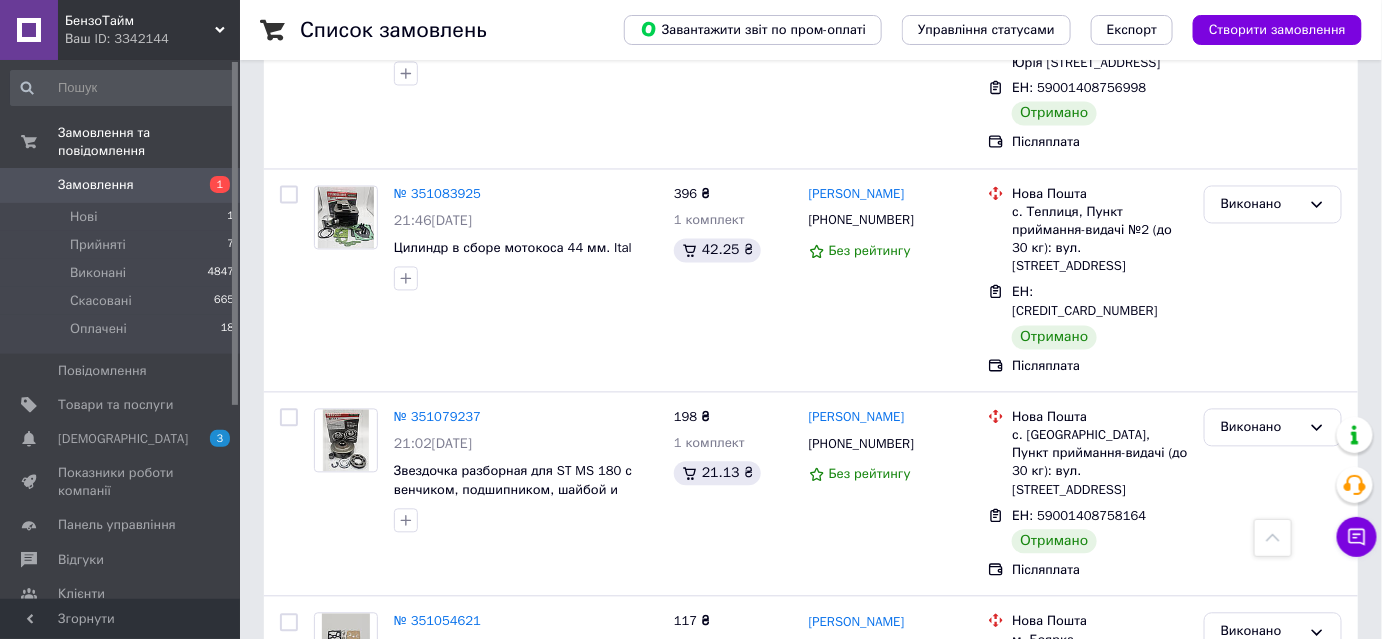 scroll, scrollTop: 12250, scrollLeft: 0, axis: vertical 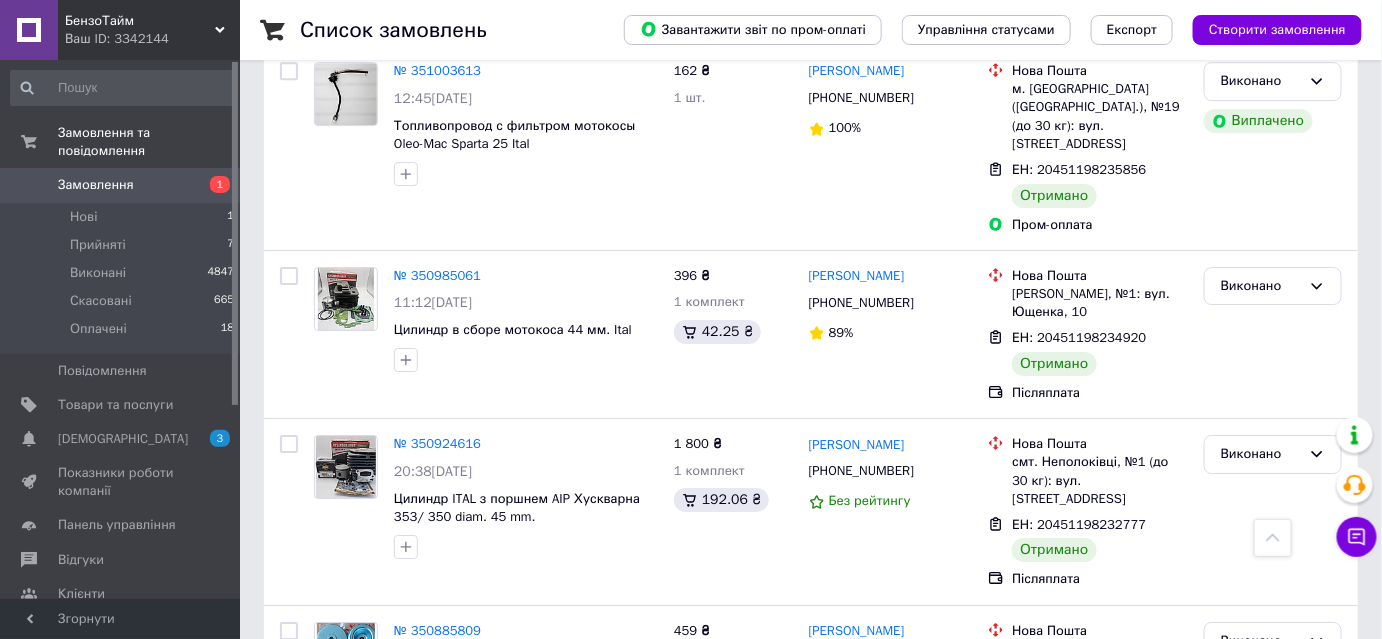 drag, startPoint x: 946, startPoint y: 326, endPoint x: 851, endPoint y: 309, distance: 96.50906 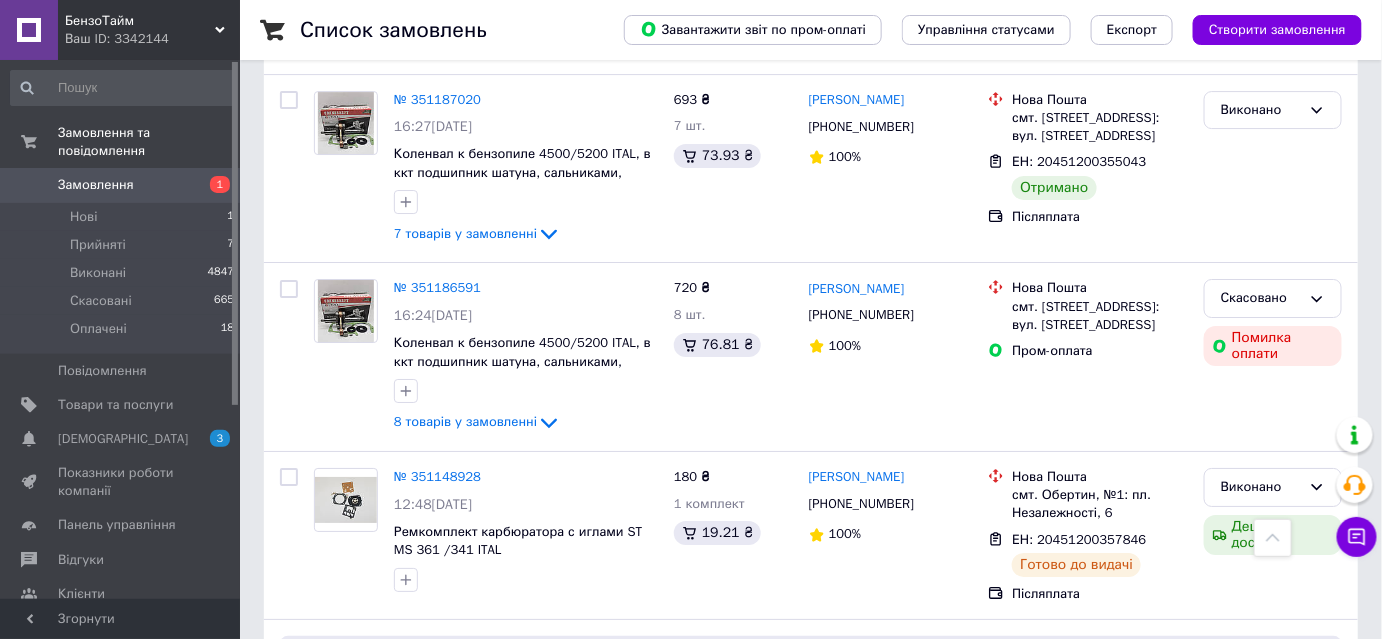 drag, startPoint x: 943, startPoint y: 325, endPoint x: 811, endPoint y: 323, distance: 132.01515 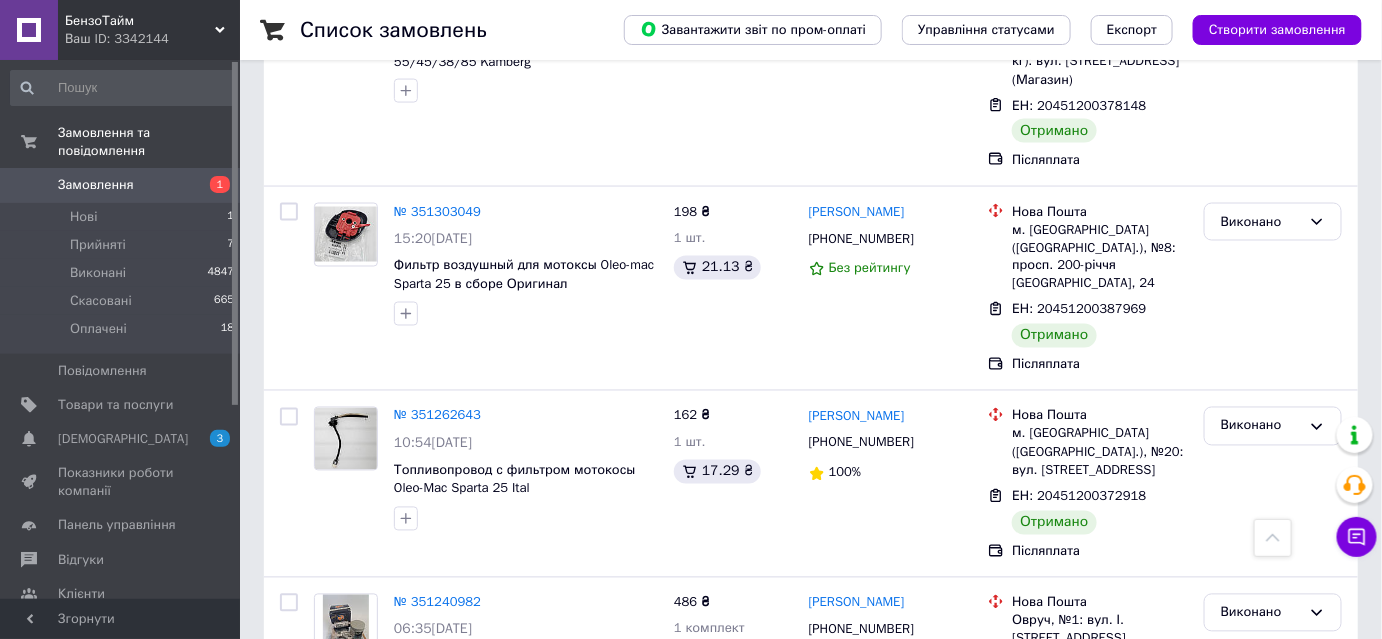 scroll, scrollTop: 8552, scrollLeft: 0, axis: vertical 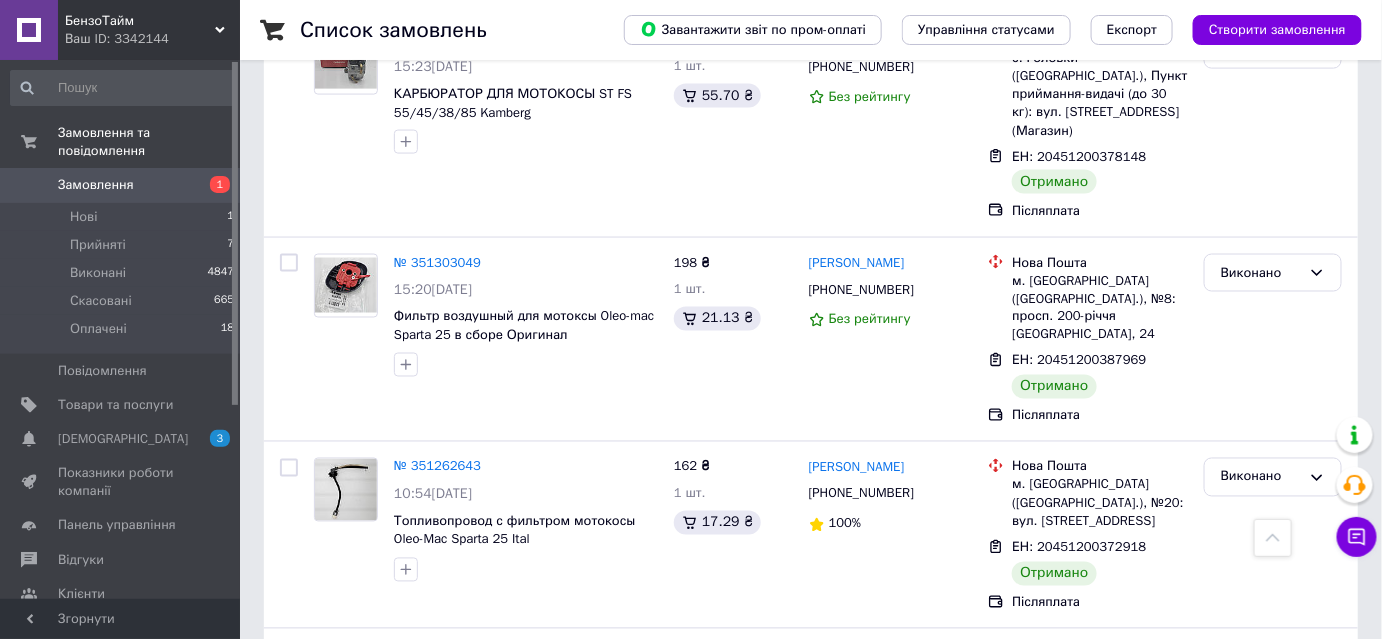 drag, startPoint x: 934, startPoint y: 319, endPoint x: 806, endPoint y: 317, distance: 128.01562 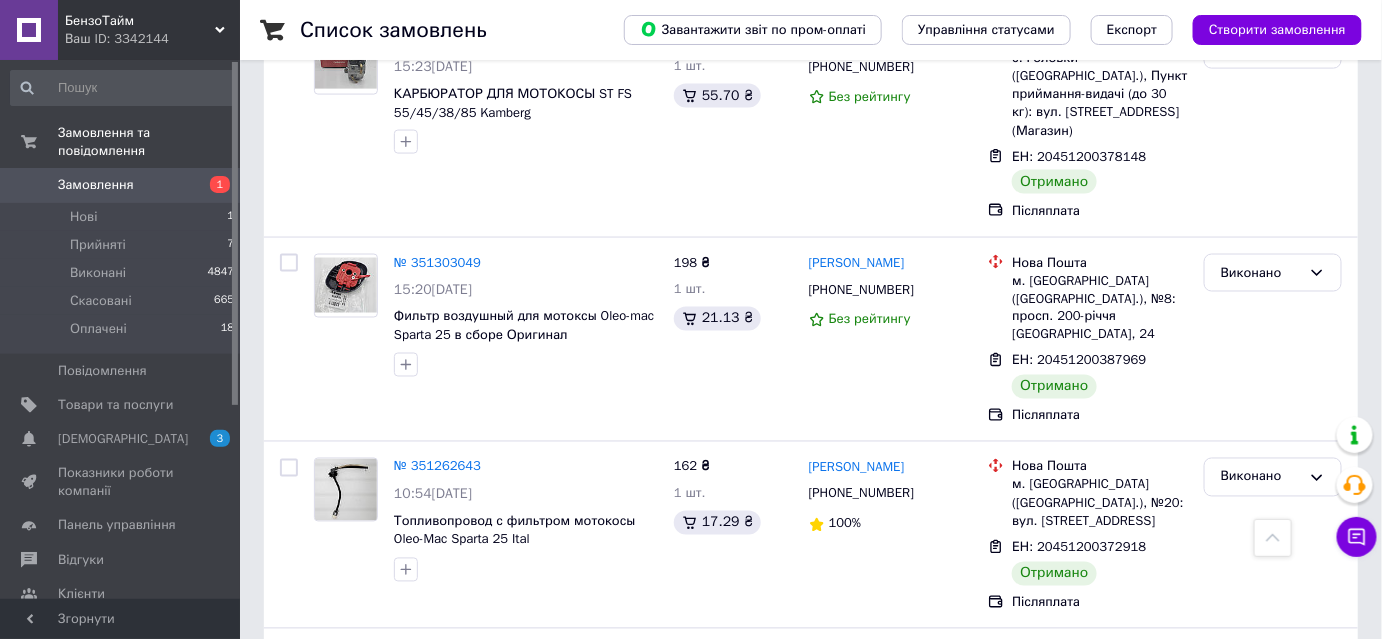 drag, startPoint x: 925, startPoint y: 321, endPoint x: 799, endPoint y: 344, distance: 128.082 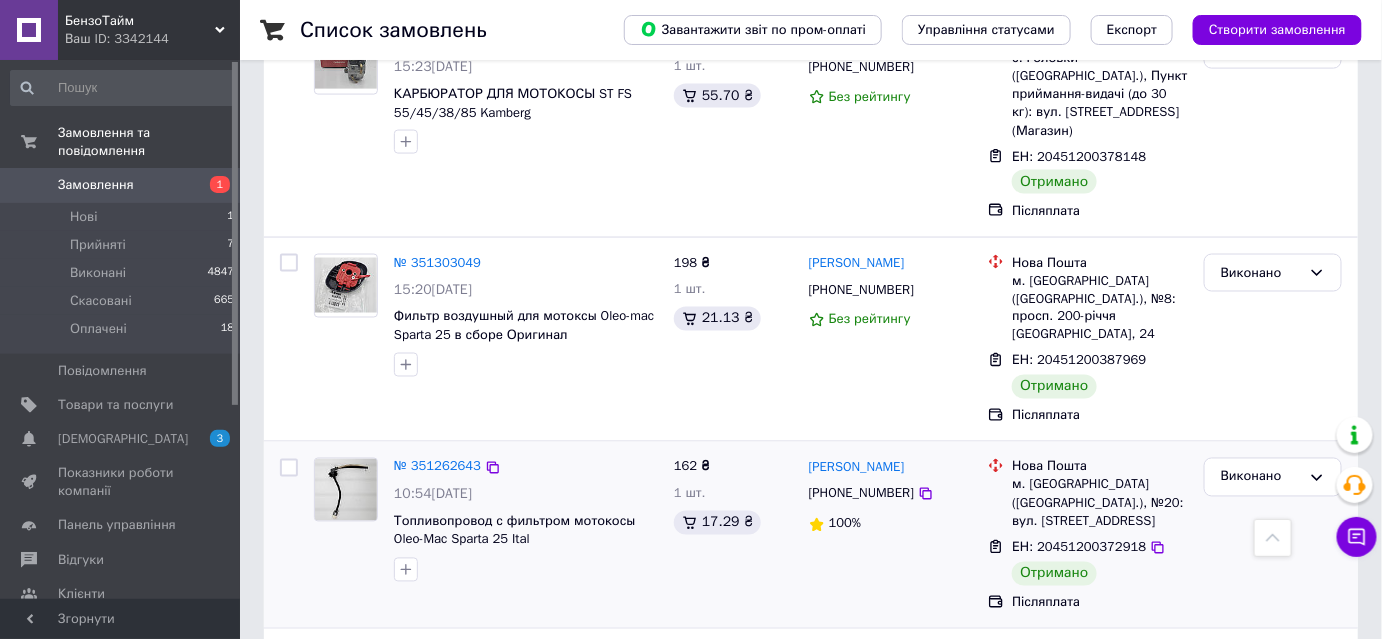 scroll, scrollTop: 6569, scrollLeft: 0, axis: vertical 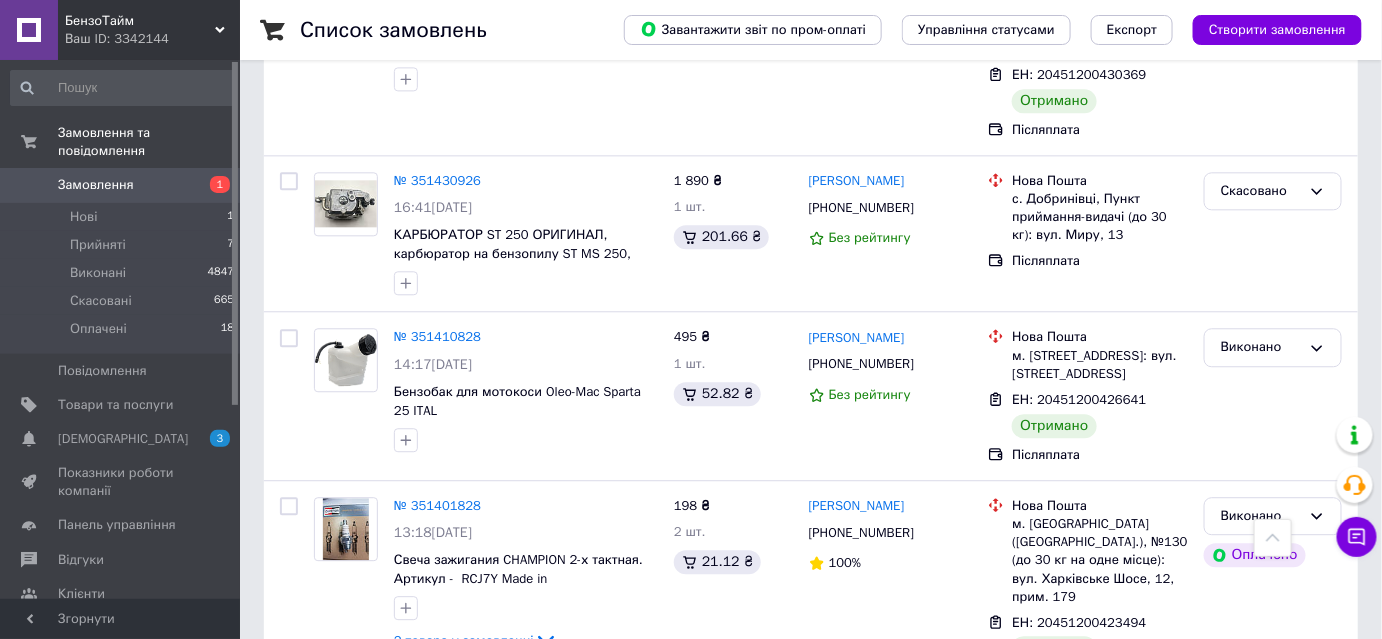 drag, startPoint x: 903, startPoint y: 324, endPoint x: 807, endPoint y: 325, distance: 96.00521 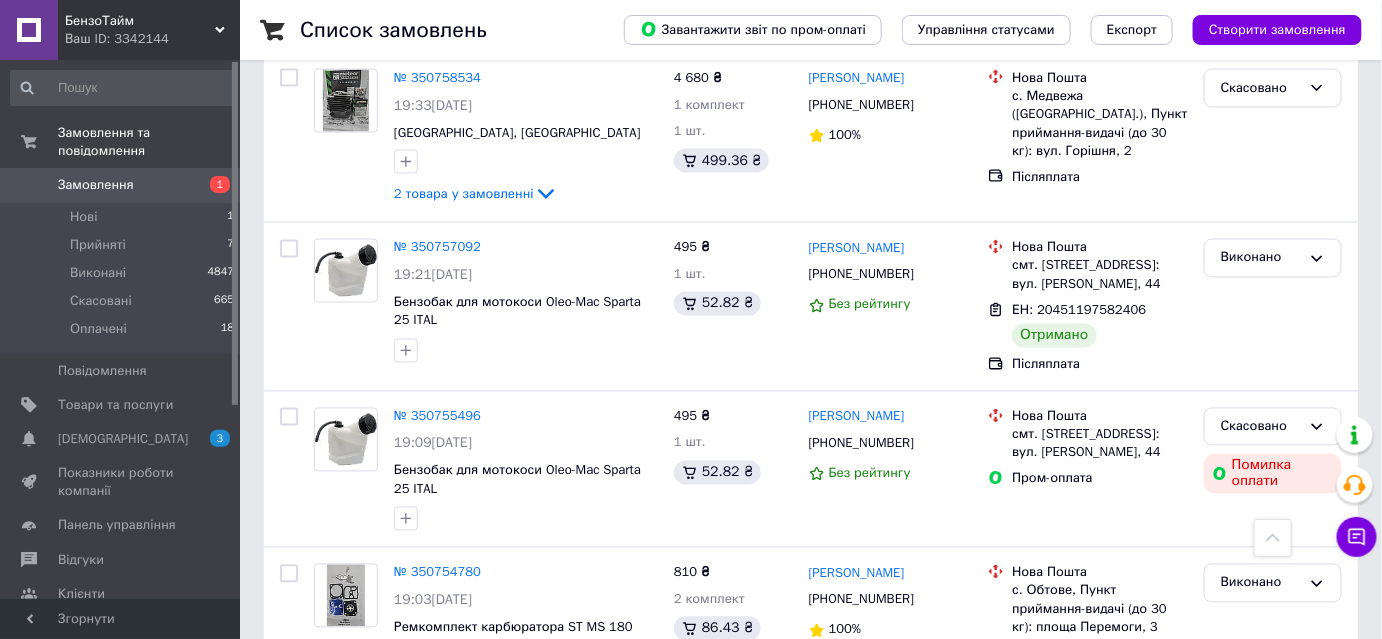 scroll, scrollTop: 5649, scrollLeft: 0, axis: vertical 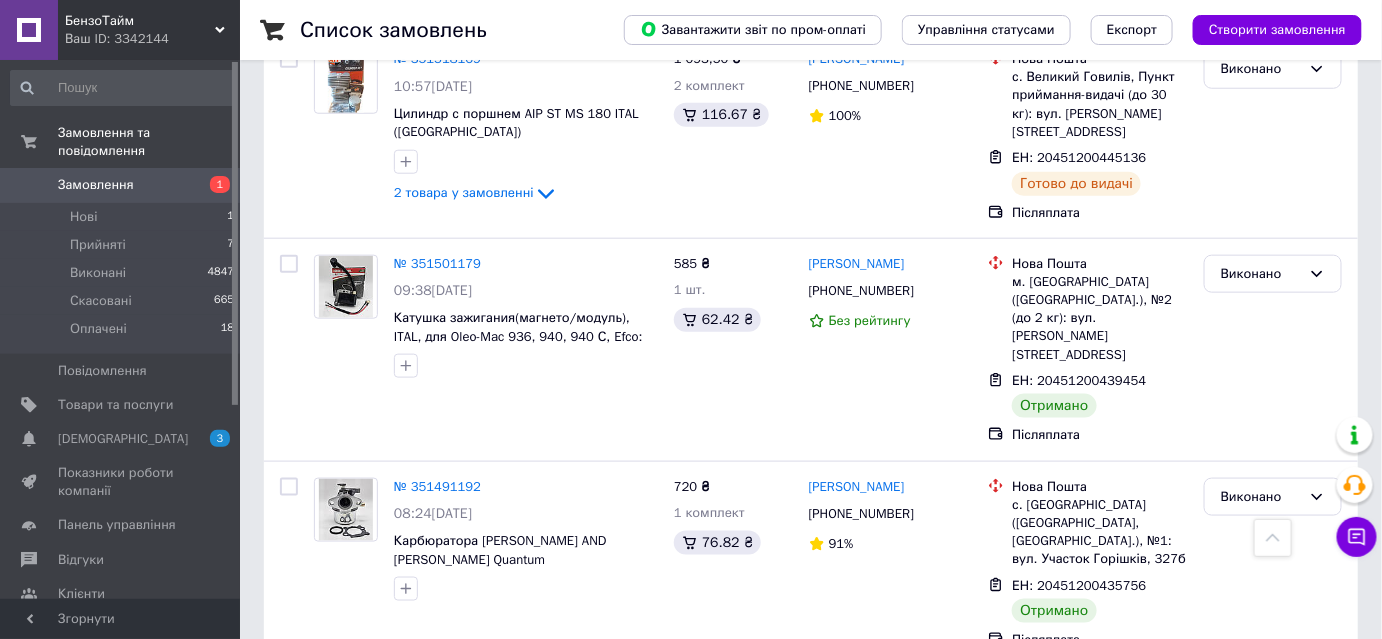 drag, startPoint x: 907, startPoint y: 319, endPoint x: 810, endPoint y: 319, distance: 97 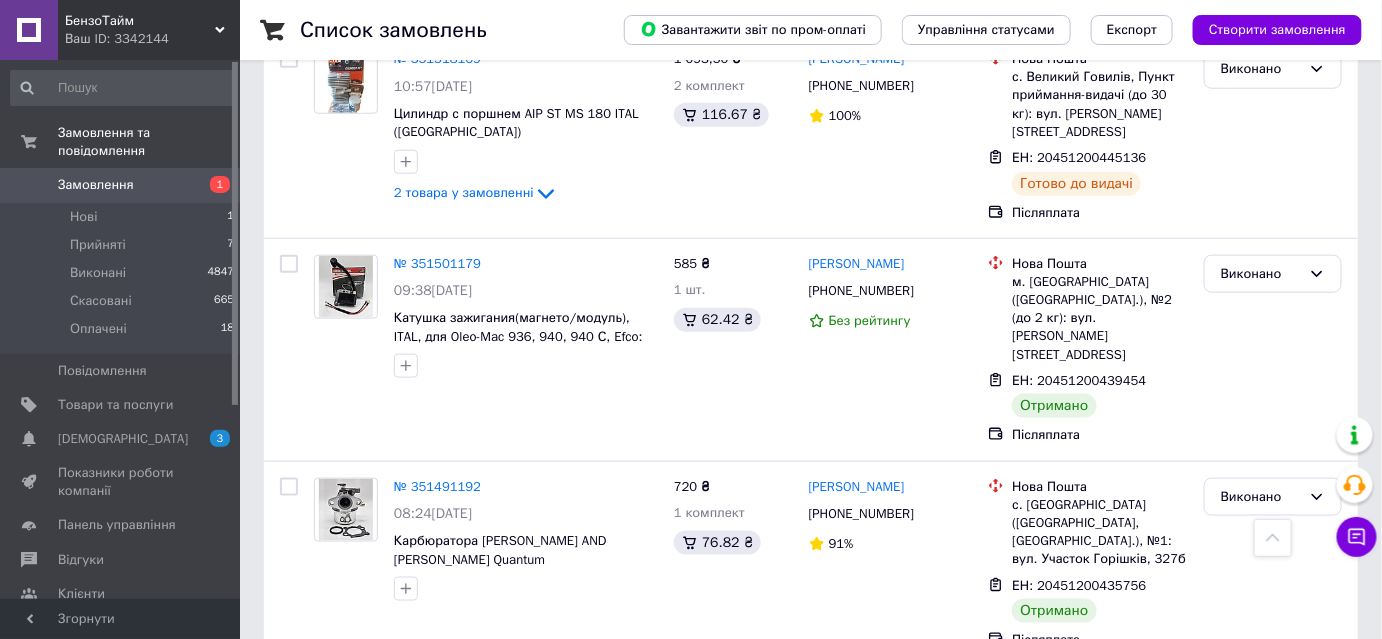 scroll, scrollTop: 6941, scrollLeft: 0, axis: vertical 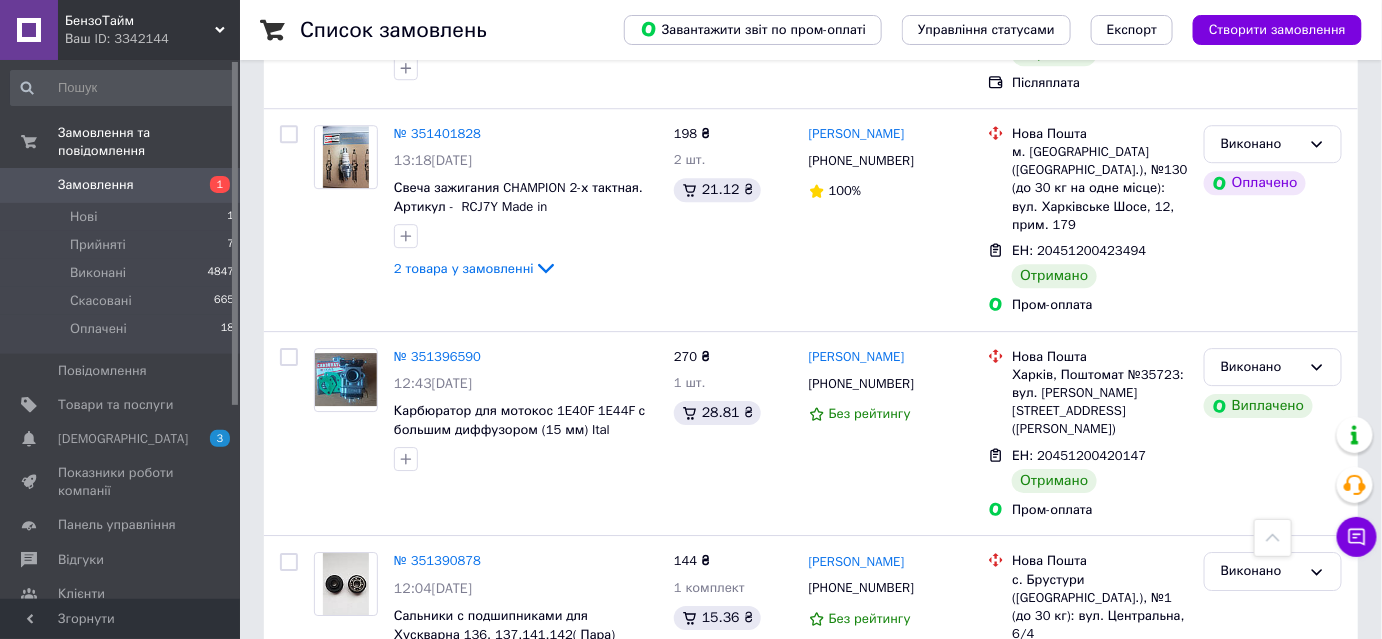 drag, startPoint x: 944, startPoint y: 321, endPoint x: 809, endPoint y: 314, distance: 135.18137 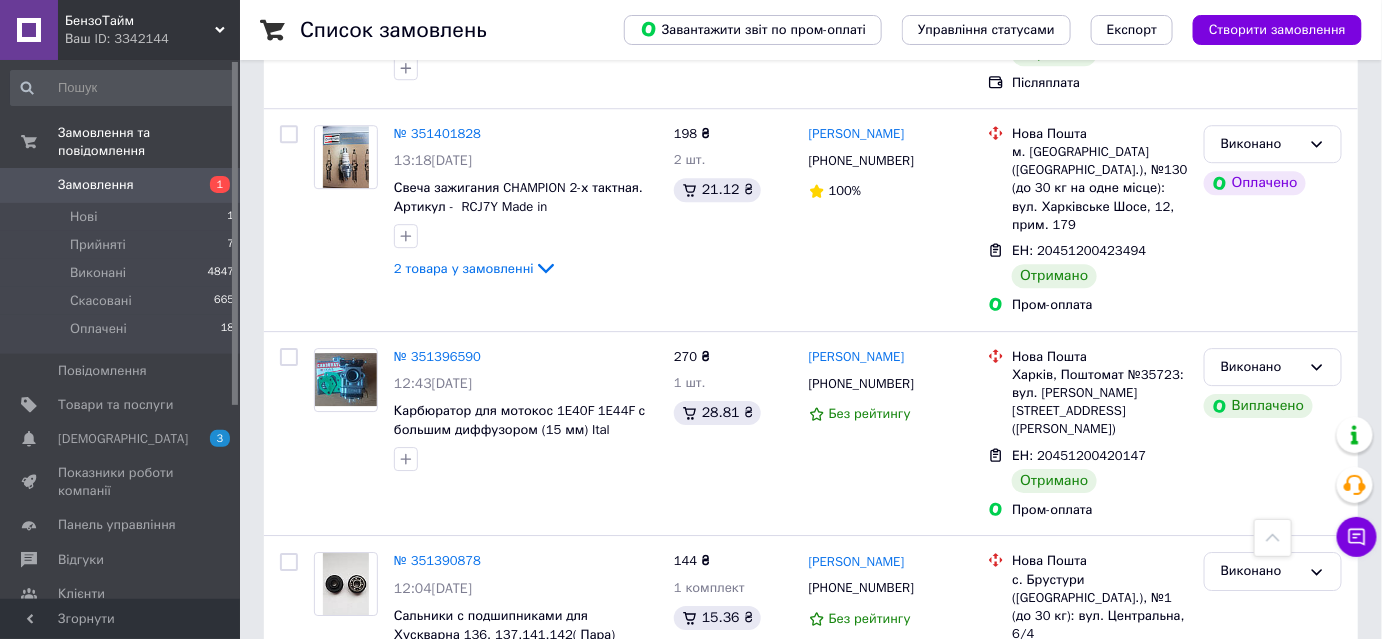 scroll, scrollTop: 7602, scrollLeft: 0, axis: vertical 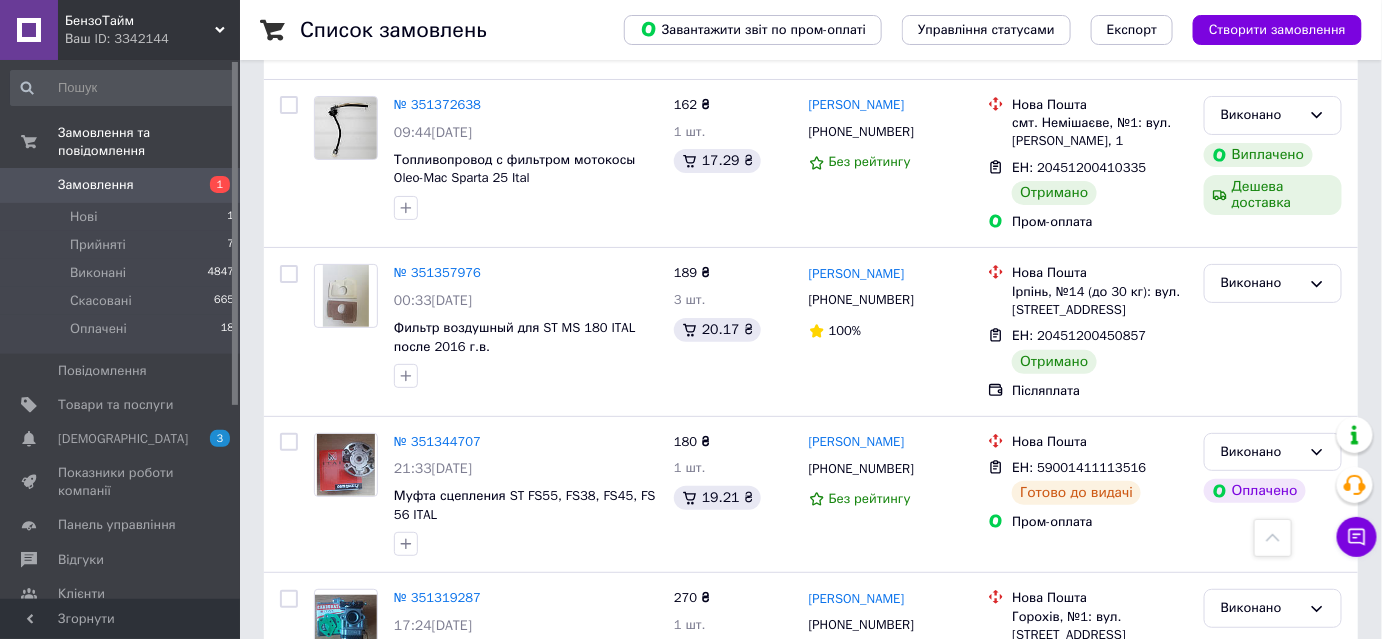 drag, startPoint x: 946, startPoint y: 324, endPoint x: 811, endPoint y: 314, distance: 135.36986 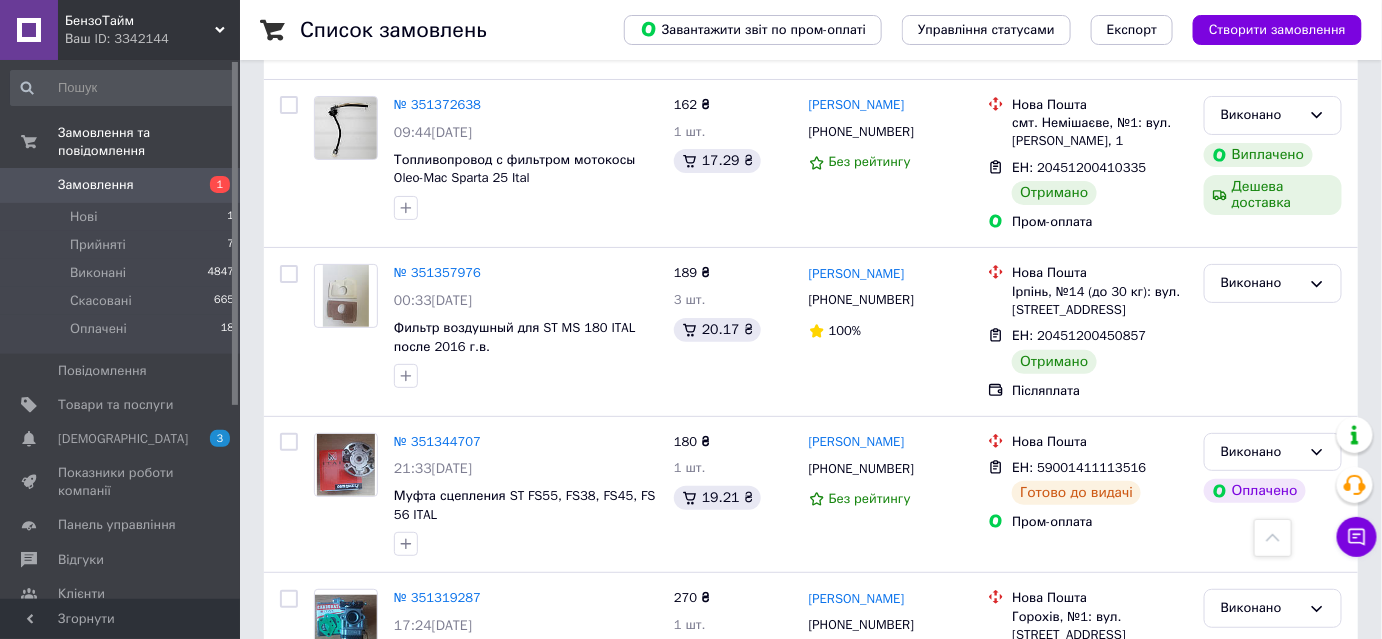 click on "[PERSON_NAME] [PHONE_NUMBER] 100%" at bounding box center [891, 853] 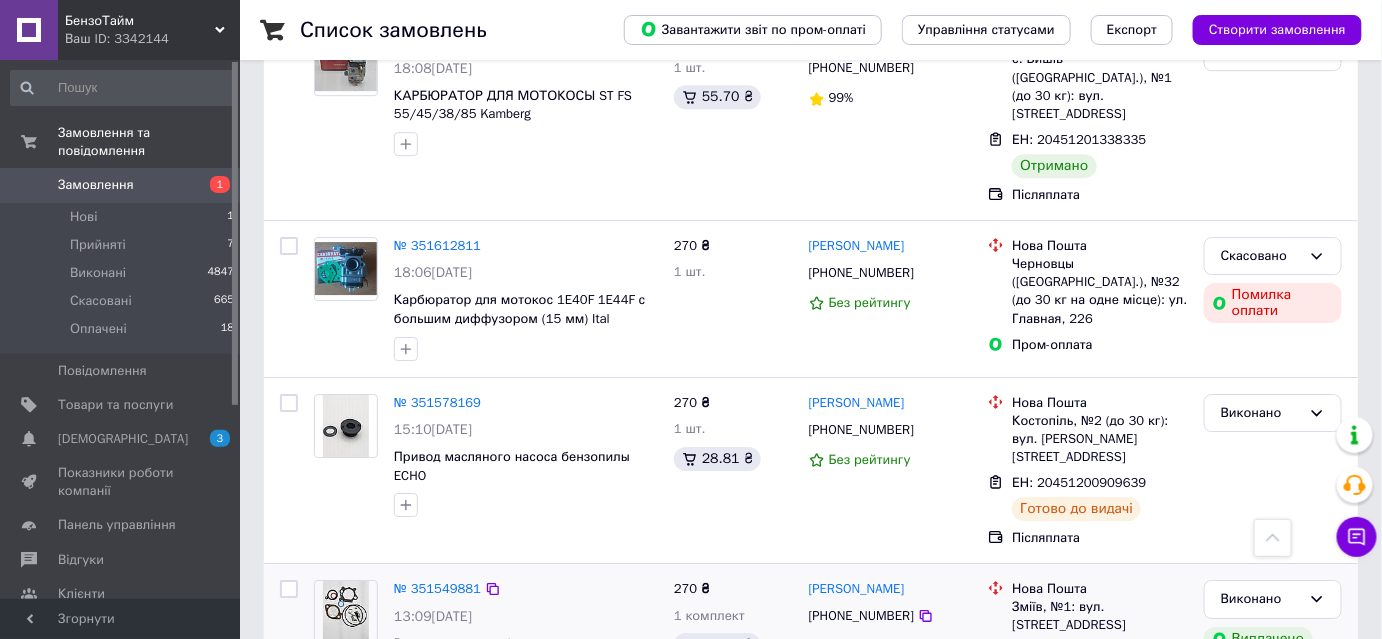 drag, startPoint x: 958, startPoint y: 320, endPoint x: 791, endPoint y: 354, distance: 170.42593 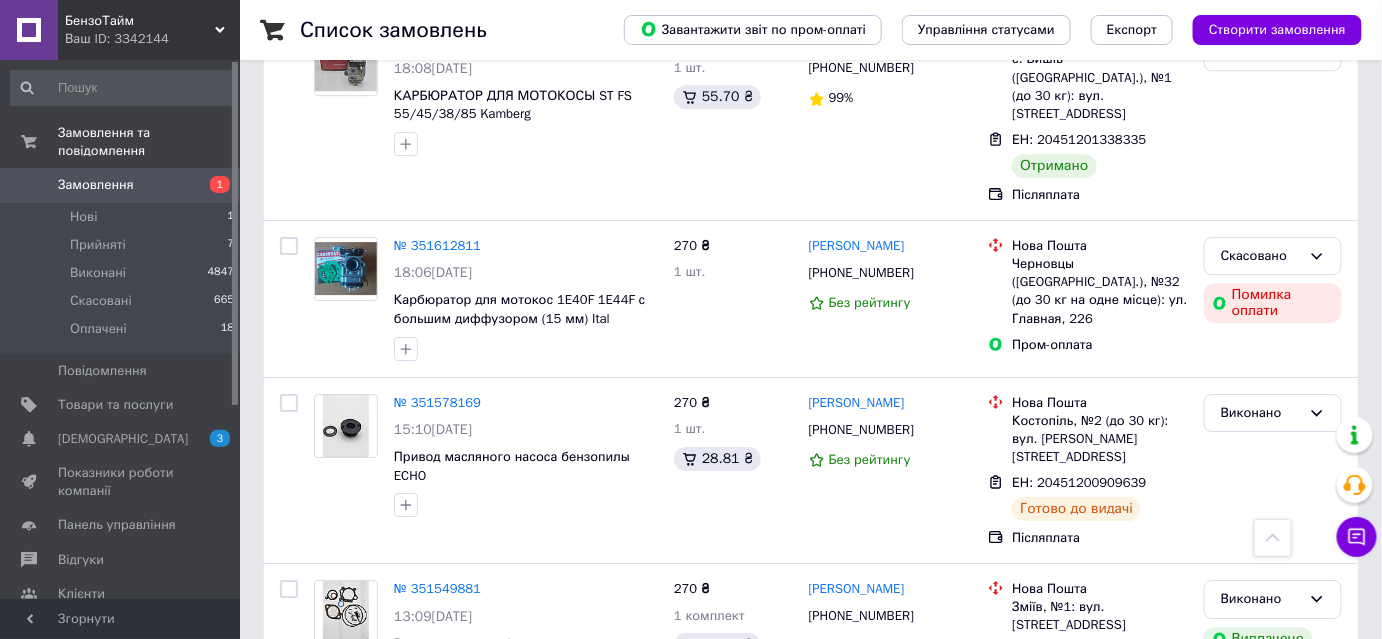 scroll, scrollTop: 2064, scrollLeft: 0, axis: vertical 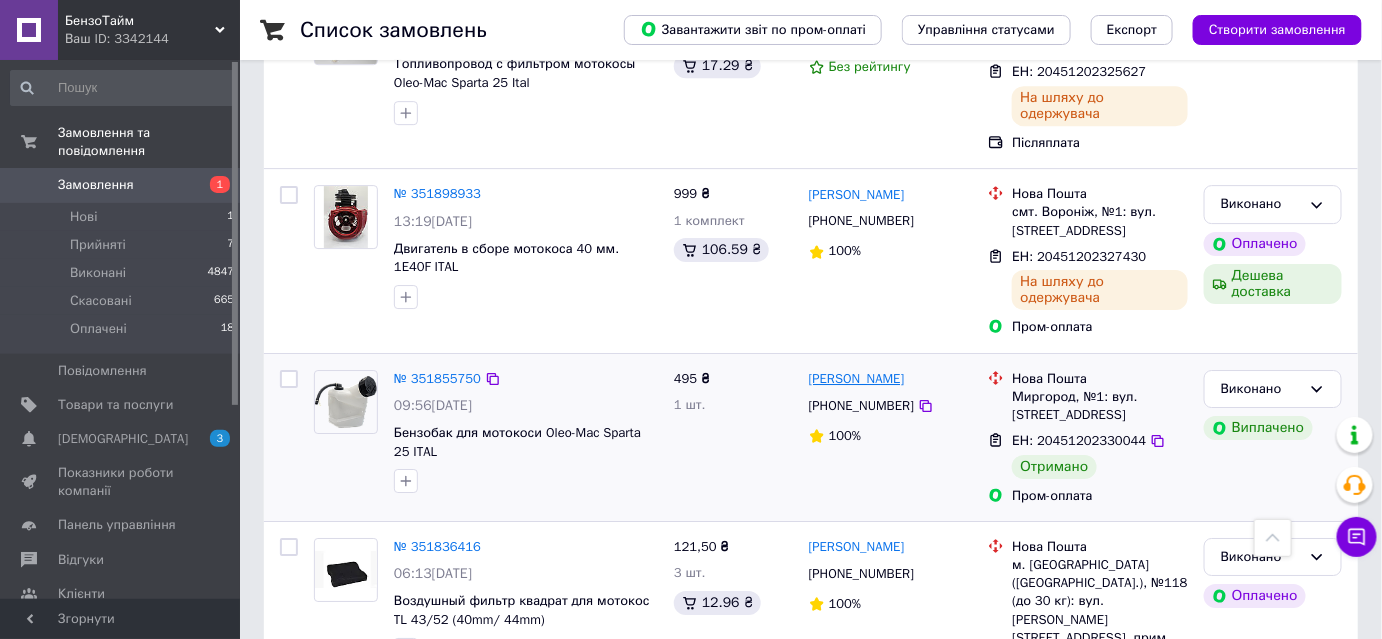 drag, startPoint x: 946, startPoint y: 318, endPoint x: 810, endPoint y: 329, distance: 136.44412 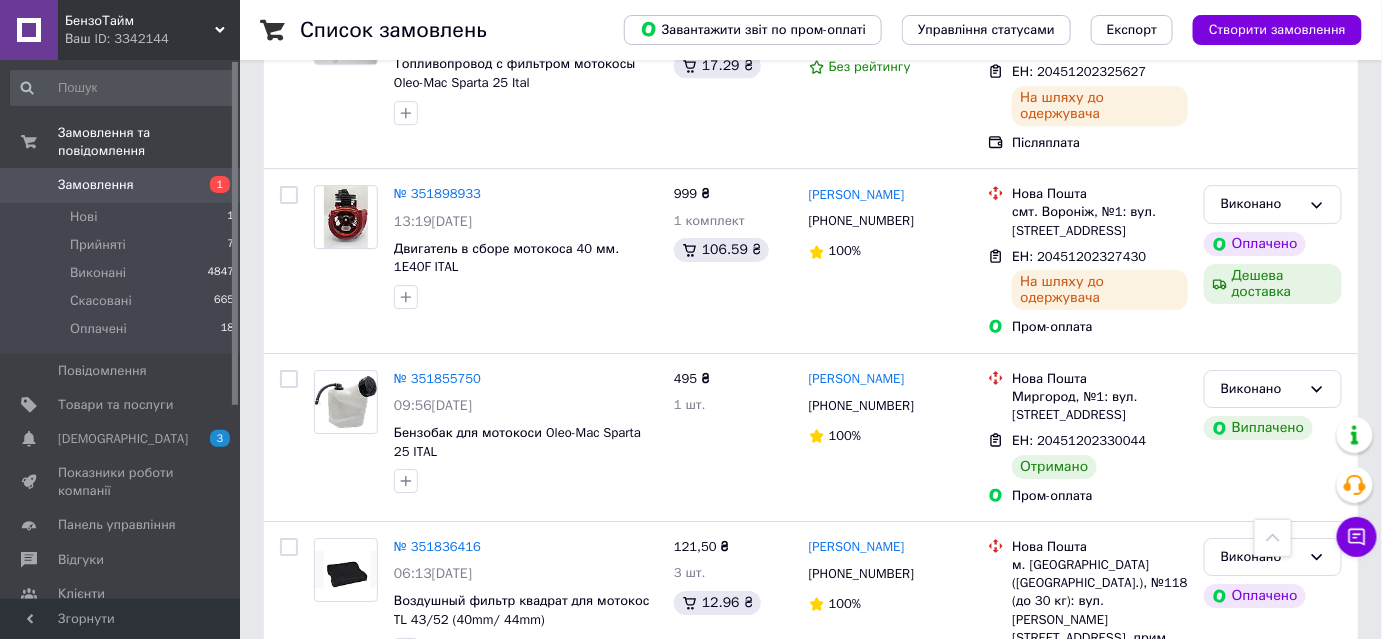 click on "Замовлення" at bounding box center [96, 185] 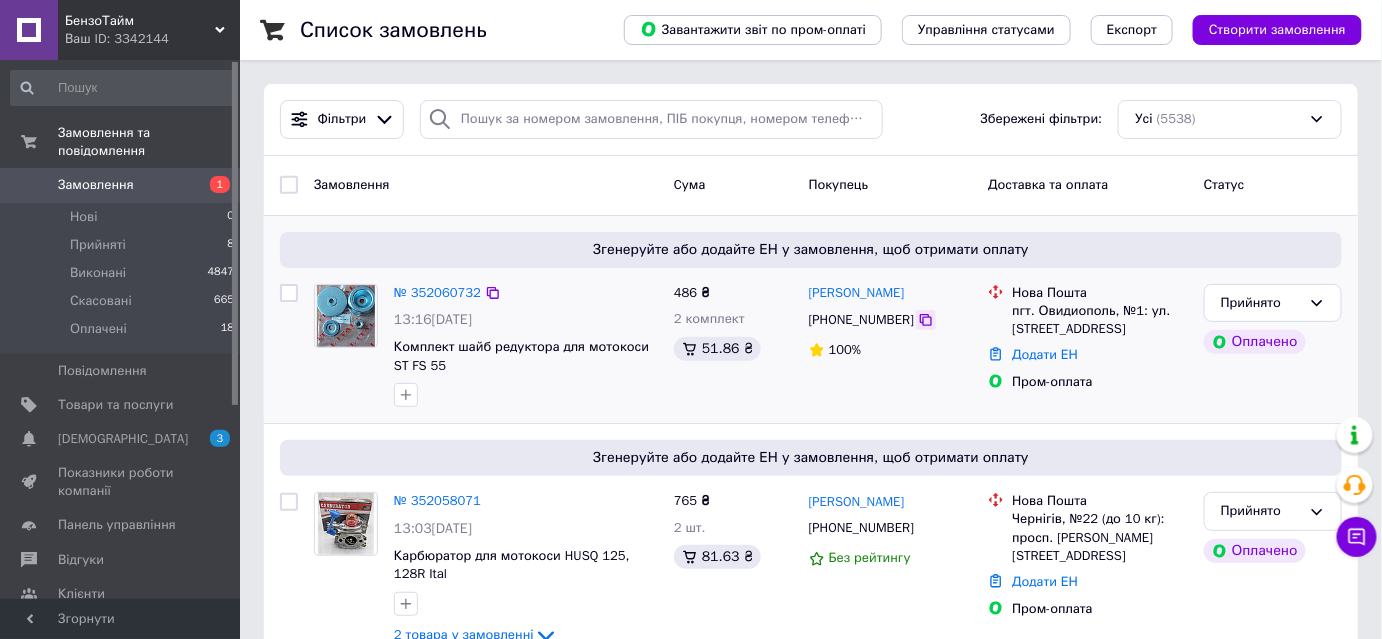 click 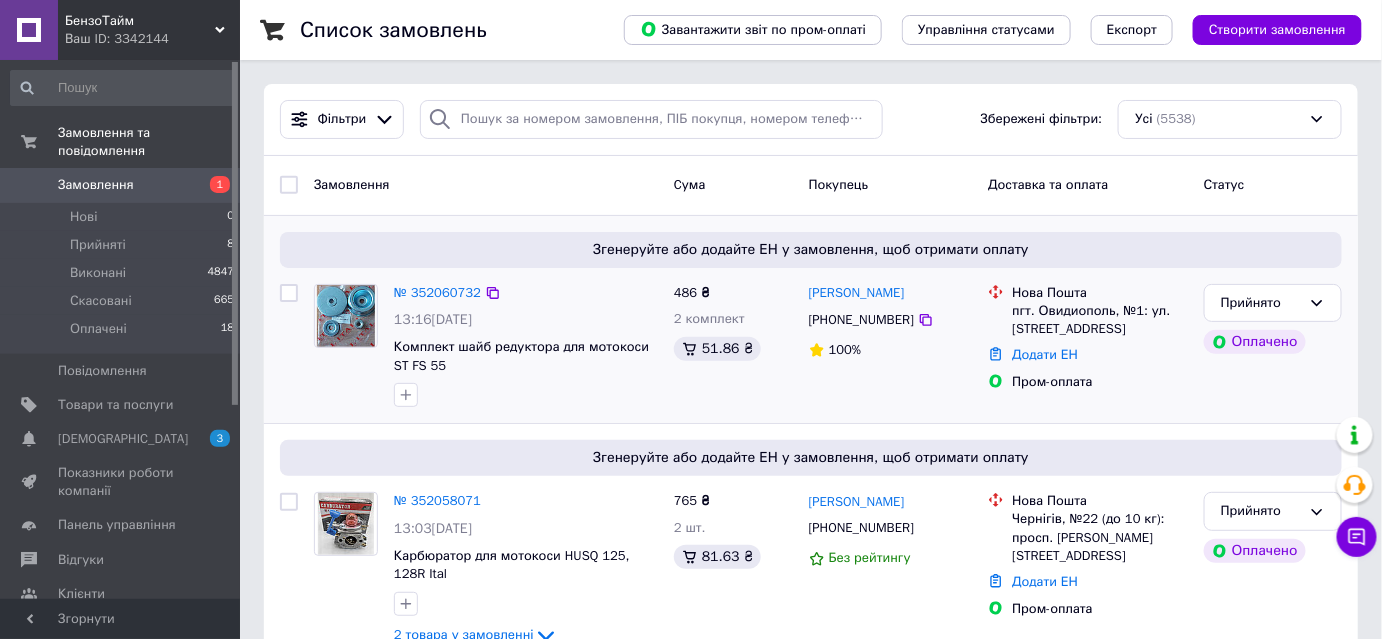 click on "[PERSON_NAME]" at bounding box center (891, 293) 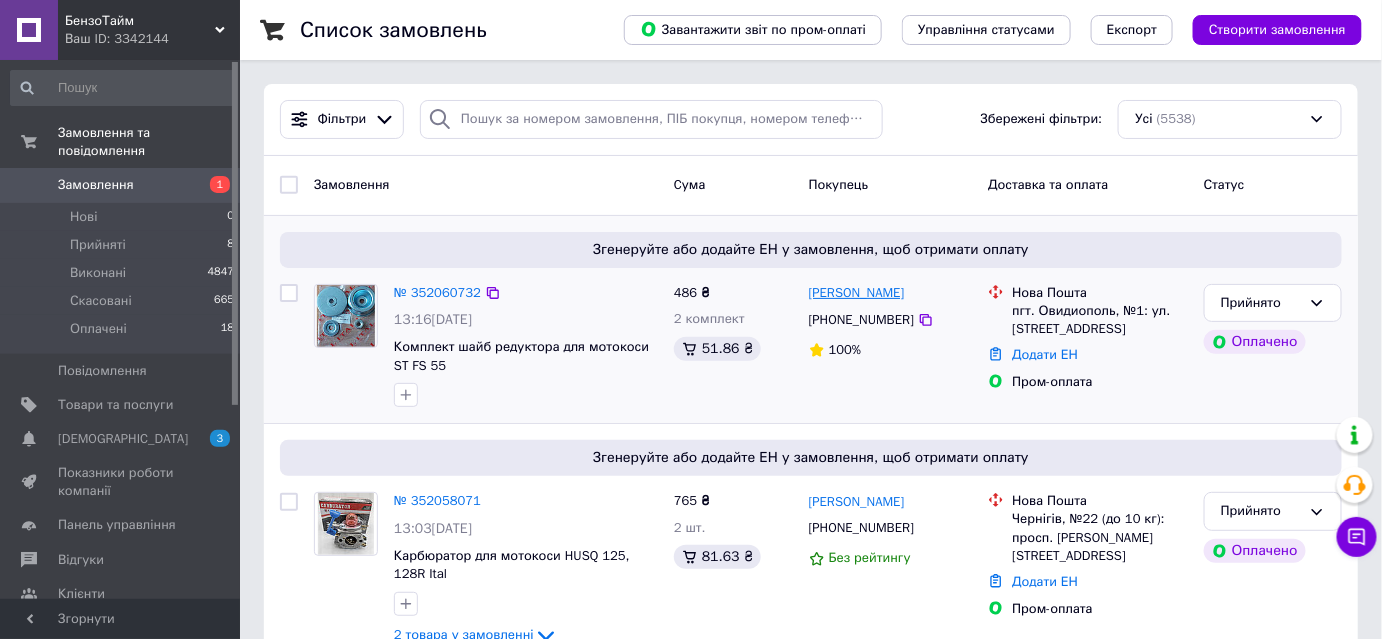 drag, startPoint x: 937, startPoint y: 296, endPoint x: 811, endPoint y: 301, distance: 126.09917 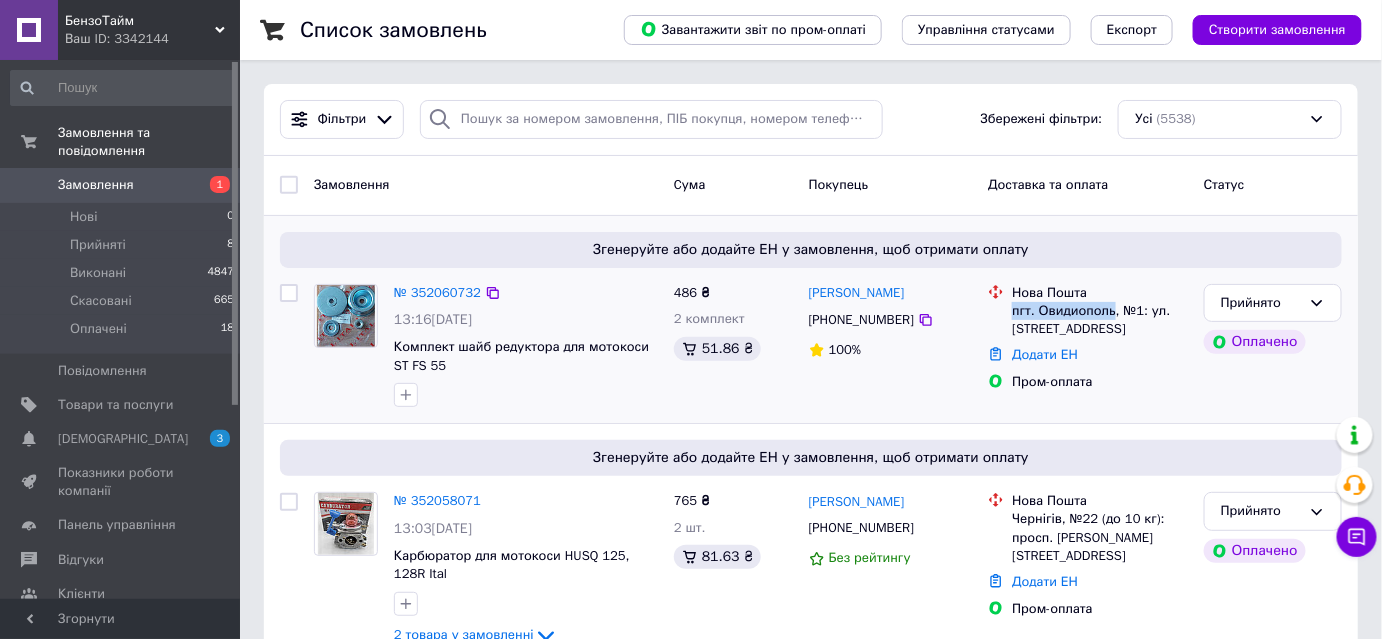 drag, startPoint x: 1013, startPoint y: 316, endPoint x: 1110, endPoint y: 312, distance: 97.082436 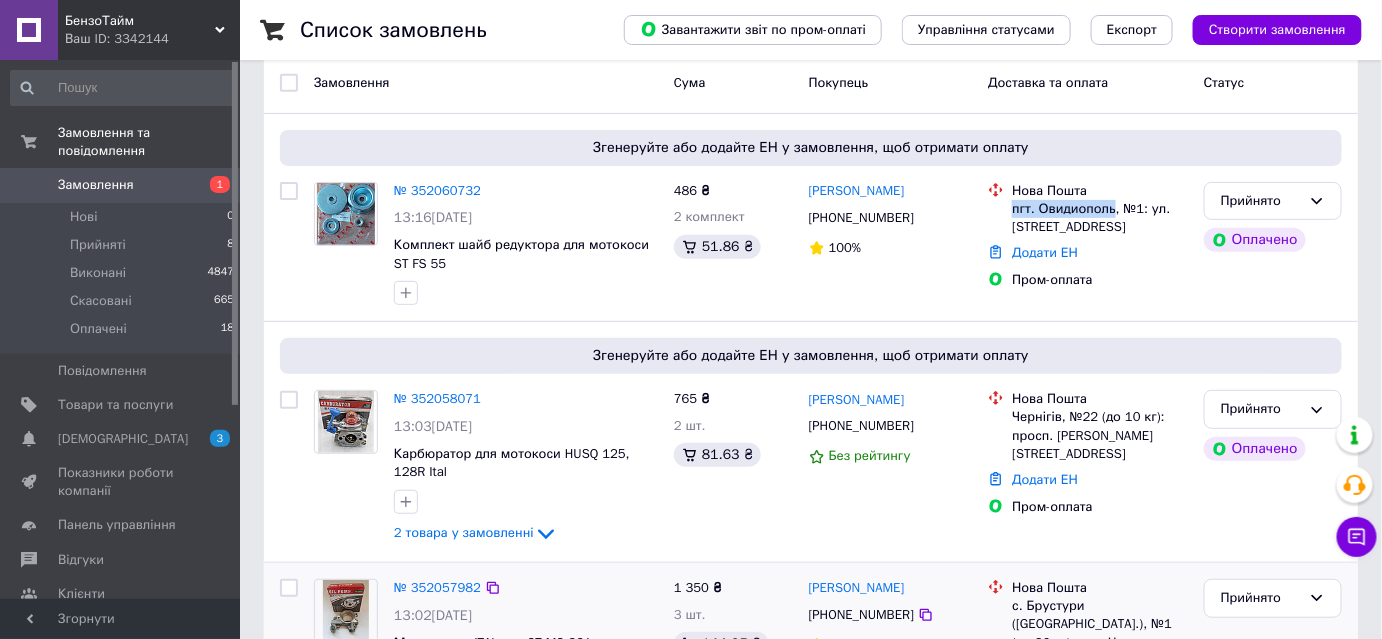 scroll, scrollTop: 90, scrollLeft: 0, axis: vertical 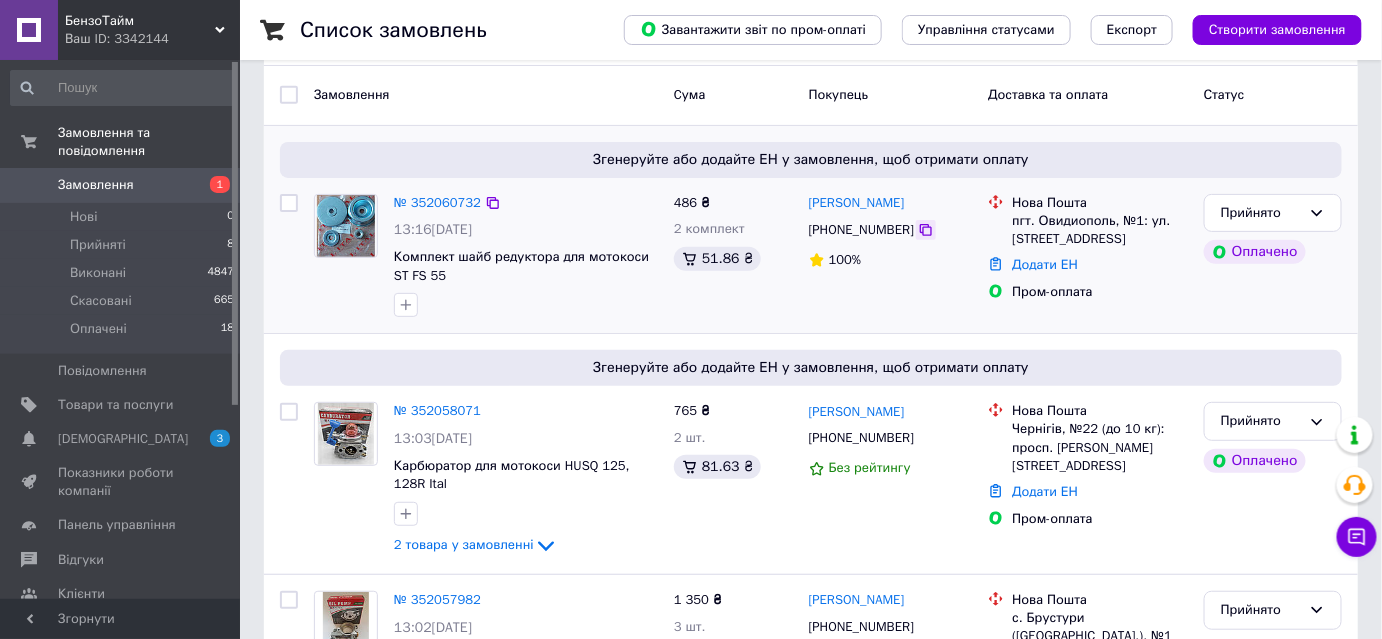 click 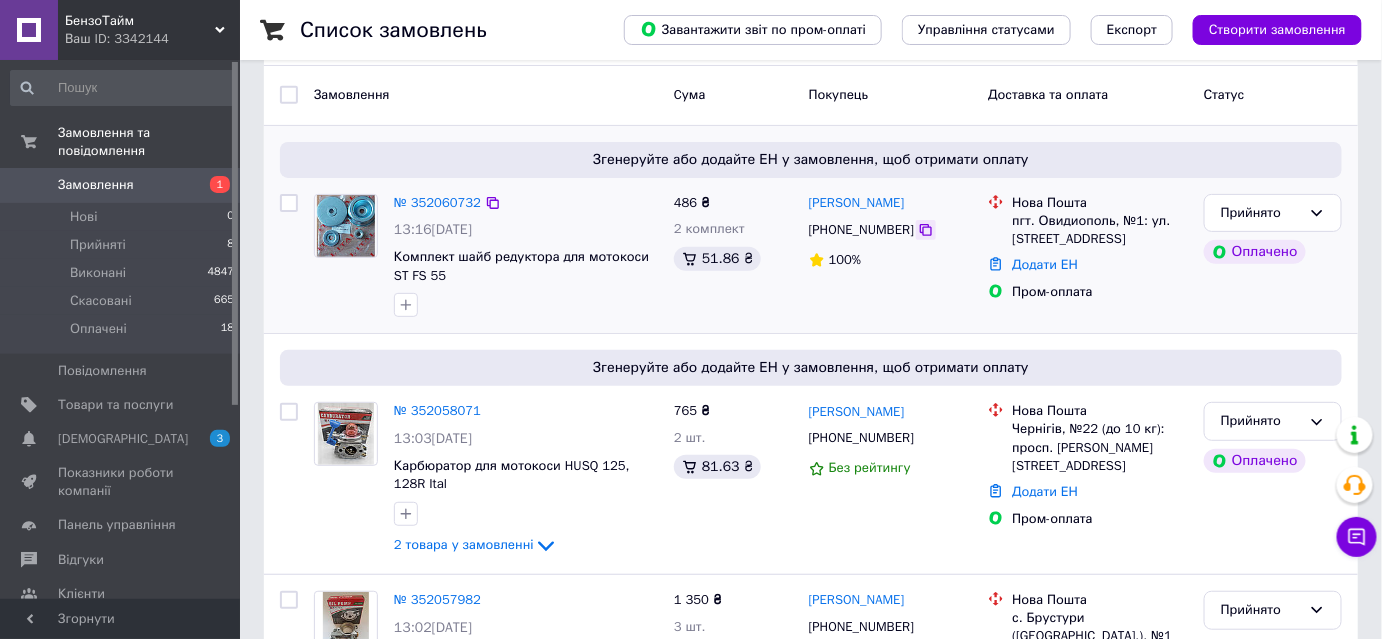 click 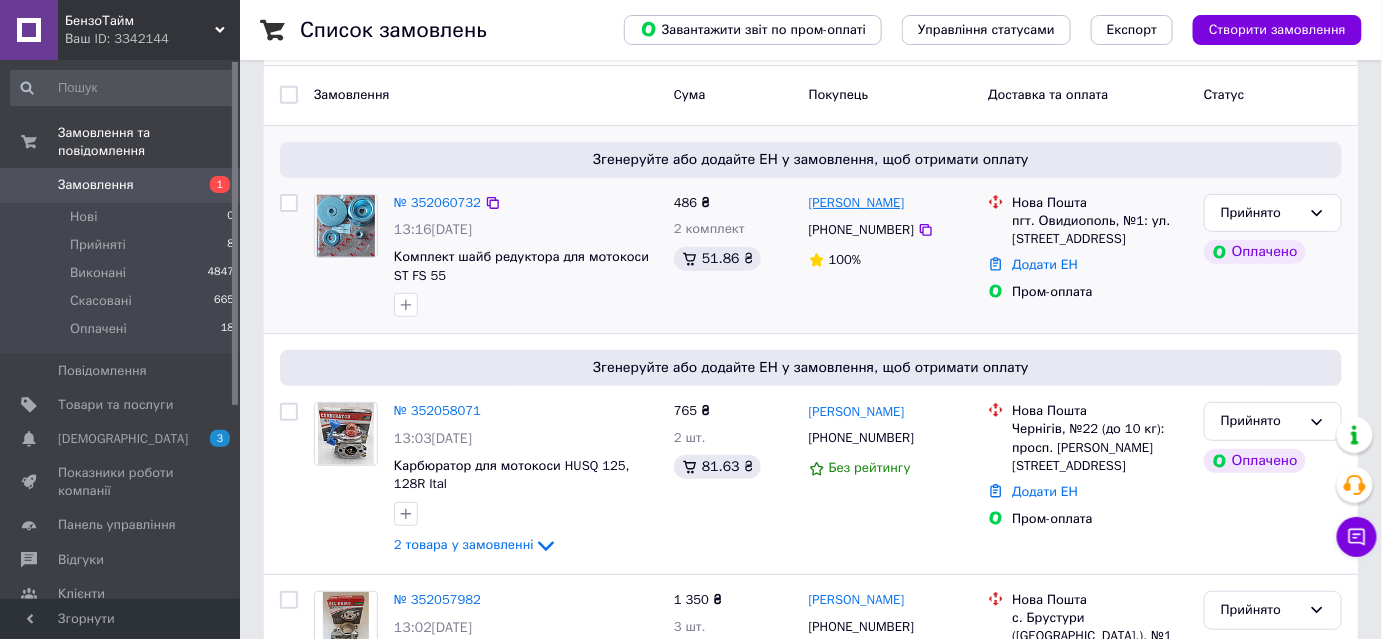 drag, startPoint x: 953, startPoint y: 207, endPoint x: 809, endPoint y: 206, distance: 144.00348 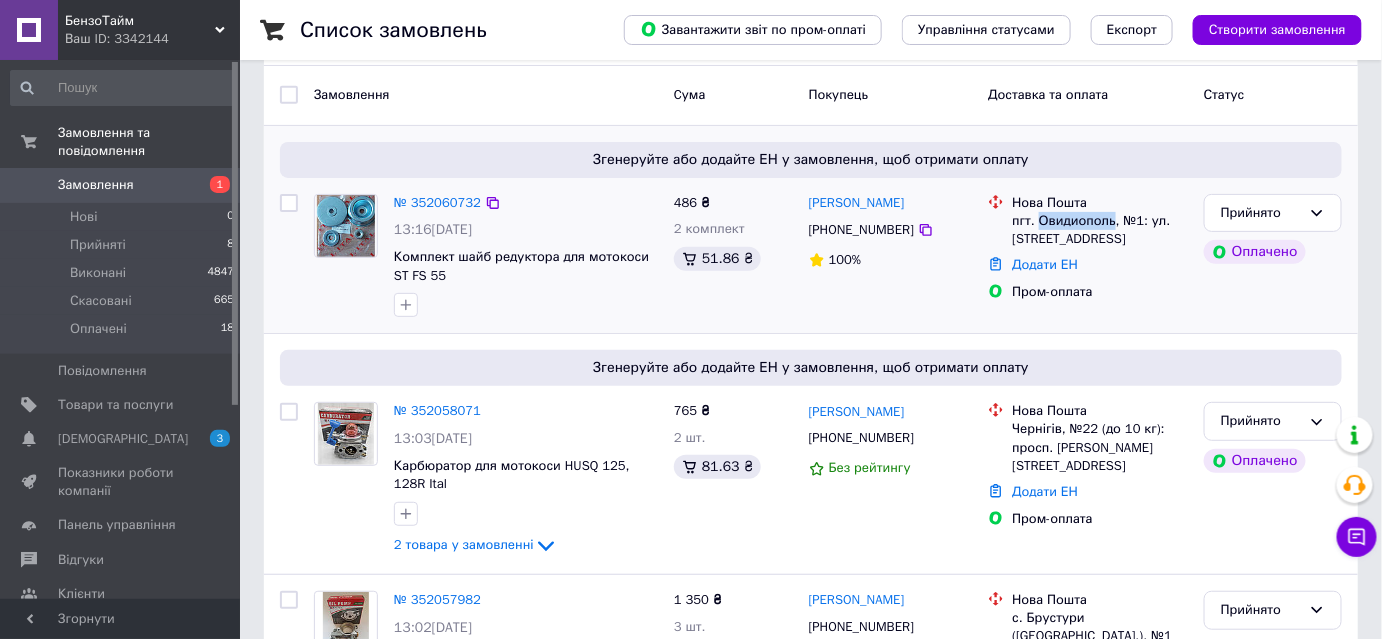 drag, startPoint x: 1040, startPoint y: 221, endPoint x: 1109, endPoint y: 220, distance: 69.00725 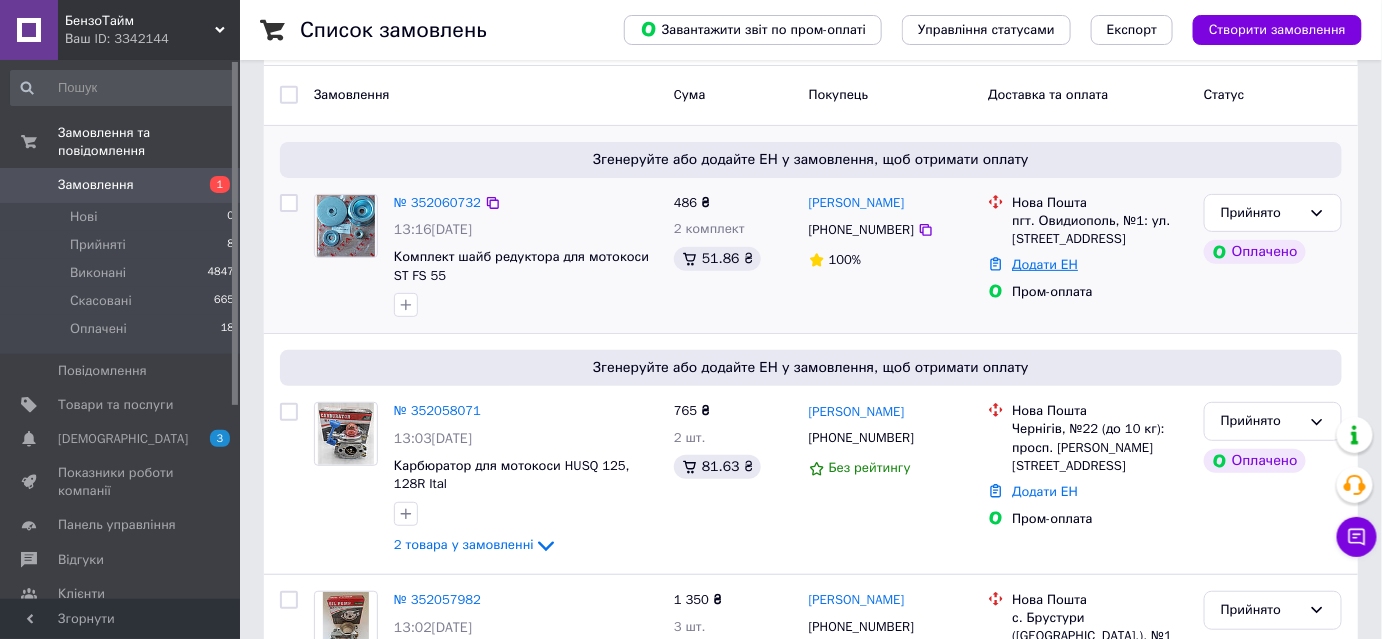 click on "Додати ЕН" at bounding box center (1045, 264) 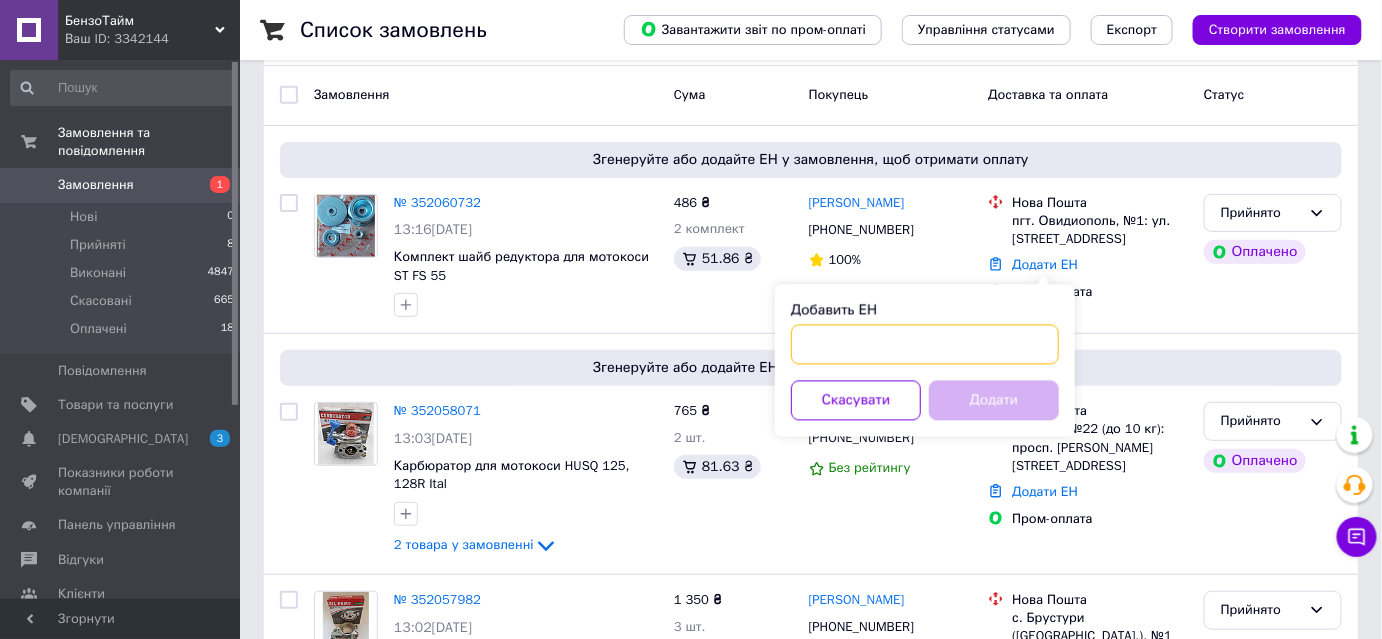 click on "Добавить ЕН" at bounding box center (925, 345) 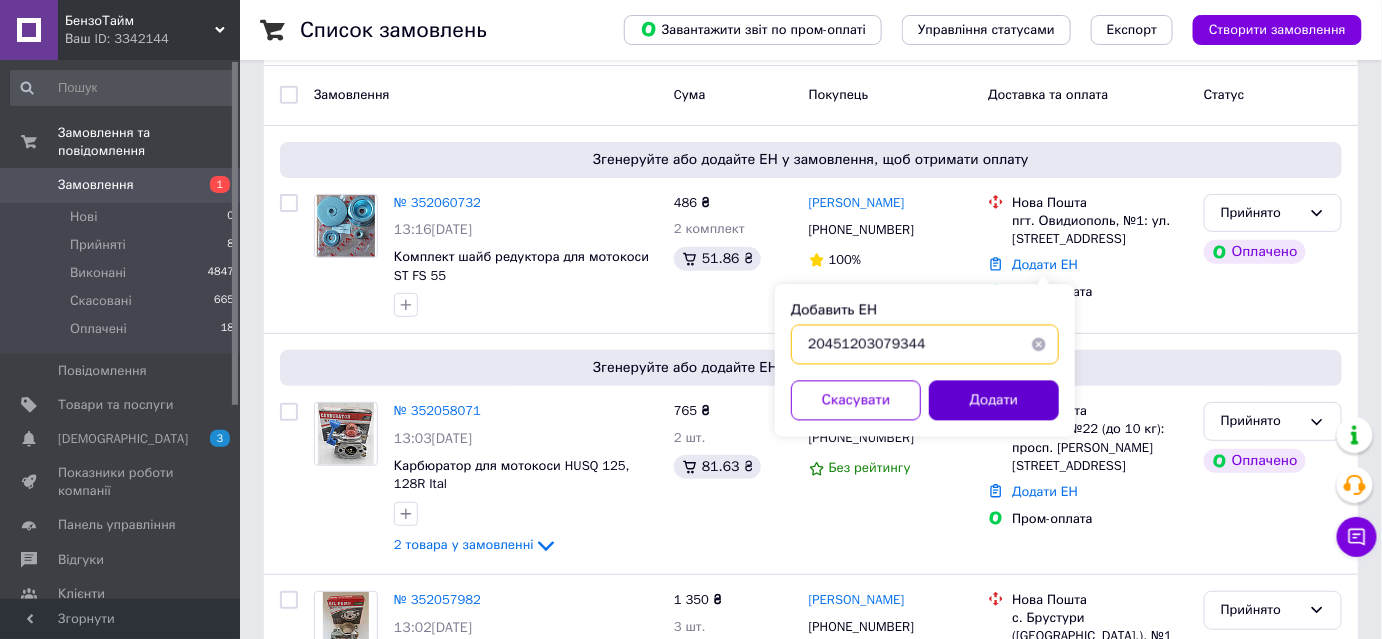 type on "20451203079344" 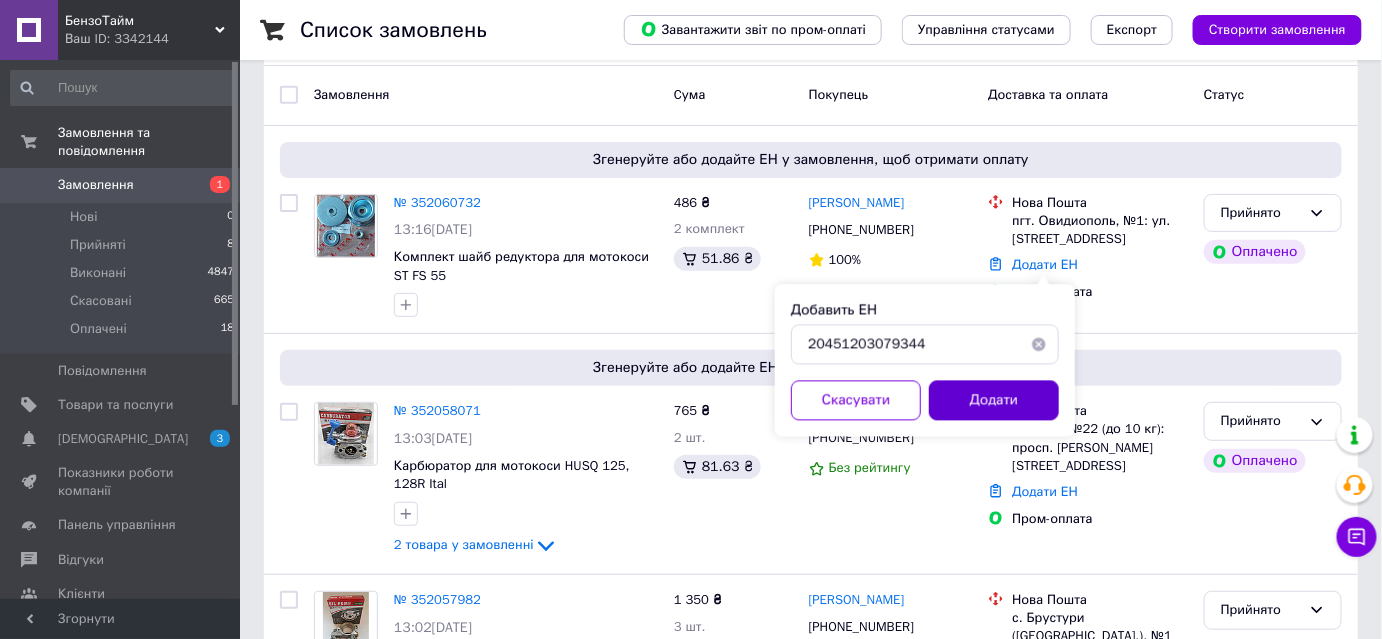 click on "Додати" at bounding box center [994, 401] 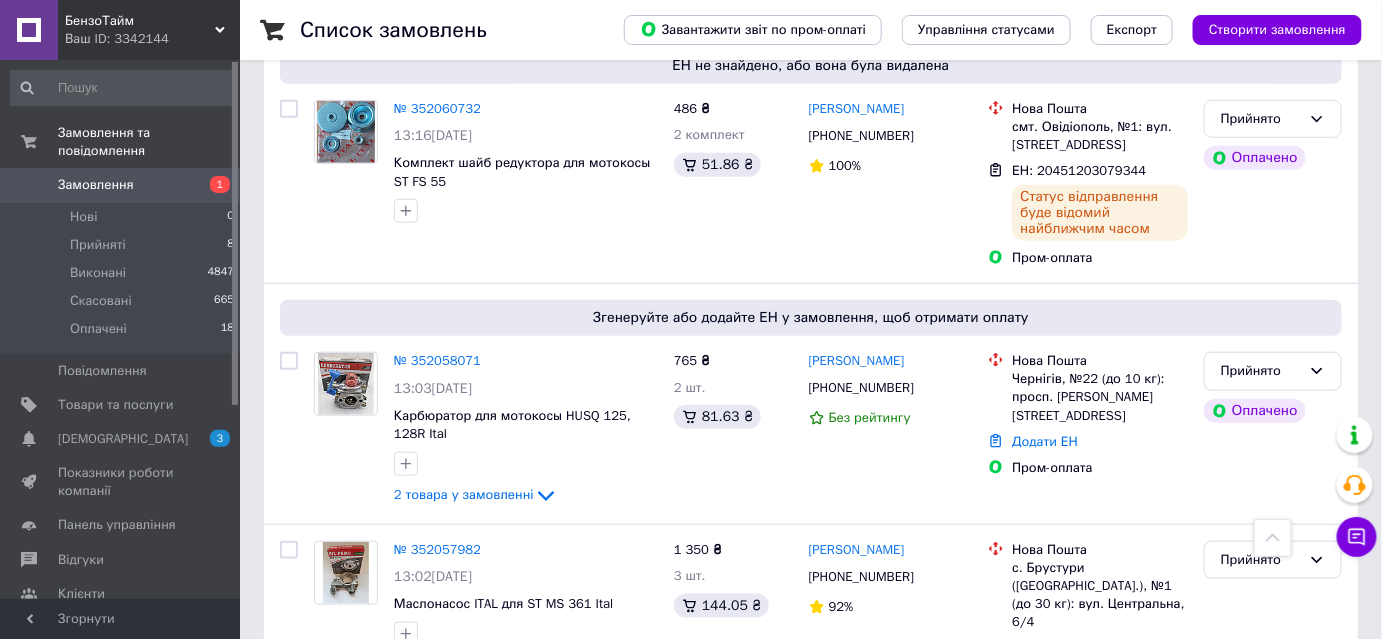 scroll, scrollTop: 448, scrollLeft: 0, axis: vertical 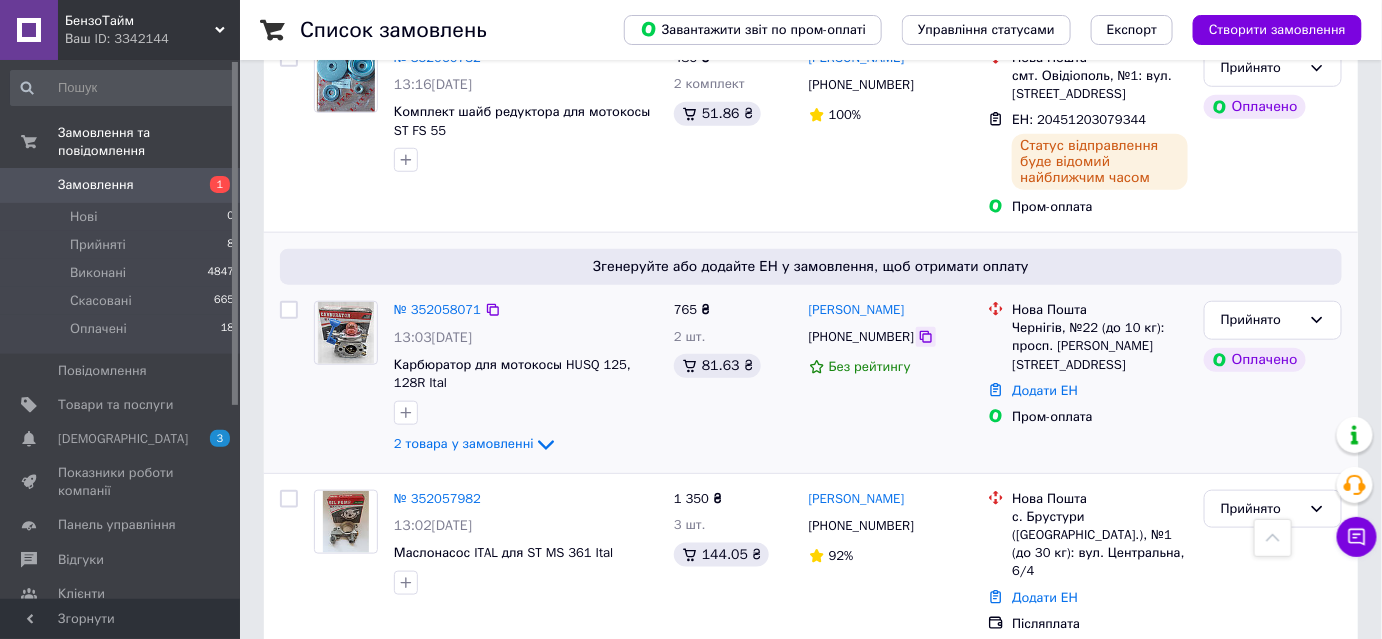 click 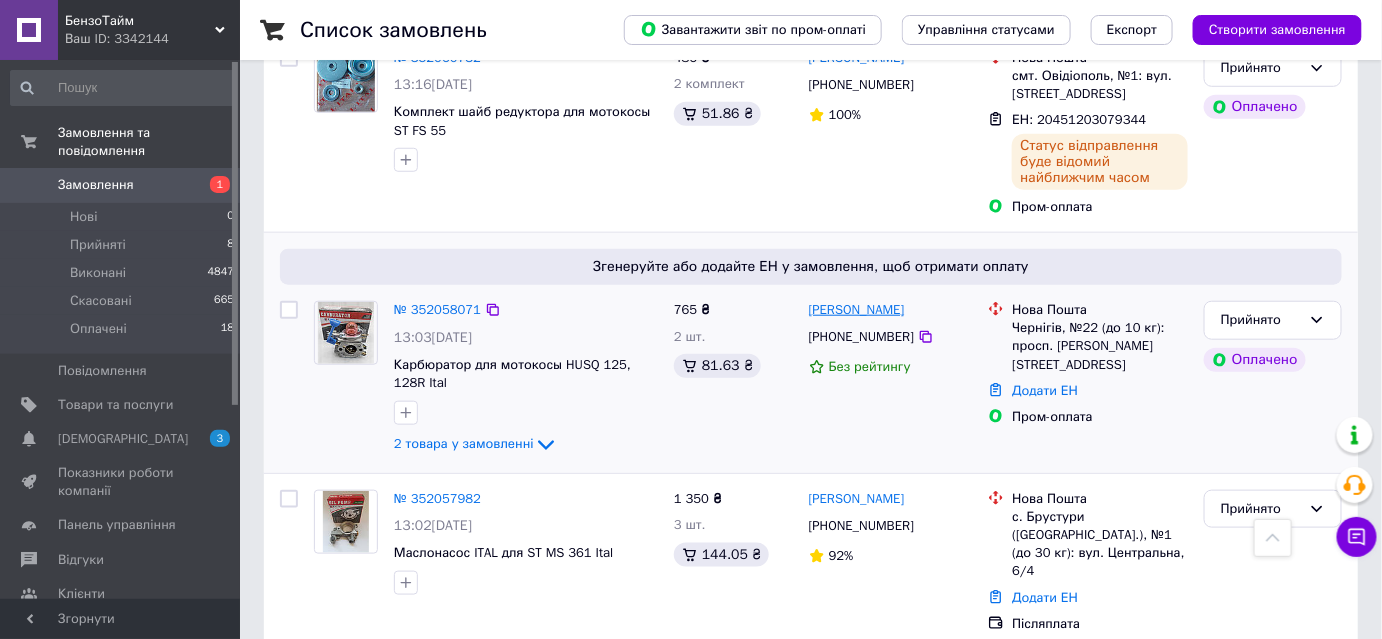 drag, startPoint x: 962, startPoint y: 275, endPoint x: 808, endPoint y: 279, distance: 154.05194 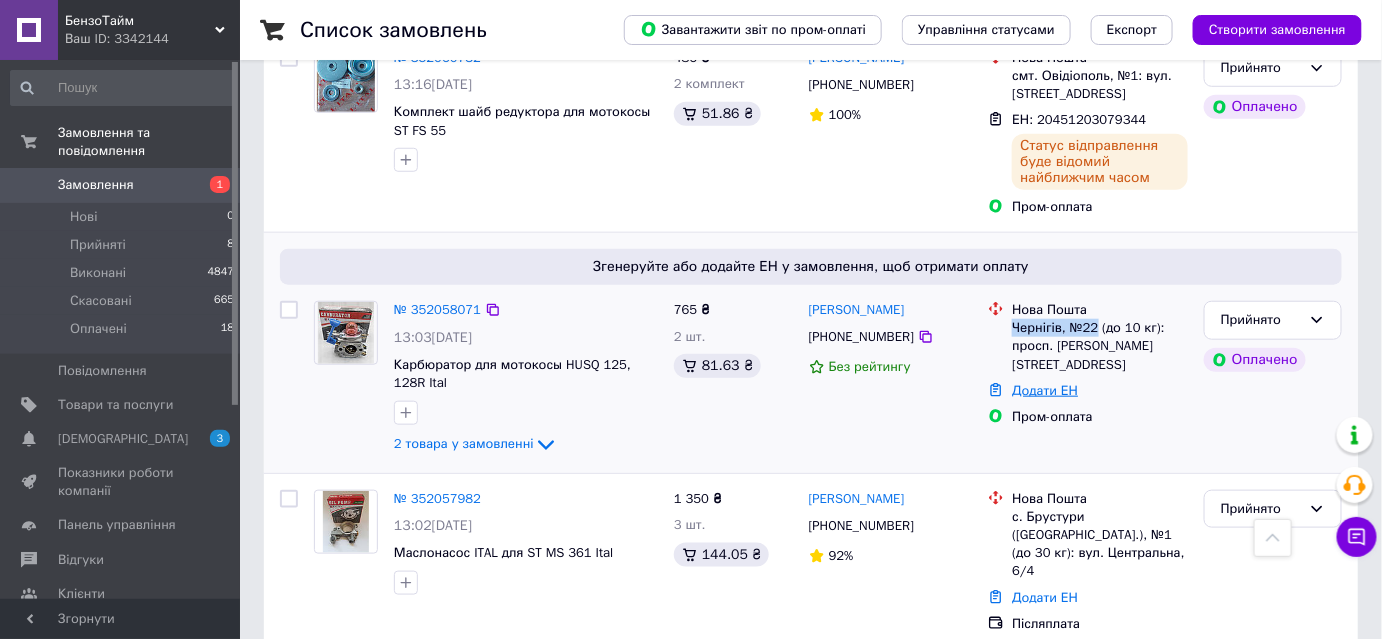 drag, startPoint x: 1012, startPoint y: 291, endPoint x: 1023, endPoint y: 349, distance: 59.03389 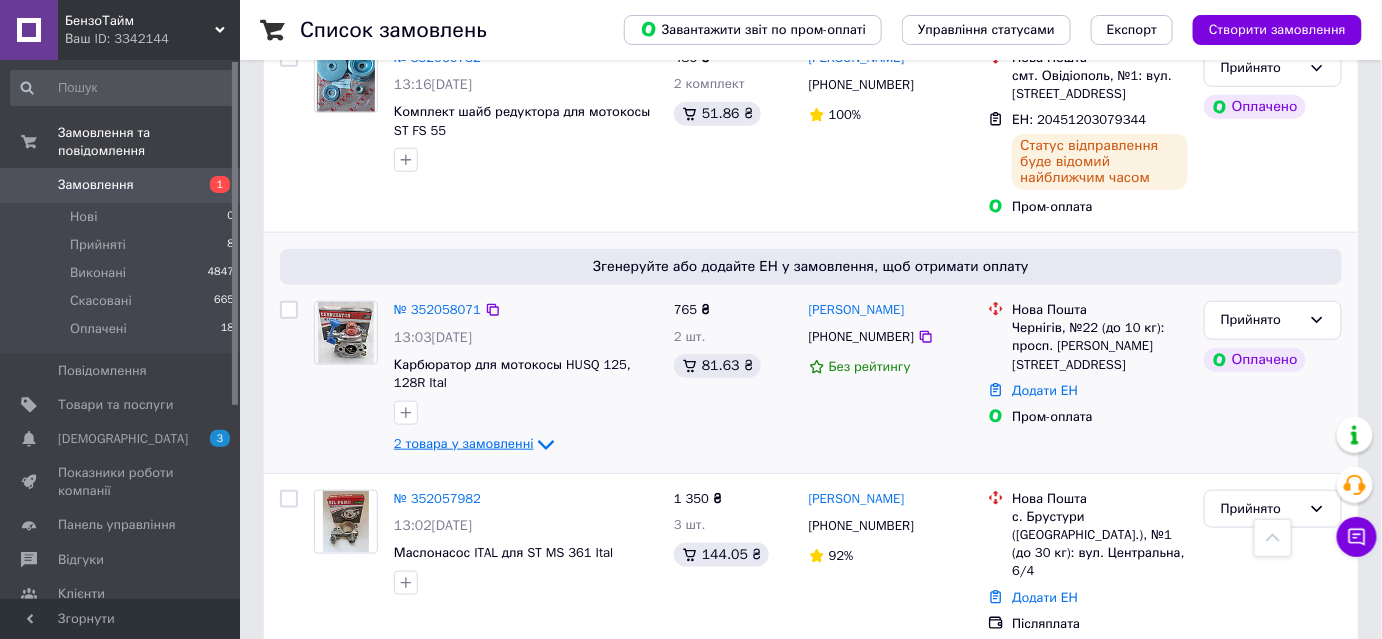 click on "2 товара у замовленні" at bounding box center [464, 443] 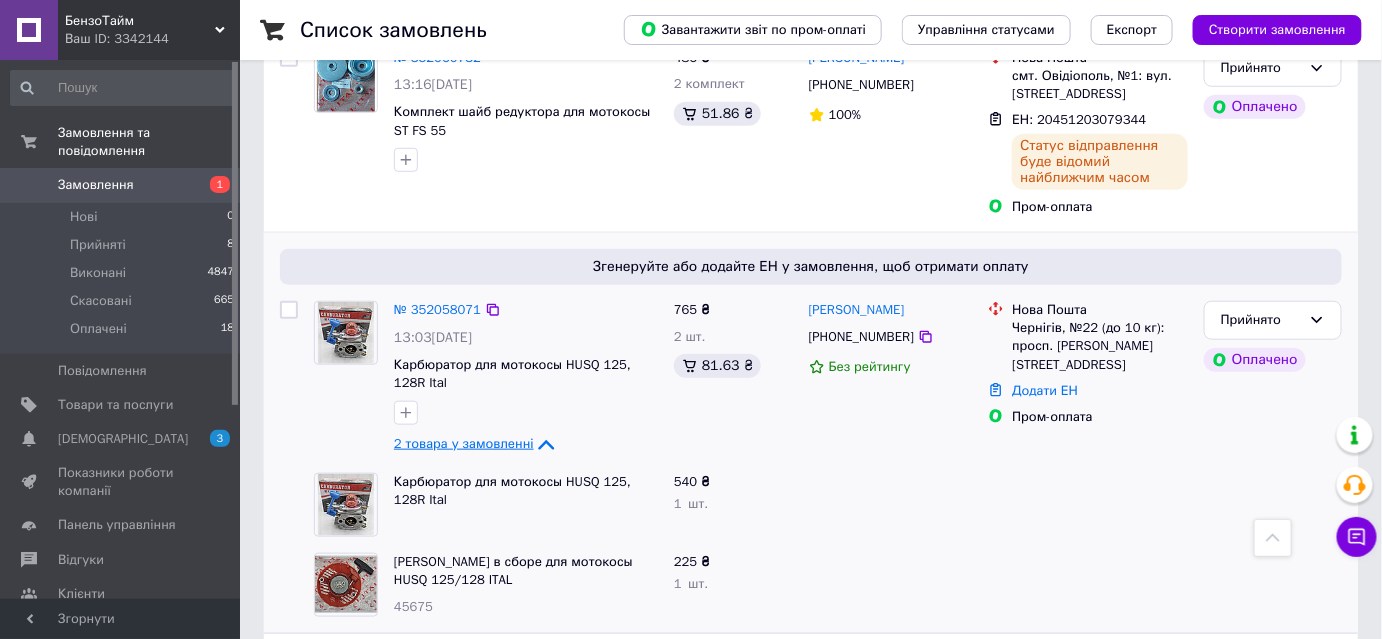 click on "2 товара у замовленні" at bounding box center (464, 443) 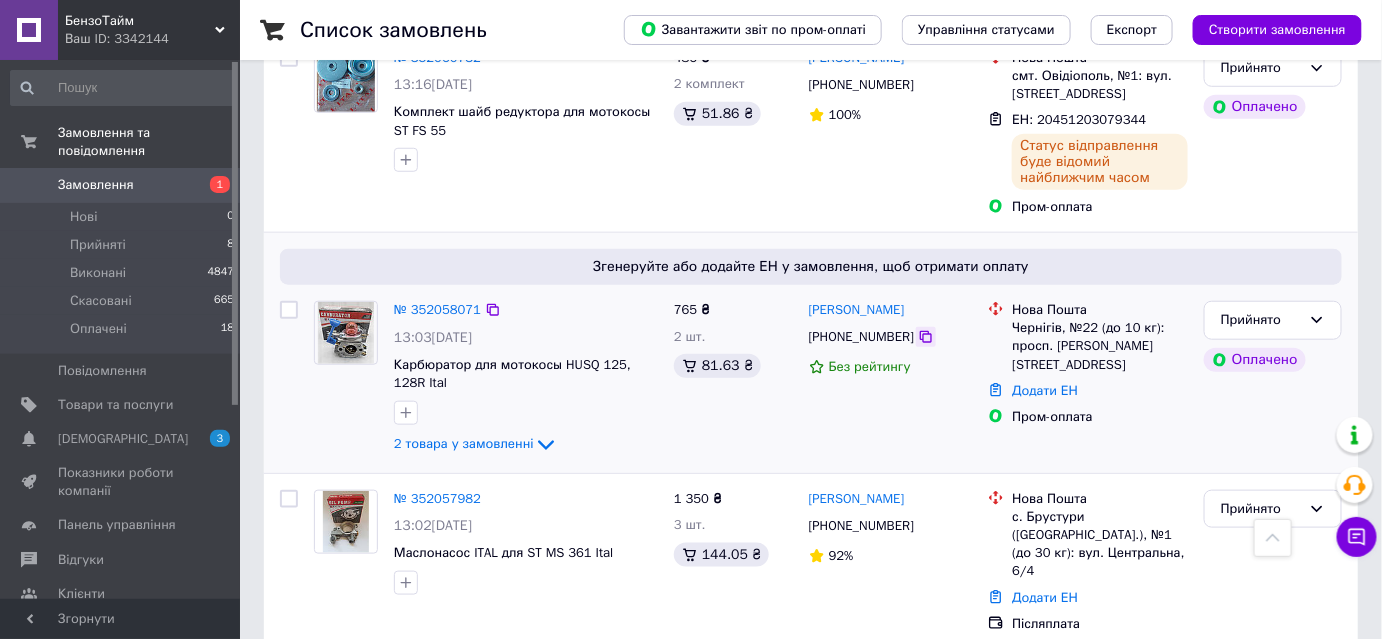 click 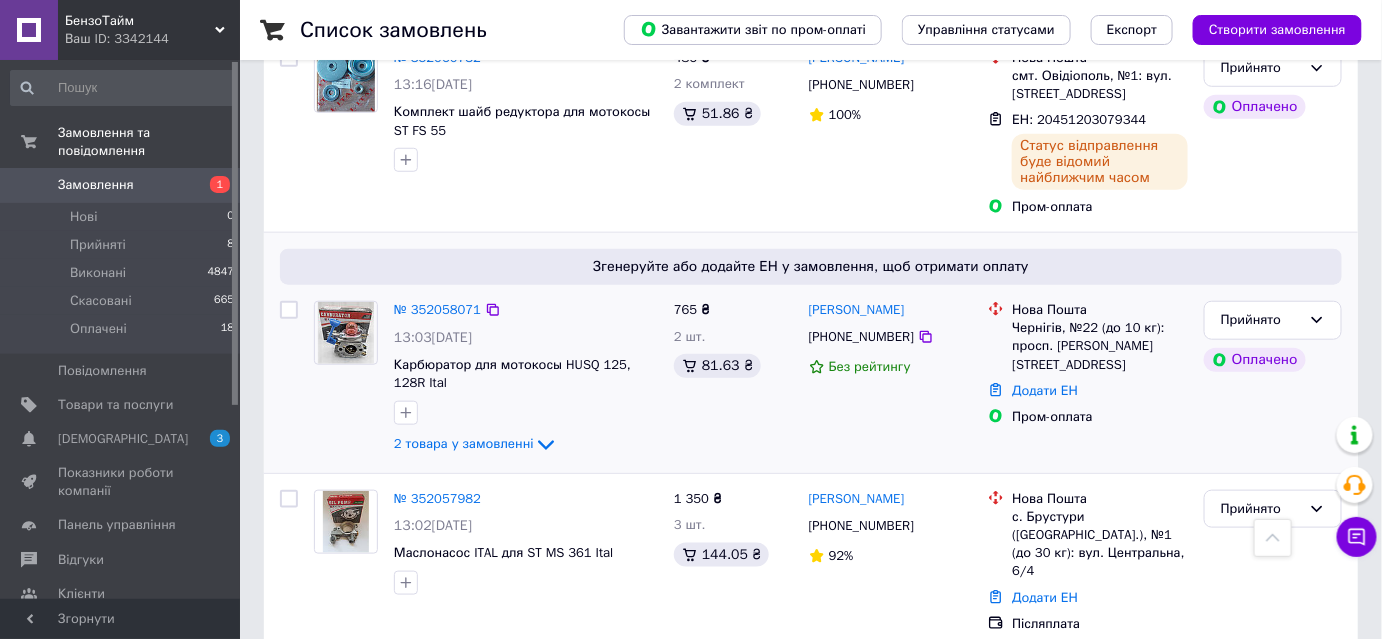 drag, startPoint x: 965, startPoint y: 272, endPoint x: 808, endPoint y: 273, distance: 157.00319 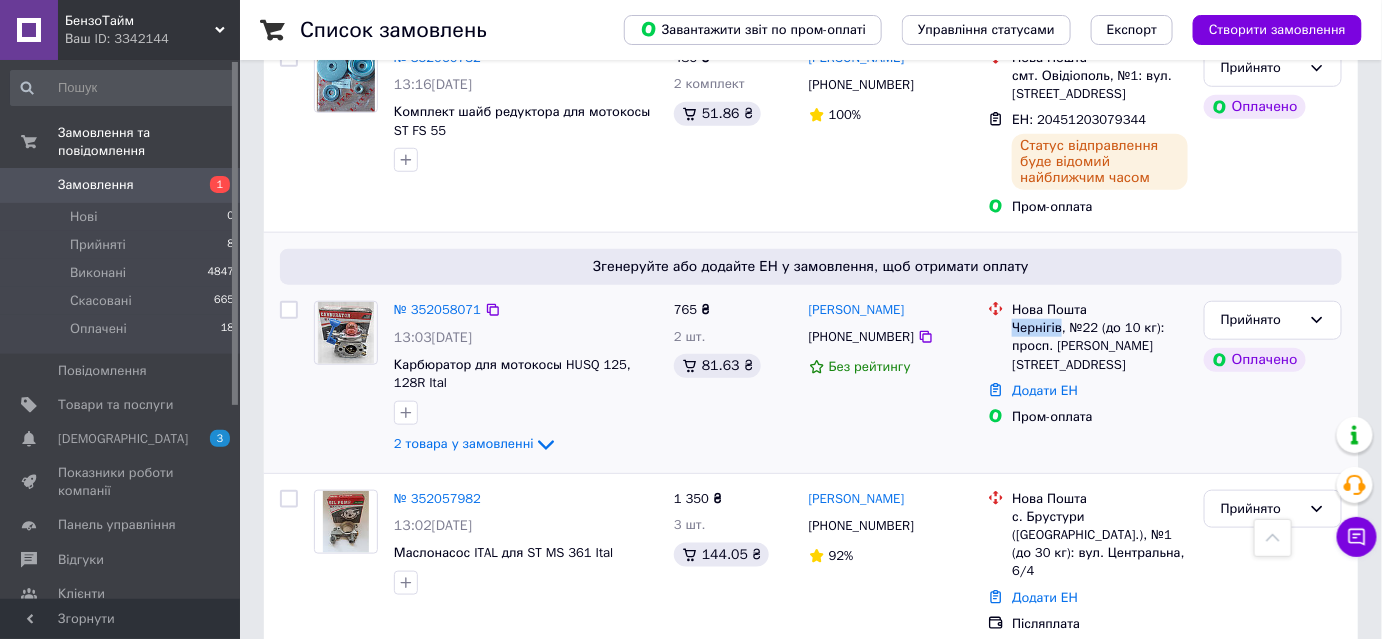 drag, startPoint x: 1013, startPoint y: 289, endPoint x: 1059, endPoint y: 292, distance: 46.09772 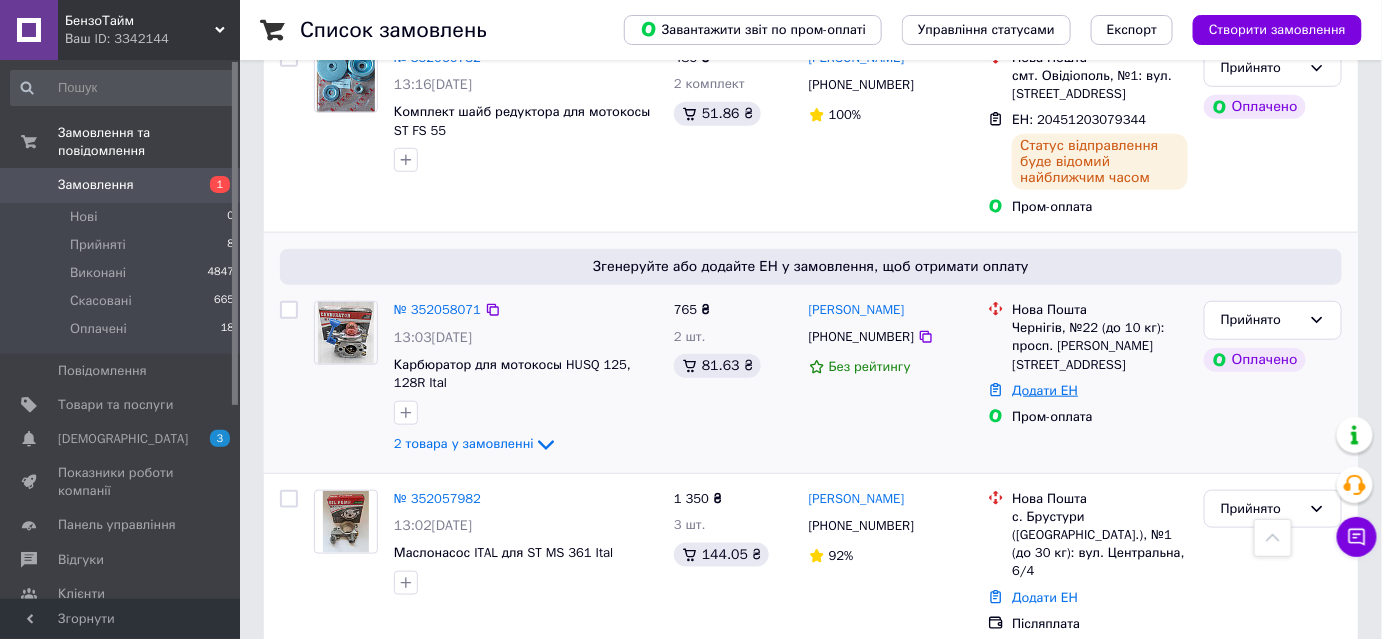 click on "Додати ЕН" at bounding box center (1045, 390) 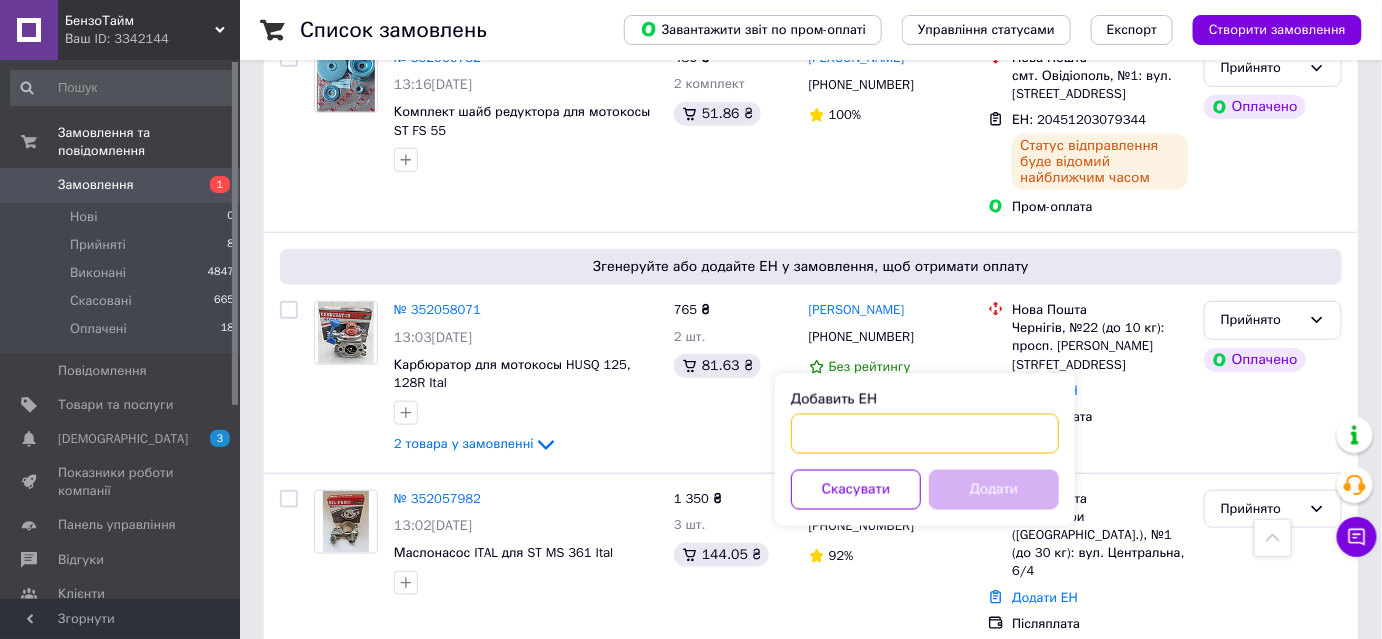 click on "Добавить ЕН" at bounding box center (925, 434) 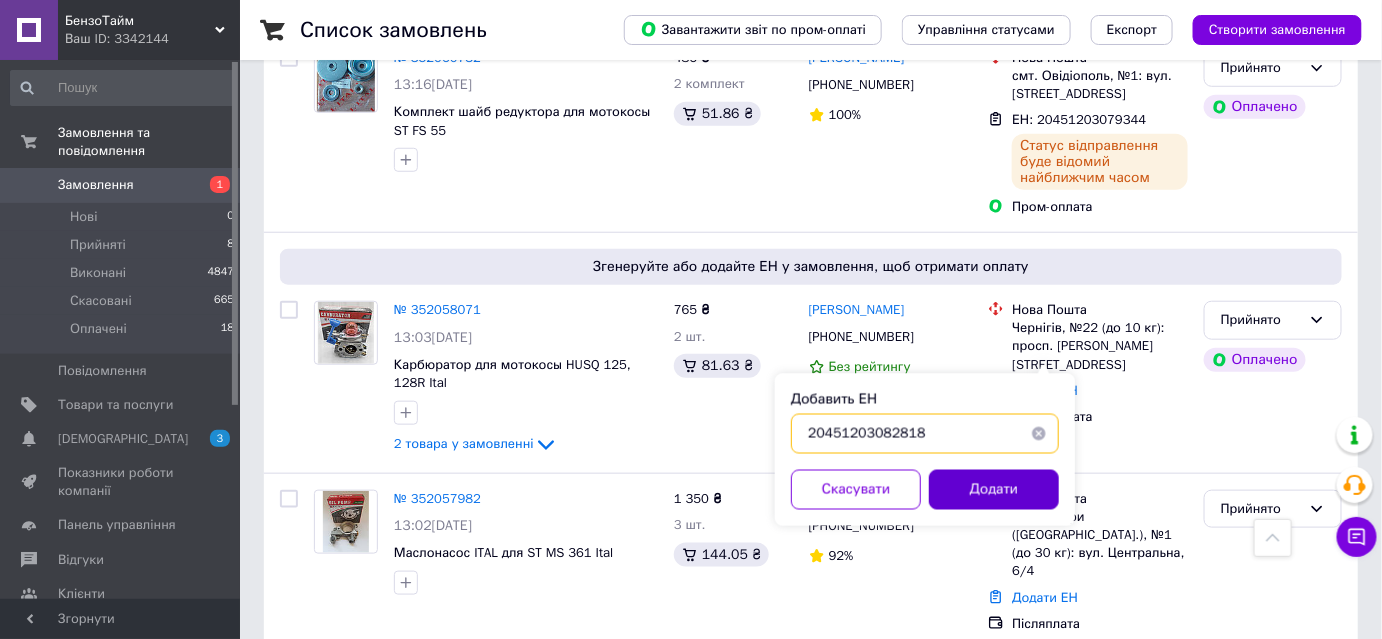 type on "20451203082818" 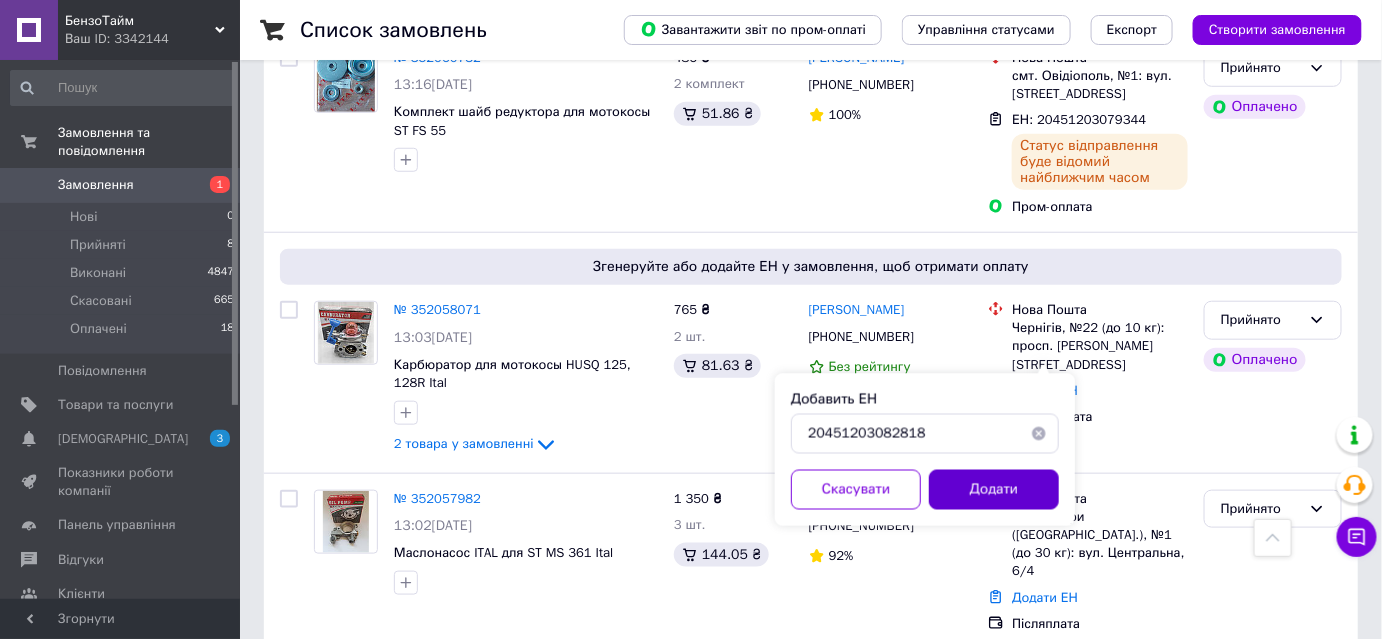click on "Додати" at bounding box center (994, 490) 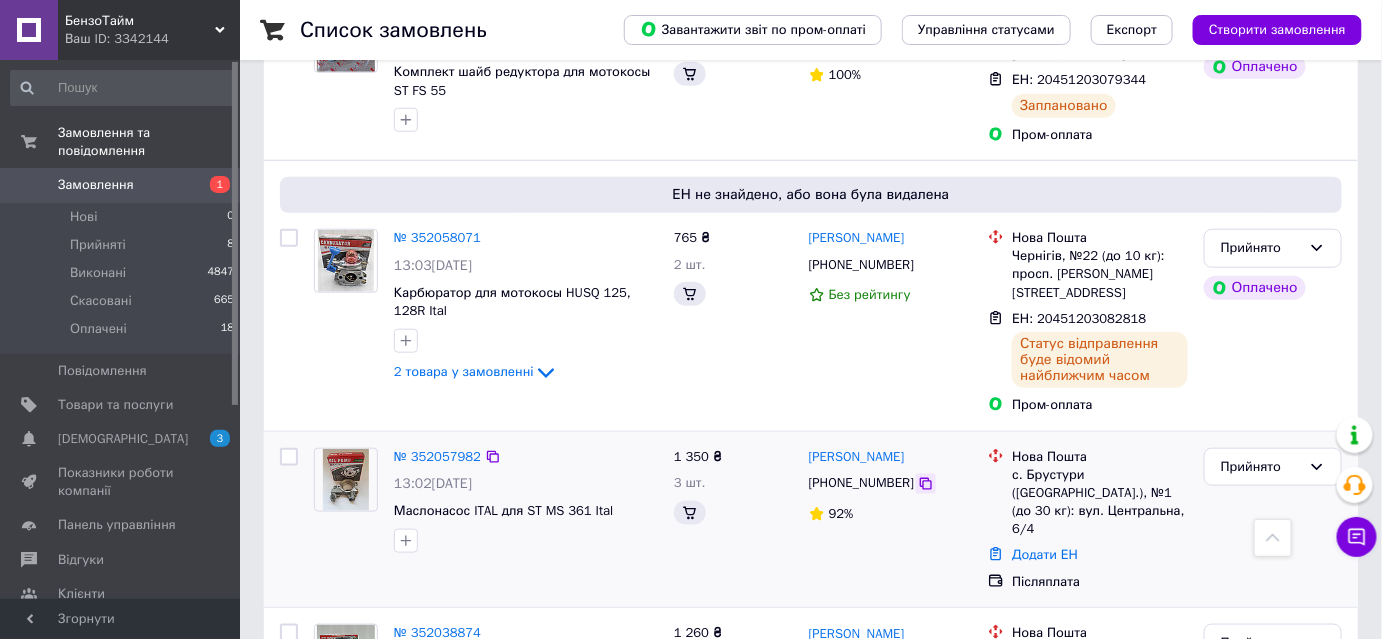 scroll, scrollTop: 539, scrollLeft: 0, axis: vertical 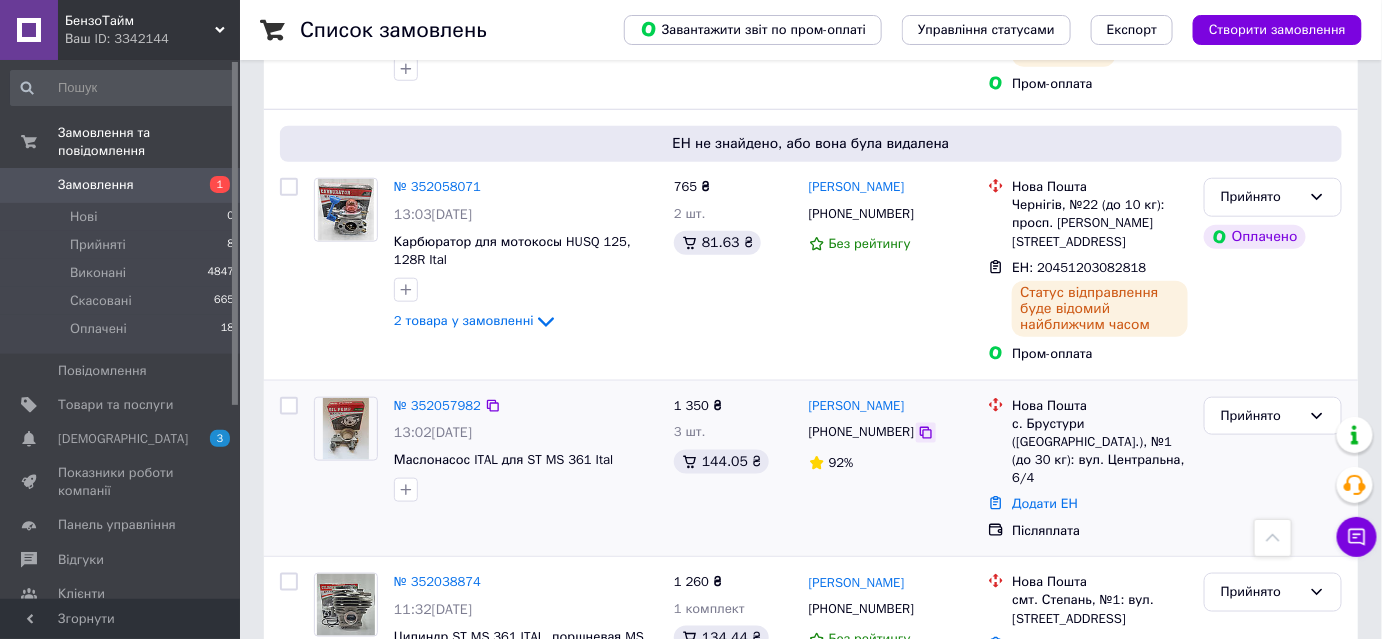 click 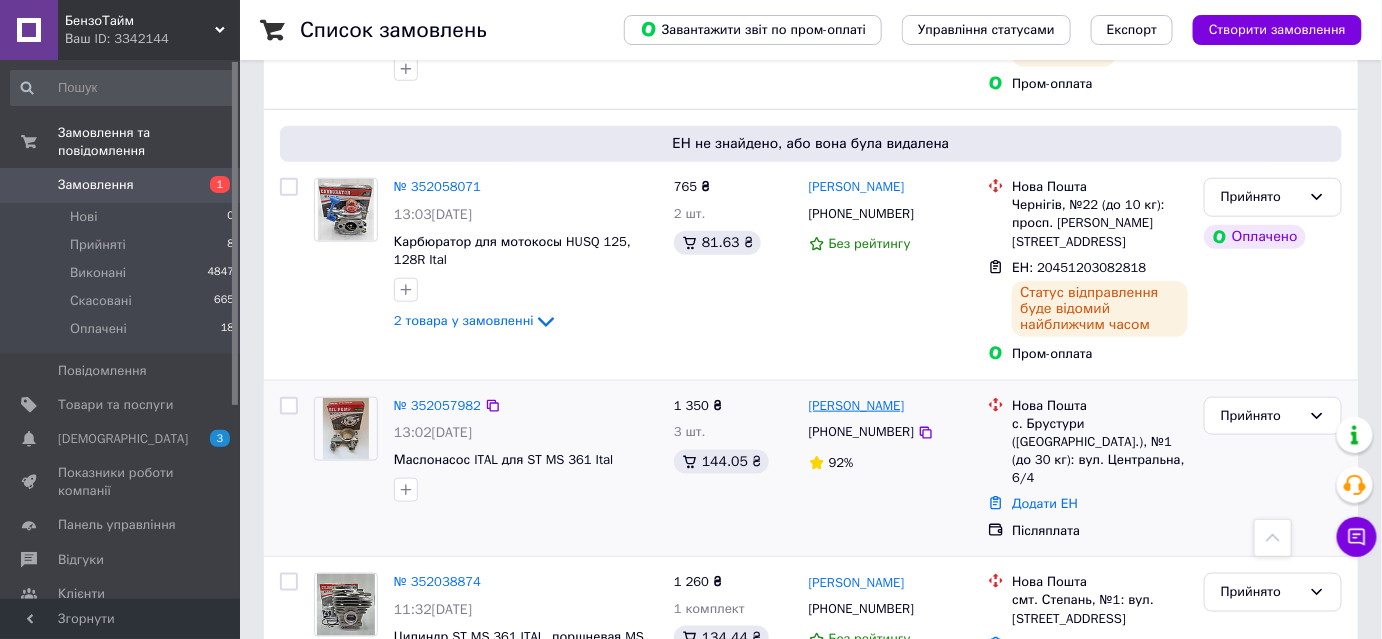 drag, startPoint x: 922, startPoint y: 367, endPoint x: 810, endPoint y: 365, distance: 112.01785 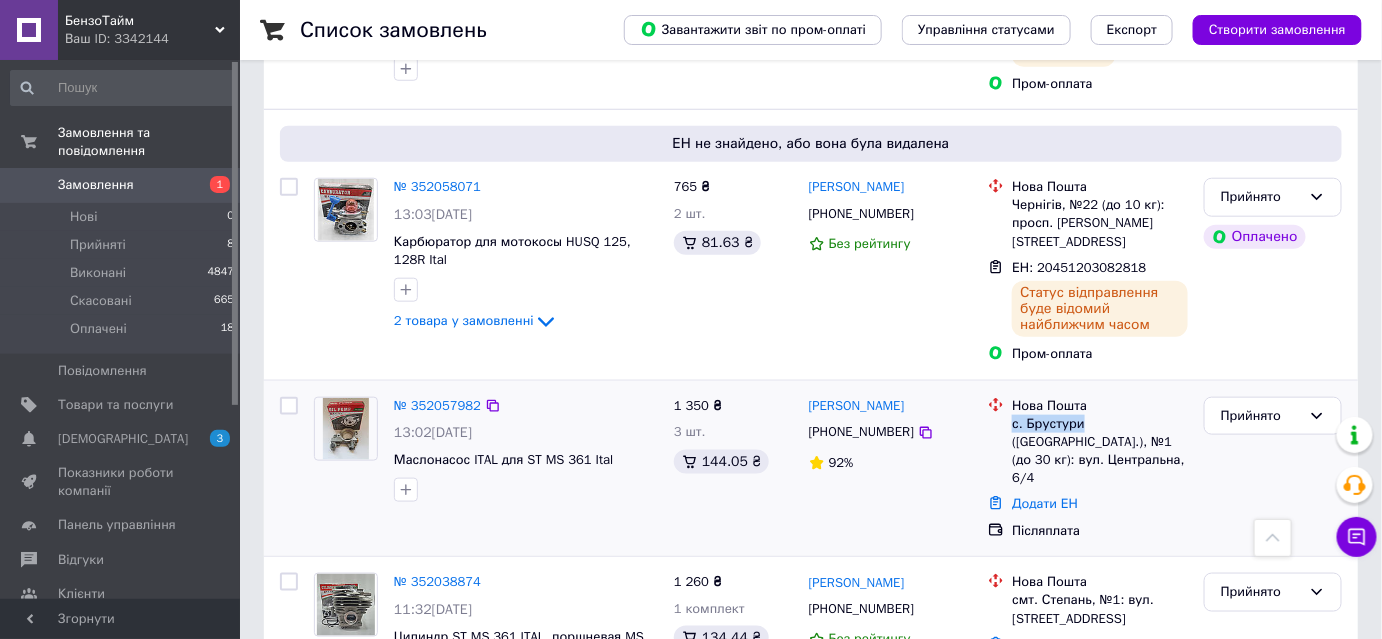 drag, startPoint x: 1010, startPoint y: 389, endPoint x: 1080, endPoint y: 385, distance: 70.11419 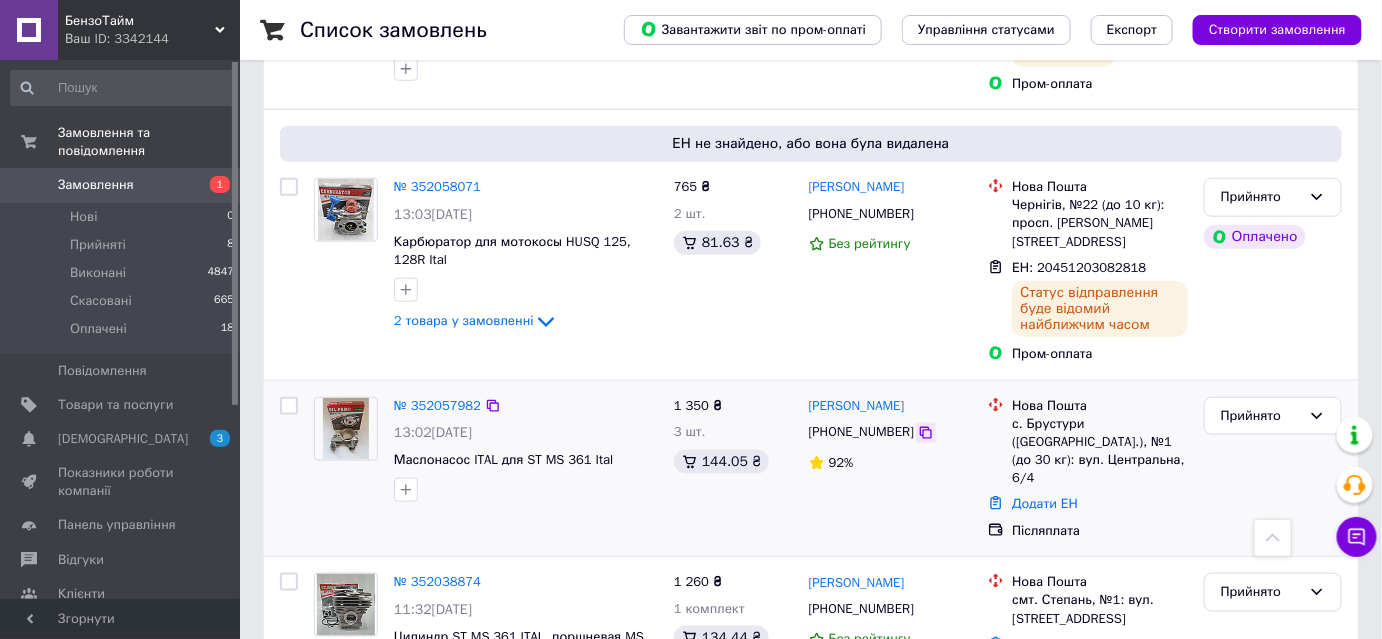 click 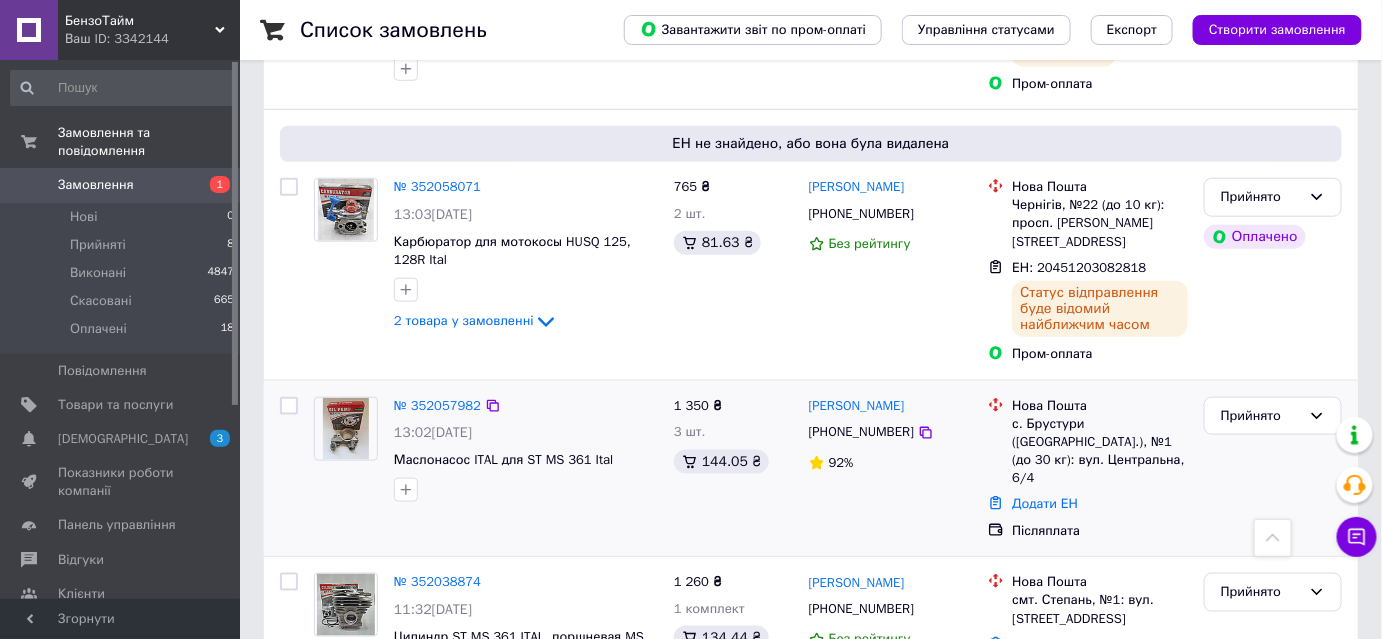 drag, startPoint x: 930, startPoint y: 371, endPoint x: 792, endPoint y: 412, distance: 143.9618 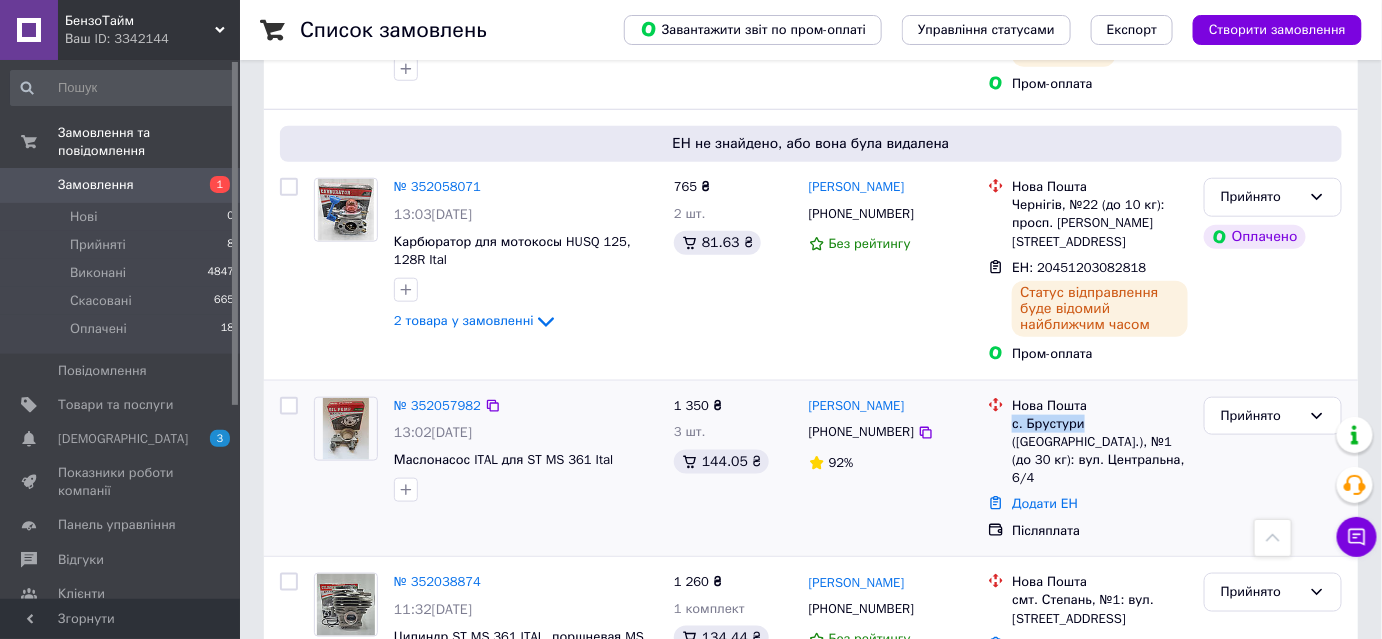 drag, startPoint x: 1015, startPoint y: 380, endPoint x: 1079, endPoint y: 383, distance: 64.070274 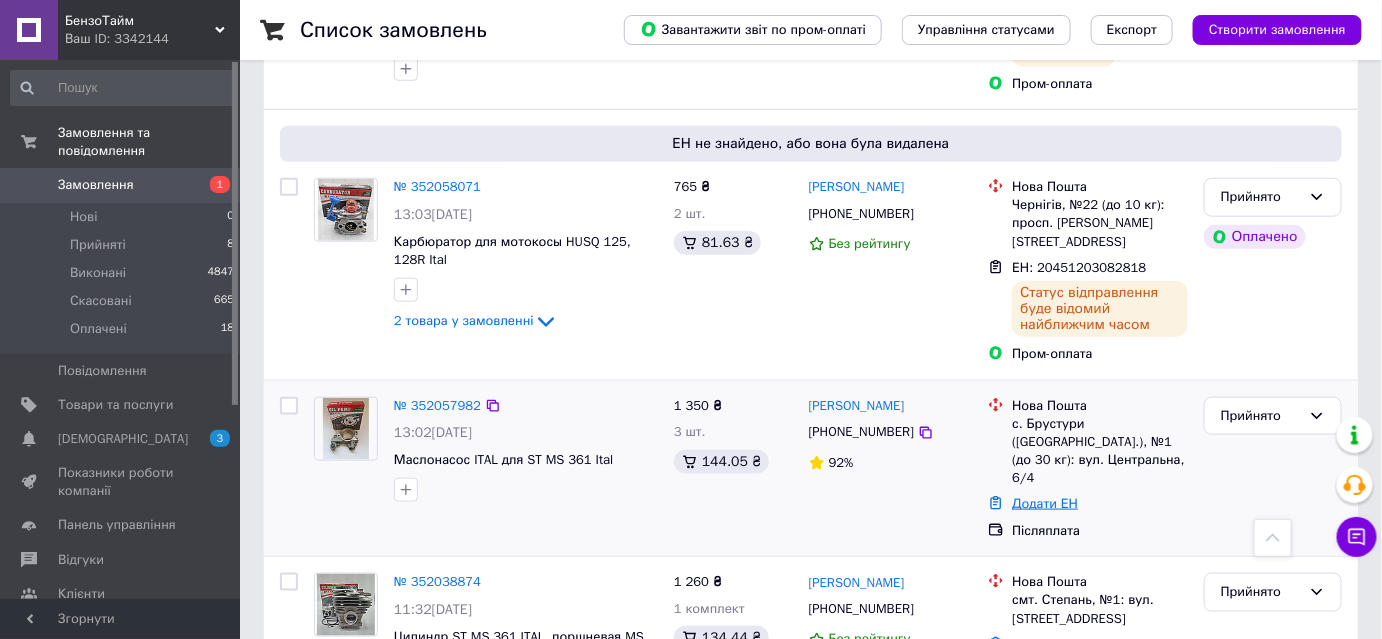 click on "Додати ЕН" at bounding box center (1045, 503) 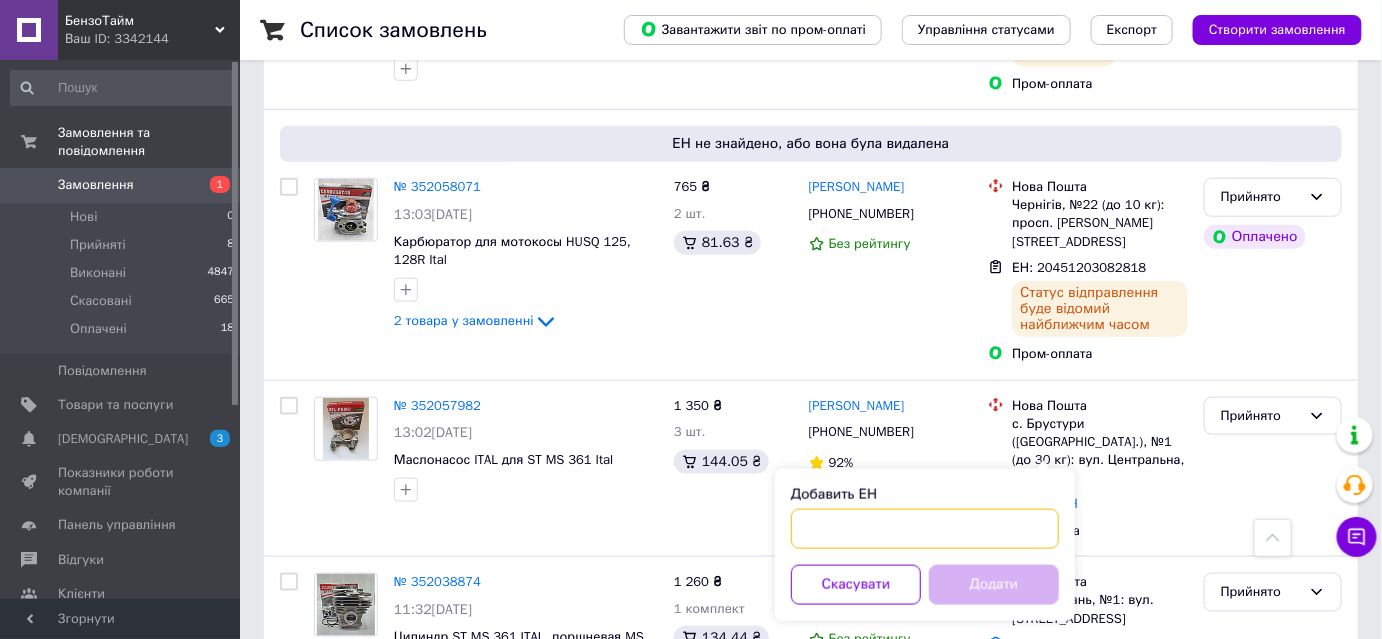 click on "Добавить ЕН" at bounding box center (925, 529) 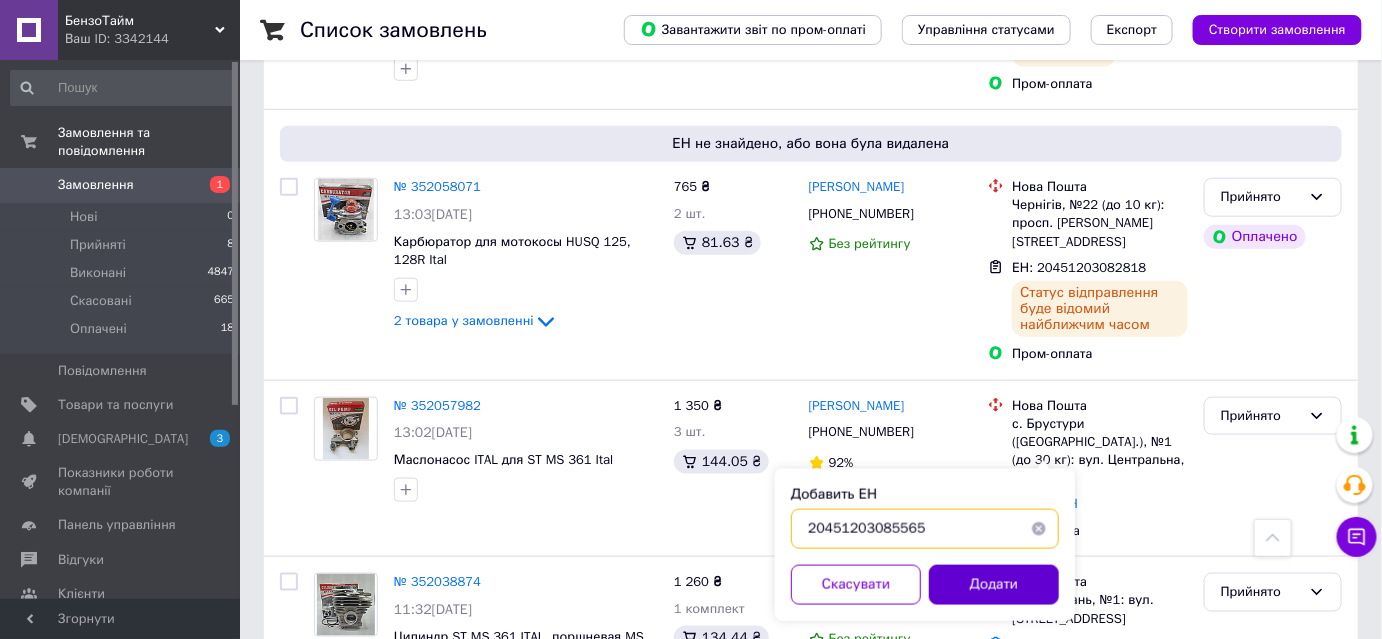 type on "20451203085565" 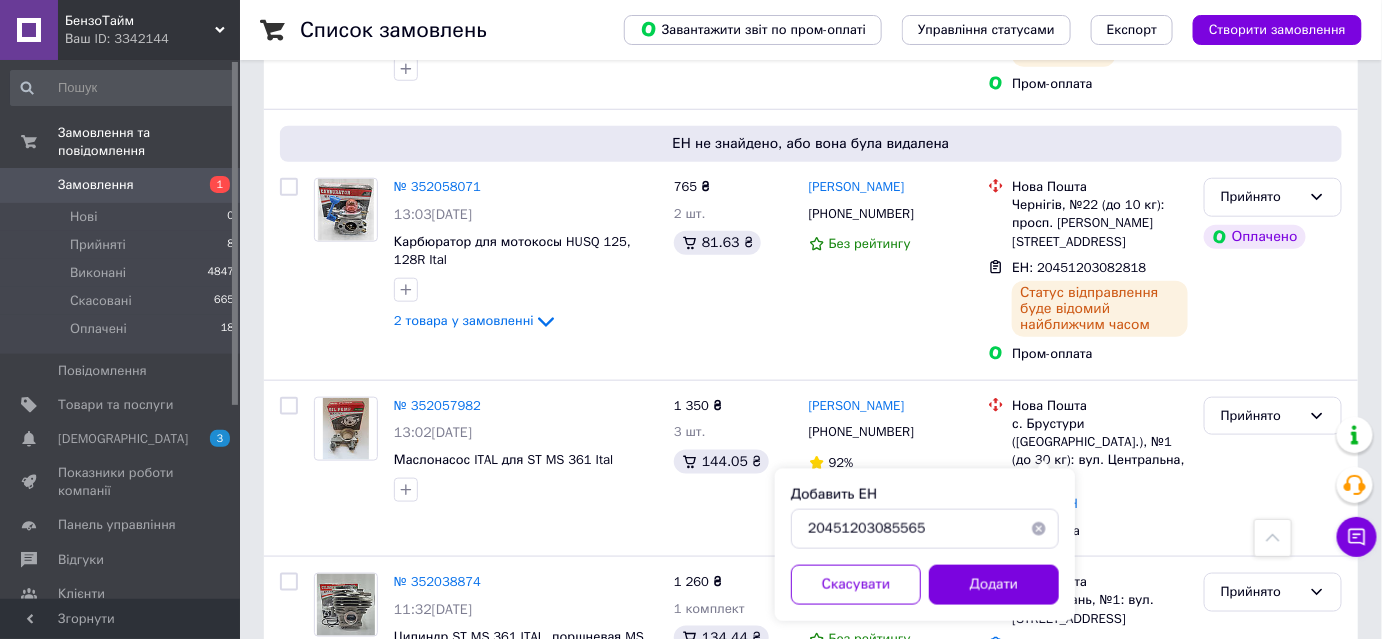 click on "Додати" at bounding box center (994, 585) 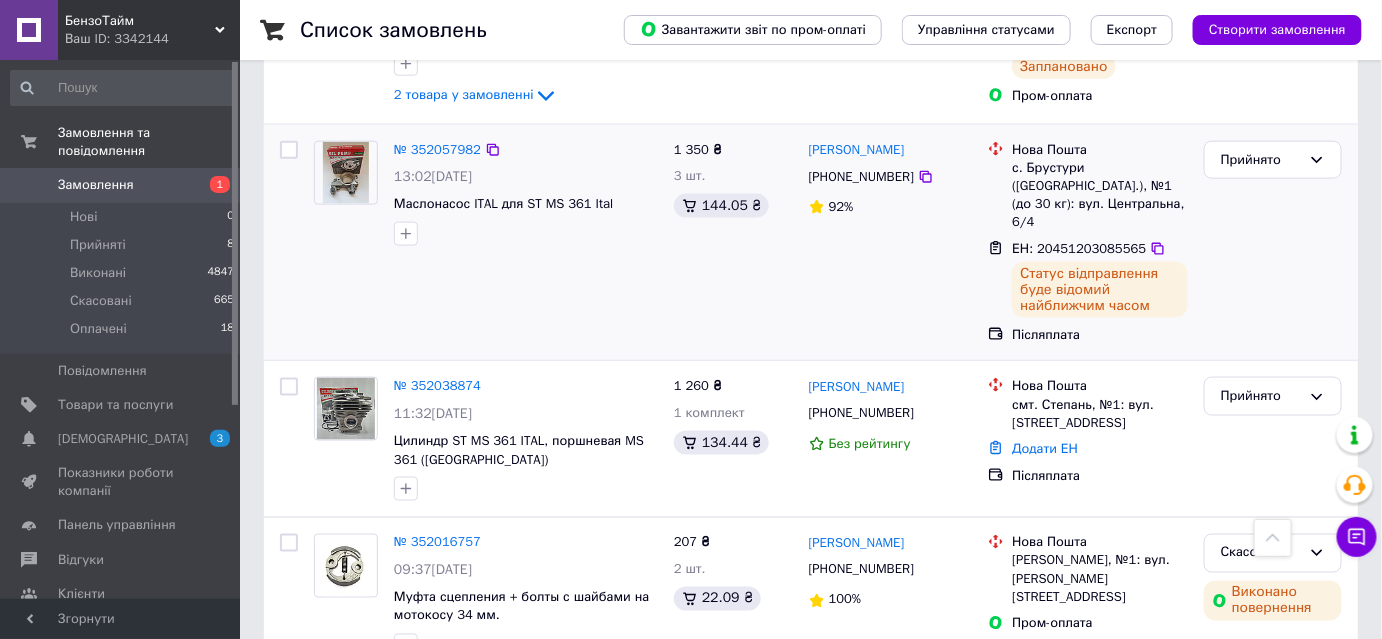 scroll, scrollTop: 812, scrollLeft: 0, axis: vertical 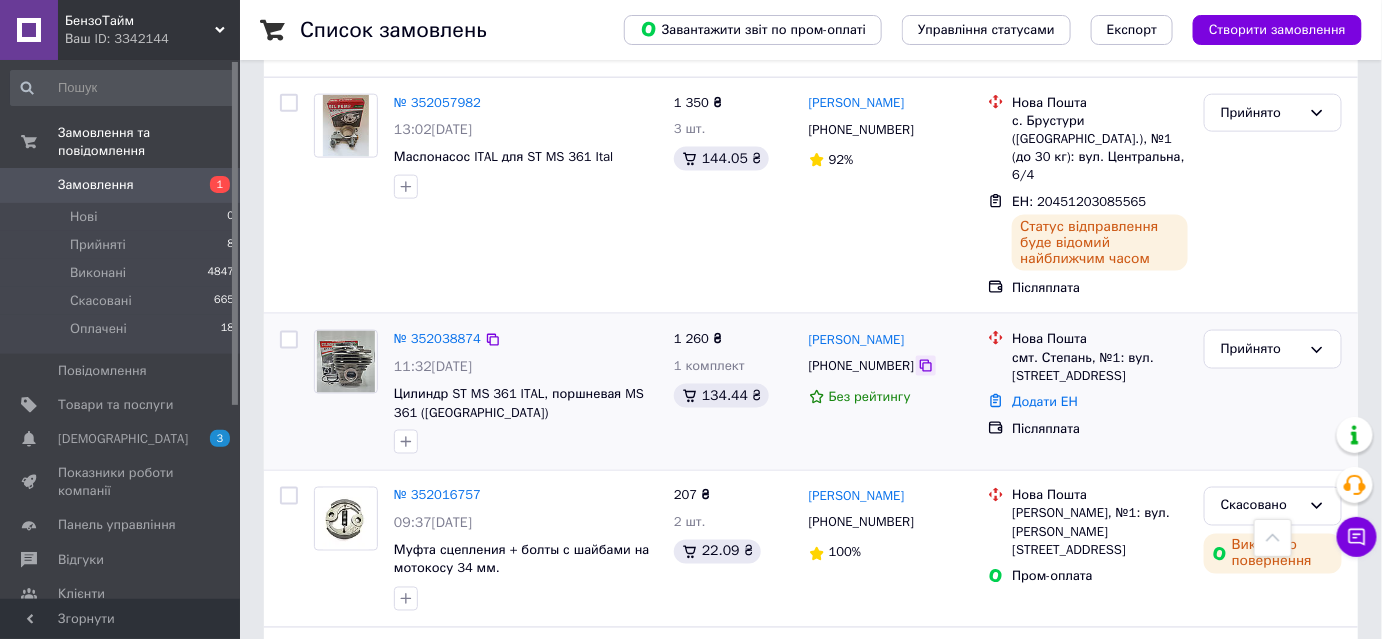 click 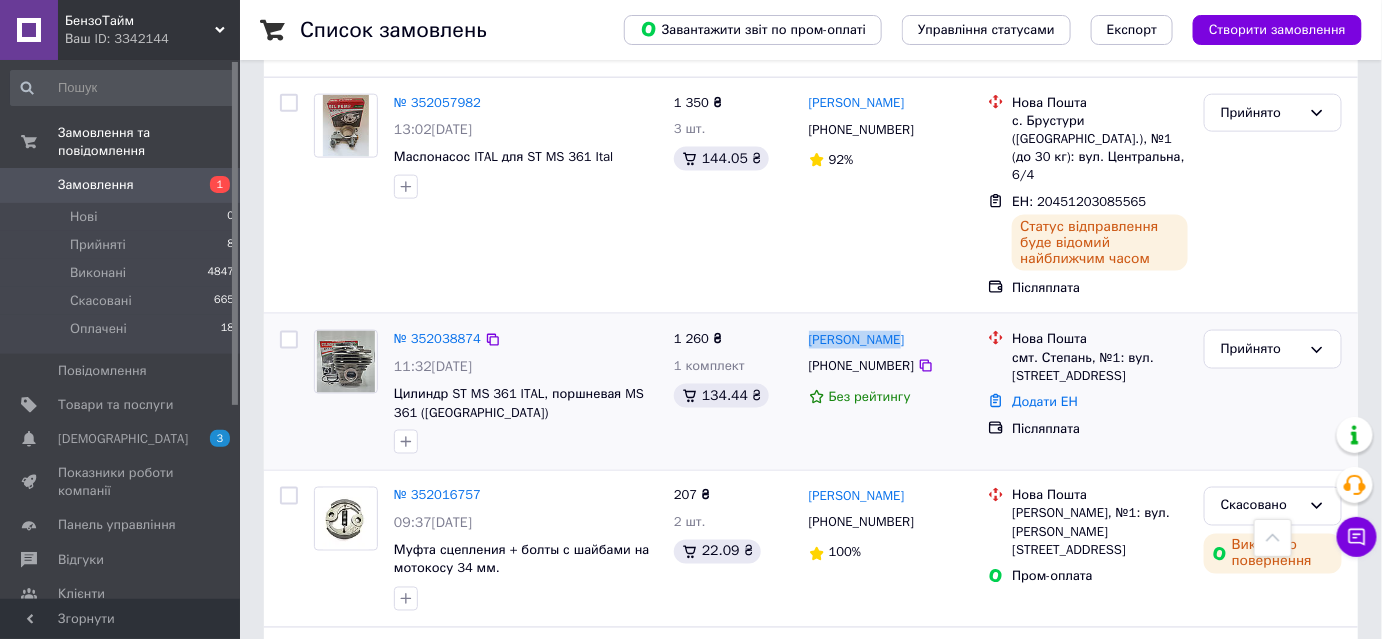 drag, startPoint x: 900, startPoint y: 282, endPoint x: 792, endPoint y: 320, distance: 114.49017 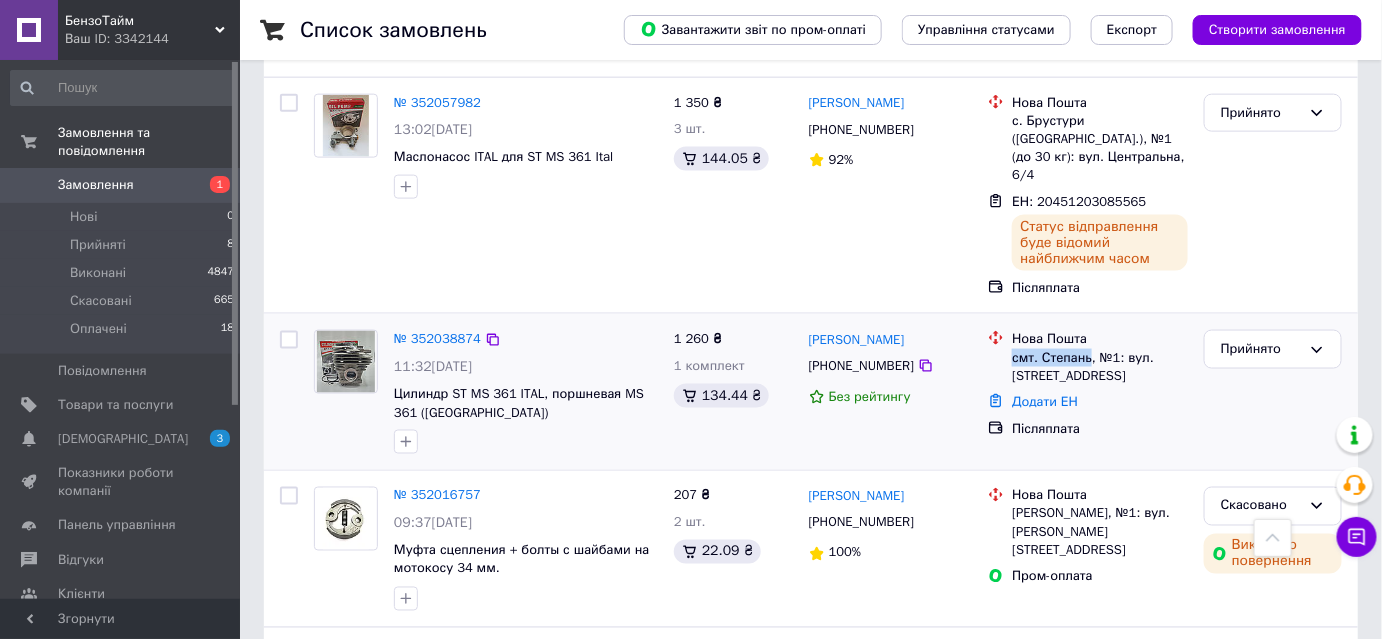 drag, startPoint x: 1013, startPoint y: 303, endPoint x: 1087, endPoint y: 299, distance: 74.10803 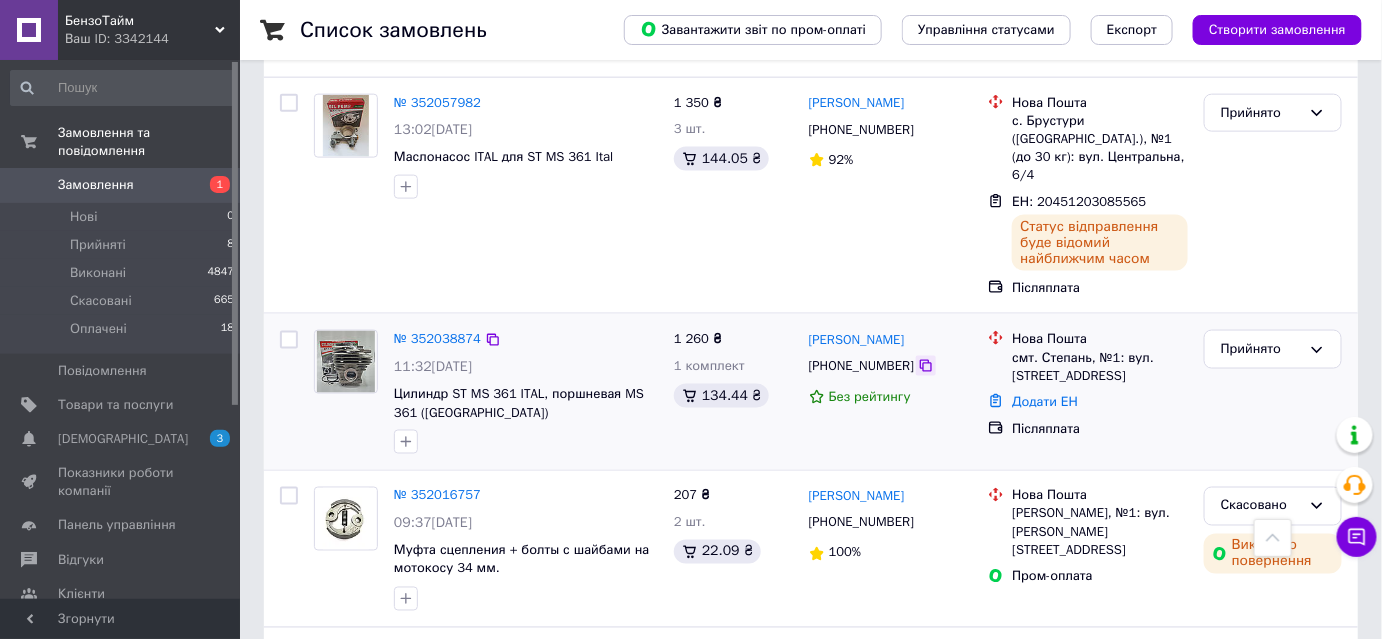 click 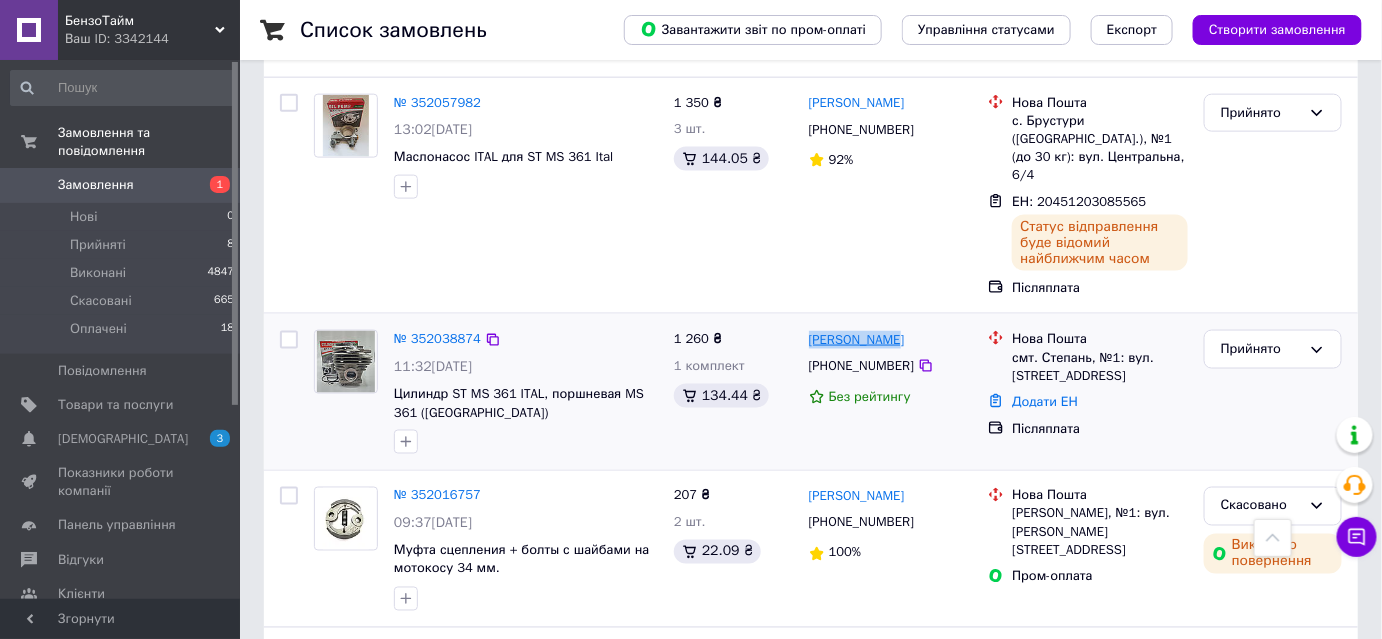 drag, startPoint x: 898, startPoint y: 280, endPoint x: 808, endPoint y: 278, distance: 90.02222 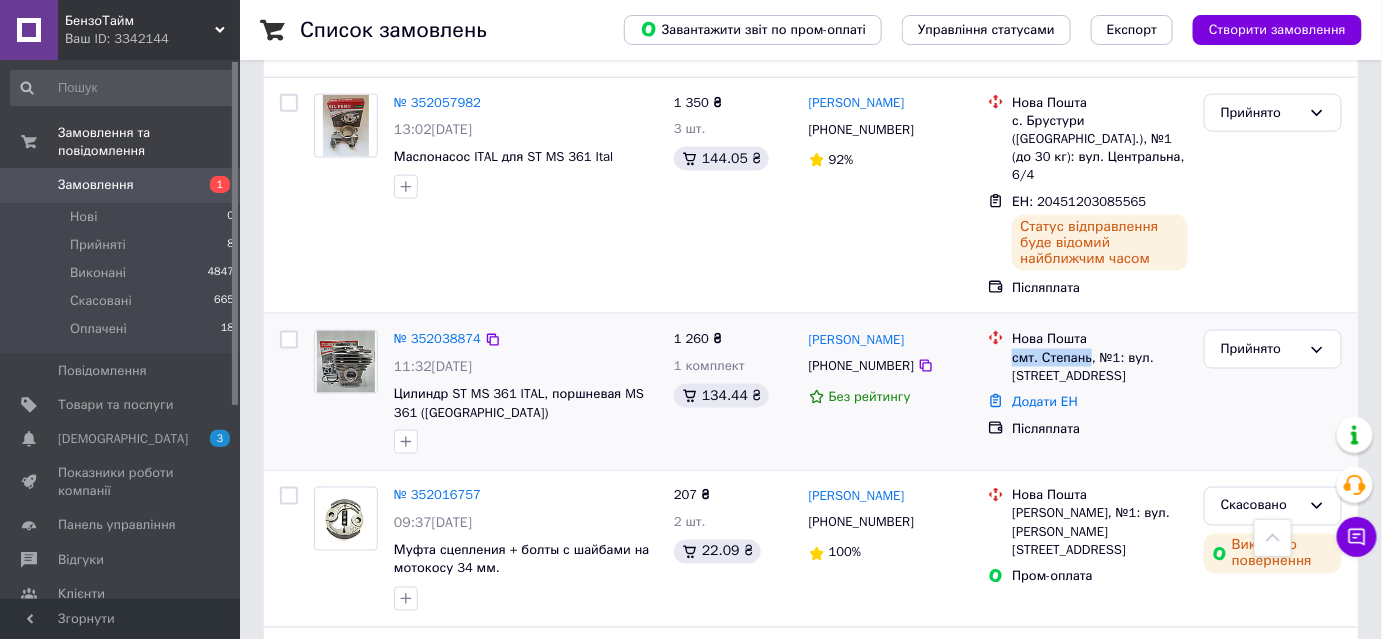 drag, startPoint x: 1013, startPoint y: 303, endPoint x: 1085, endPoint y: 303, distance: 72 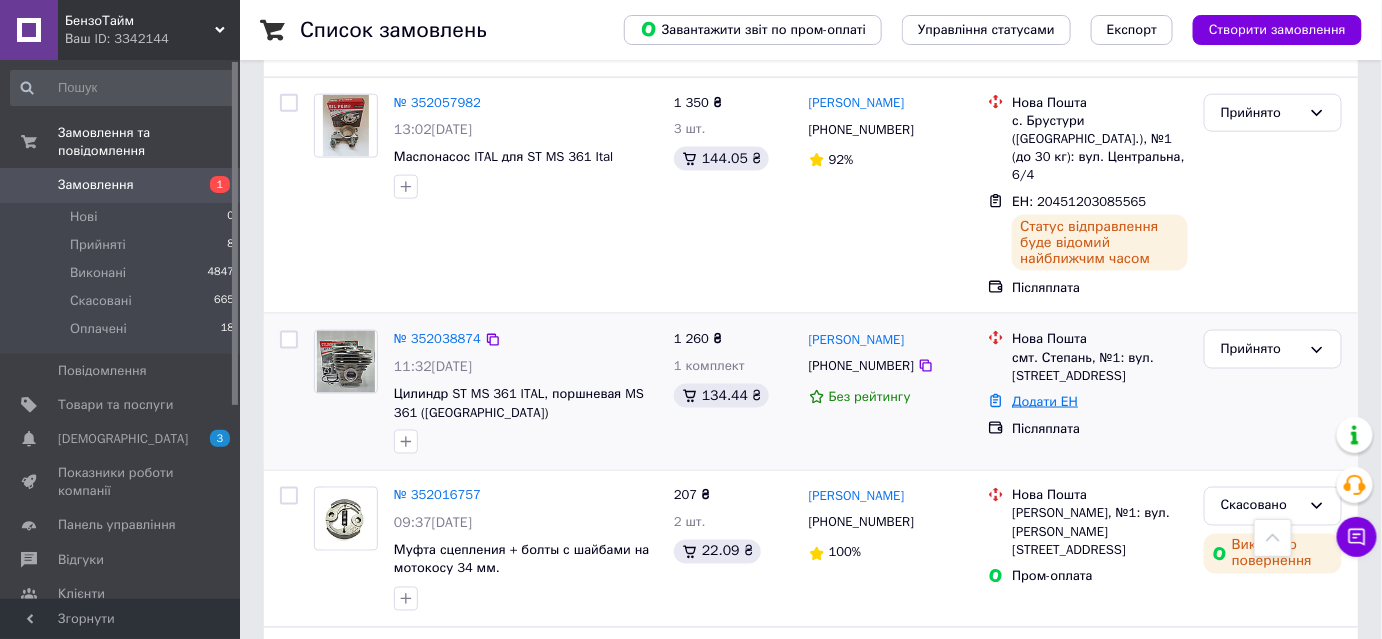 click on "Додати ЕН" at bounding box center (1045, 401) 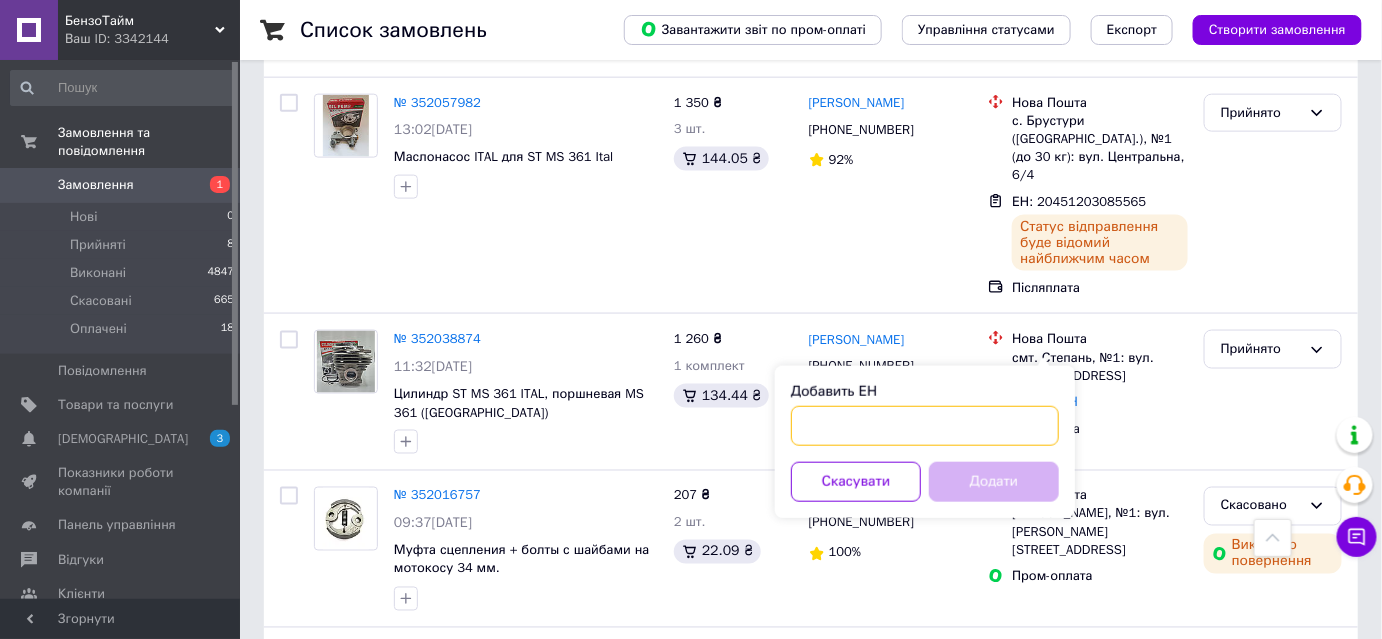 click on "Добавить ЕН" at bounding box center [925, 426] 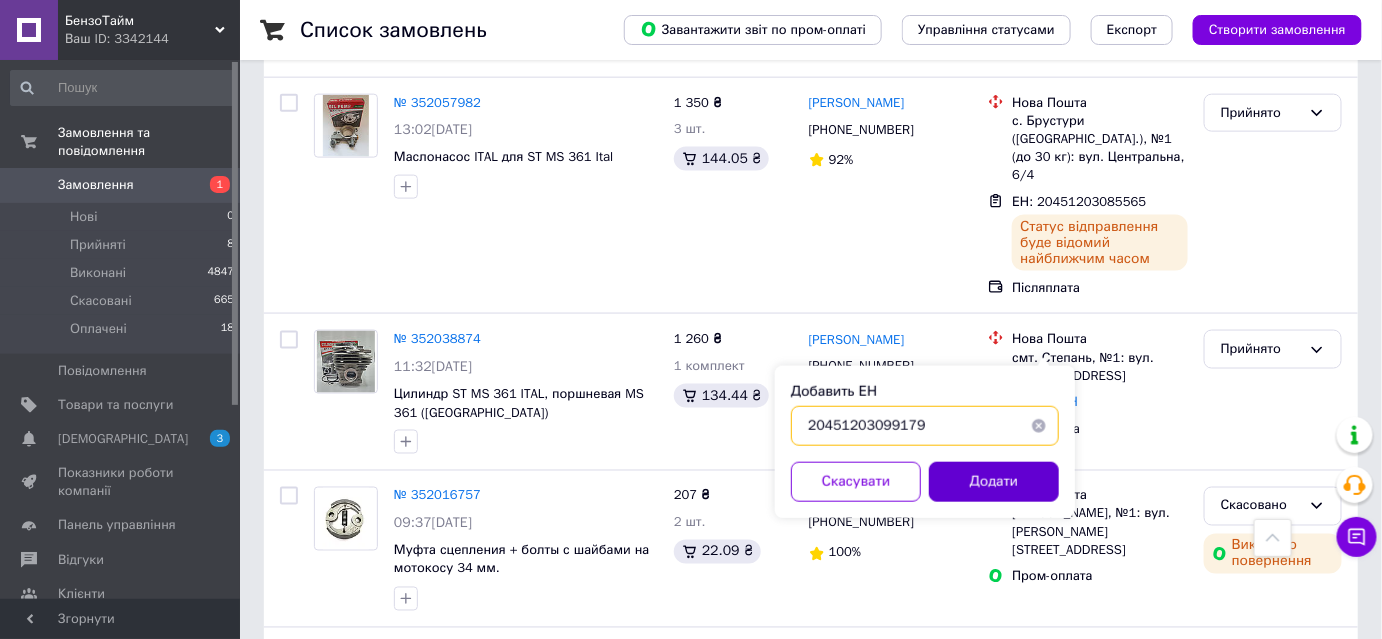 type on "20451203099179" 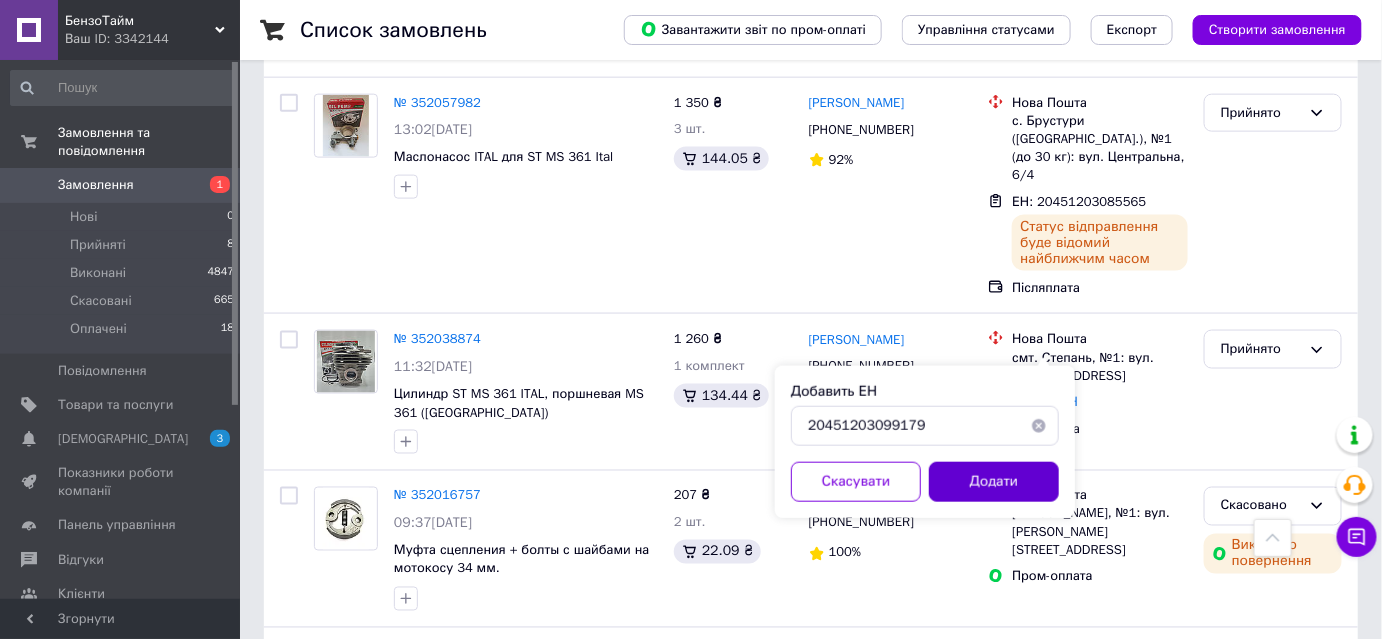 click on "Додати" at bounding box center [994, 482] 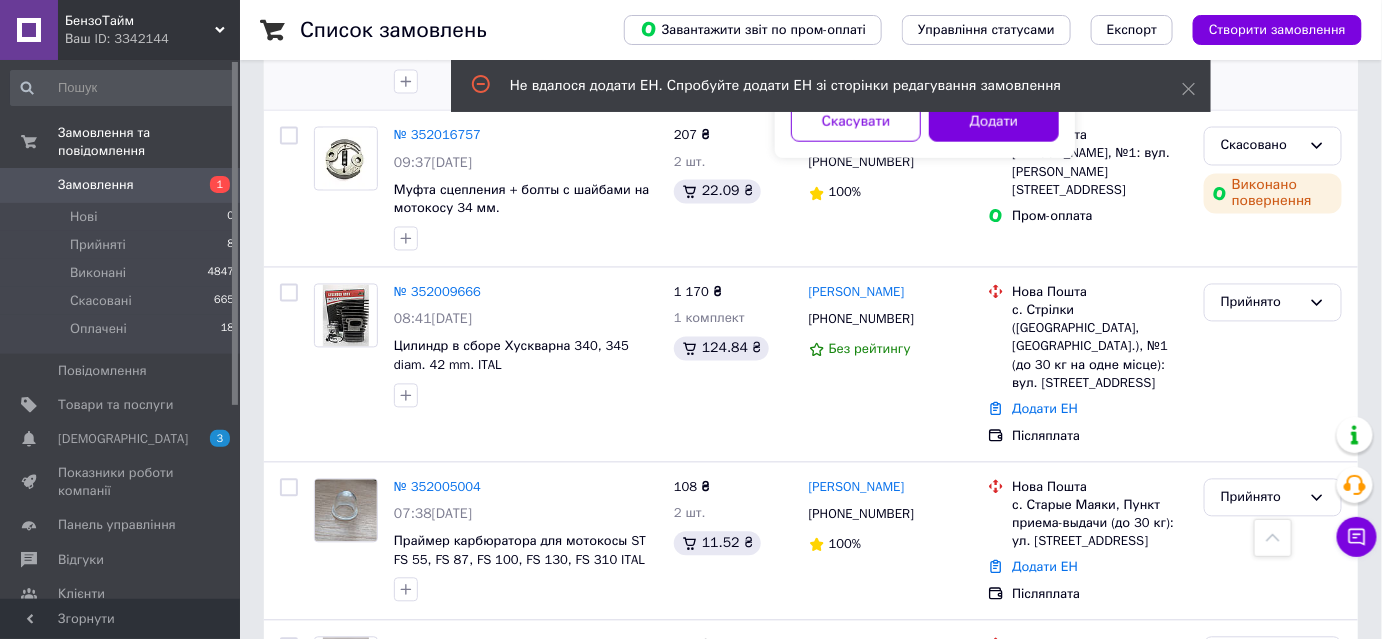 scroll, scrollTop: 1176, scrollLeft: 0, axis: vertical 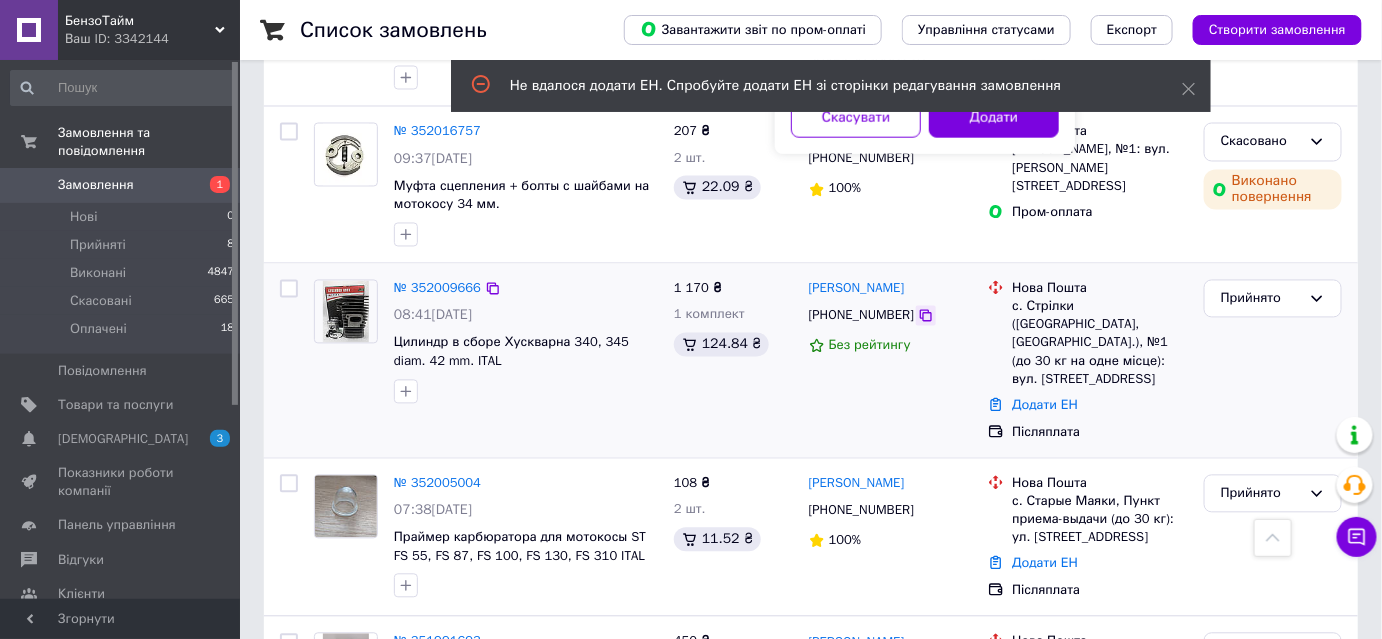 click 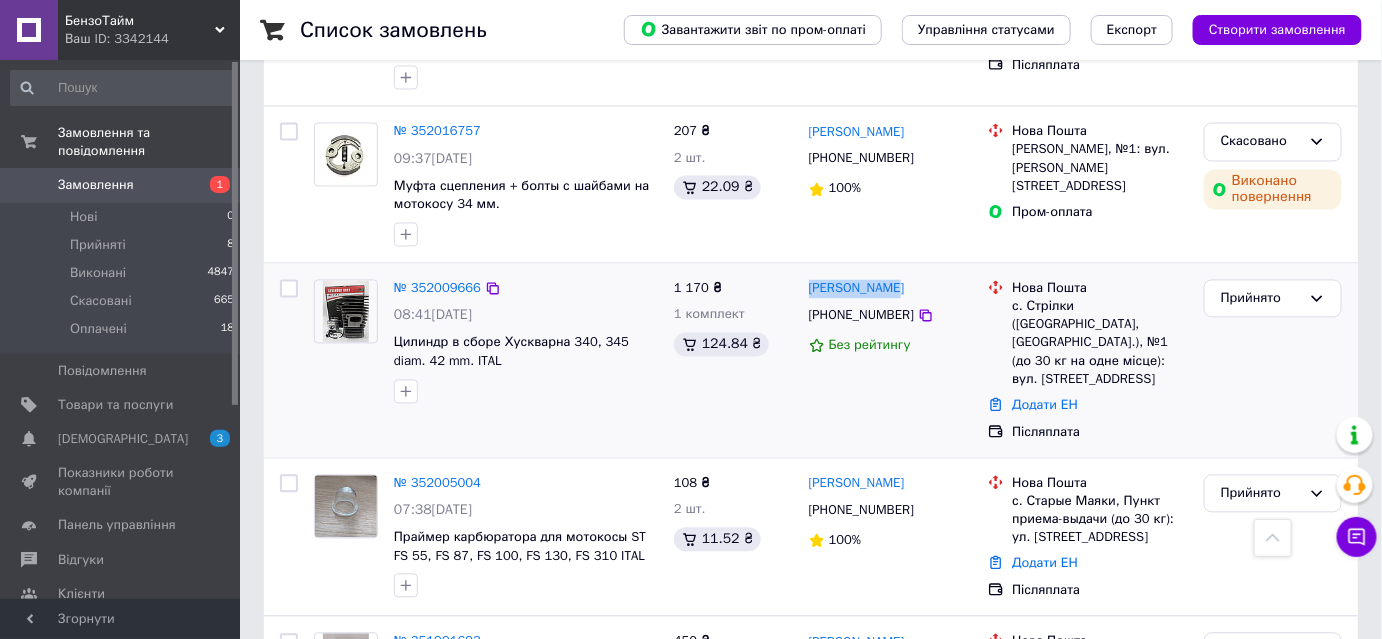 drag, startPoint x: 909, startPoint y: 231, endPoint x: 784, endPoint y: 276, distance: 132.8533 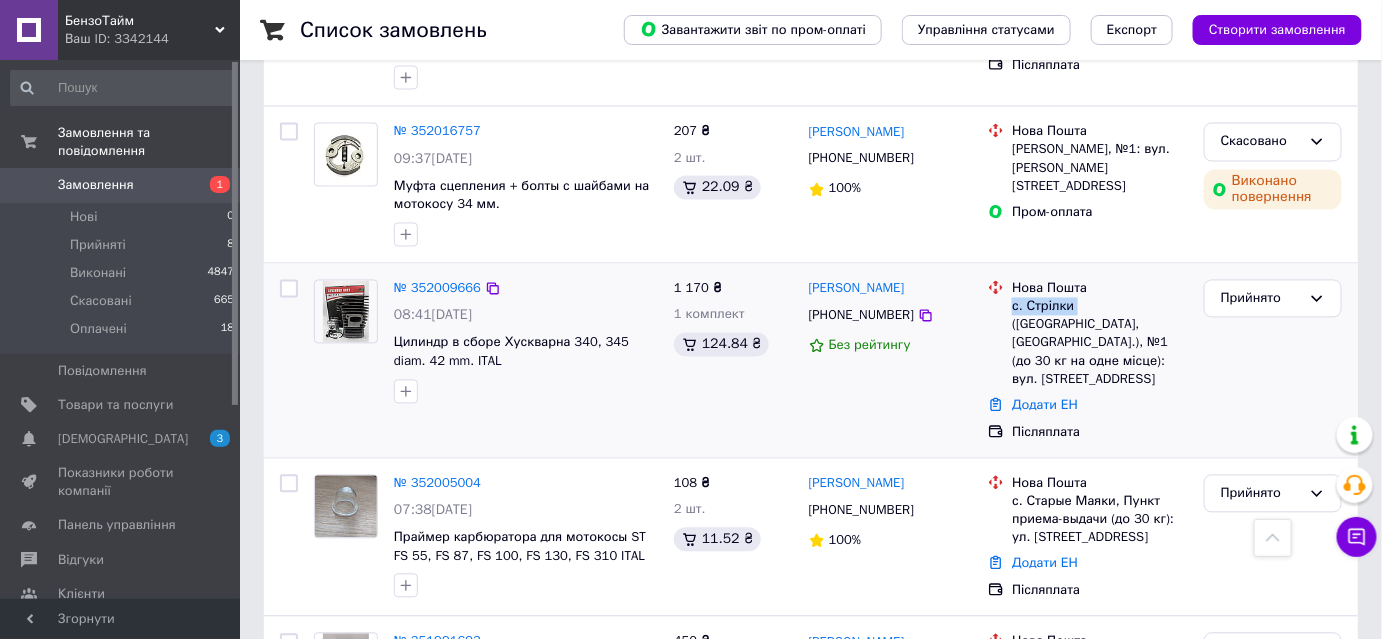 drag, startPoint x: 1011, startPoint y: 250, endPoint x: 1072, endPoint y: 255, distance: 61.204575 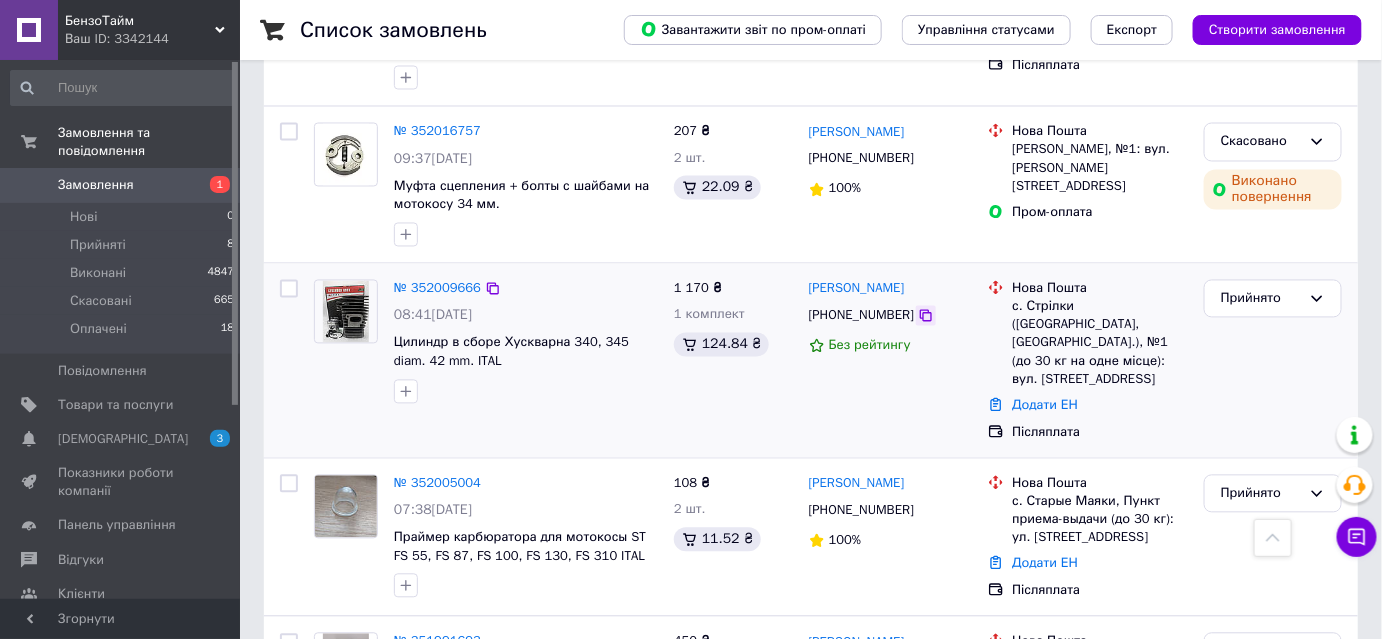 click 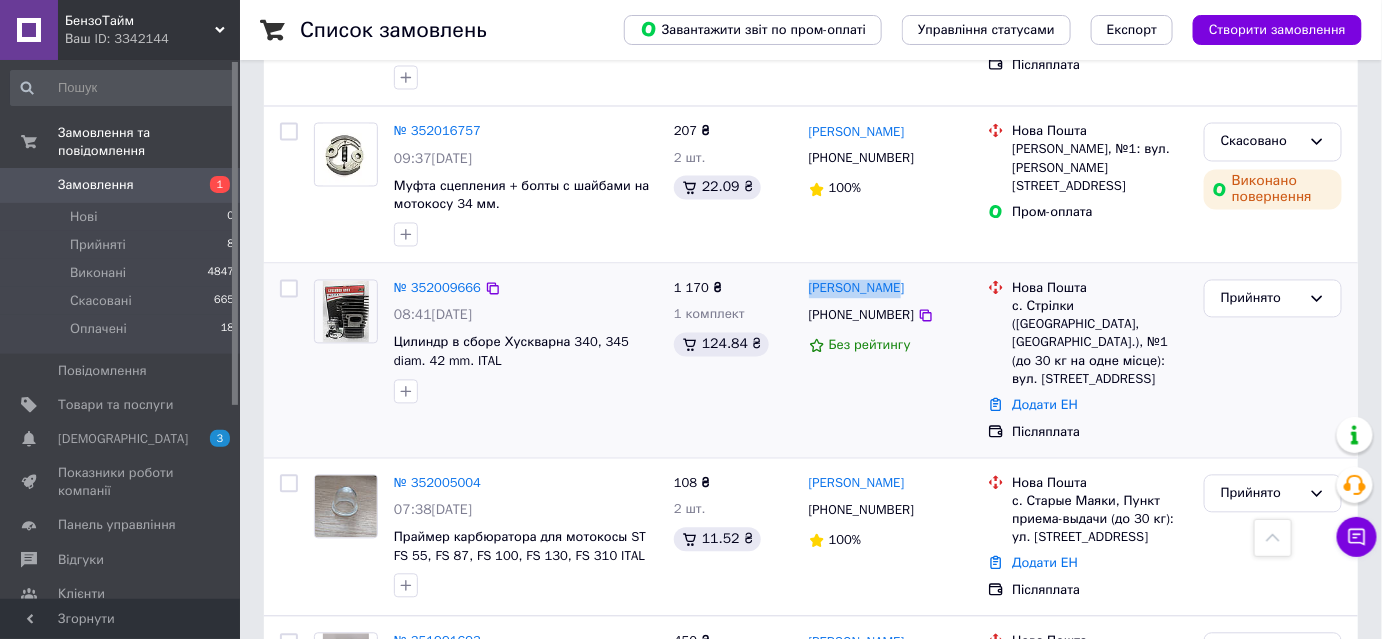 drag, startPoint x: 904, startPoint y: 231, endPoint x: 804, endPoint y: 239, distance: 100.31949 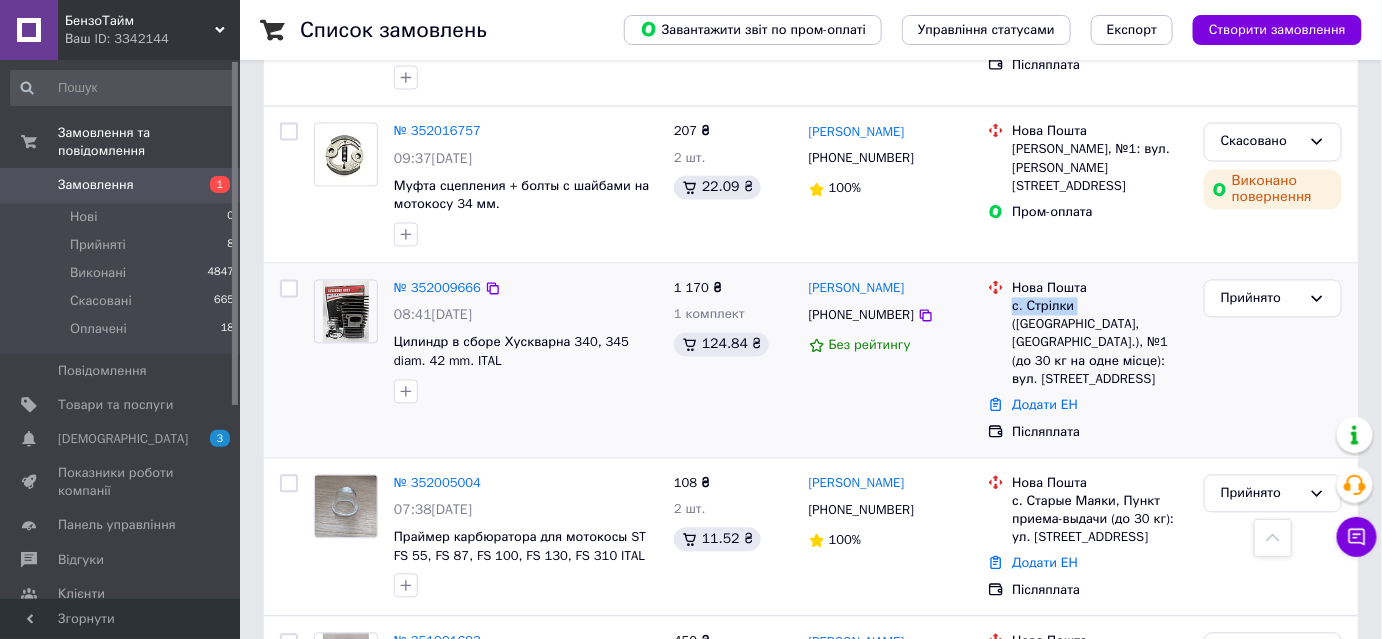 drag, startPoint x: 1013, startPoint y: 252, endPoint x: 1072, endPoint y: 252, distance: 59 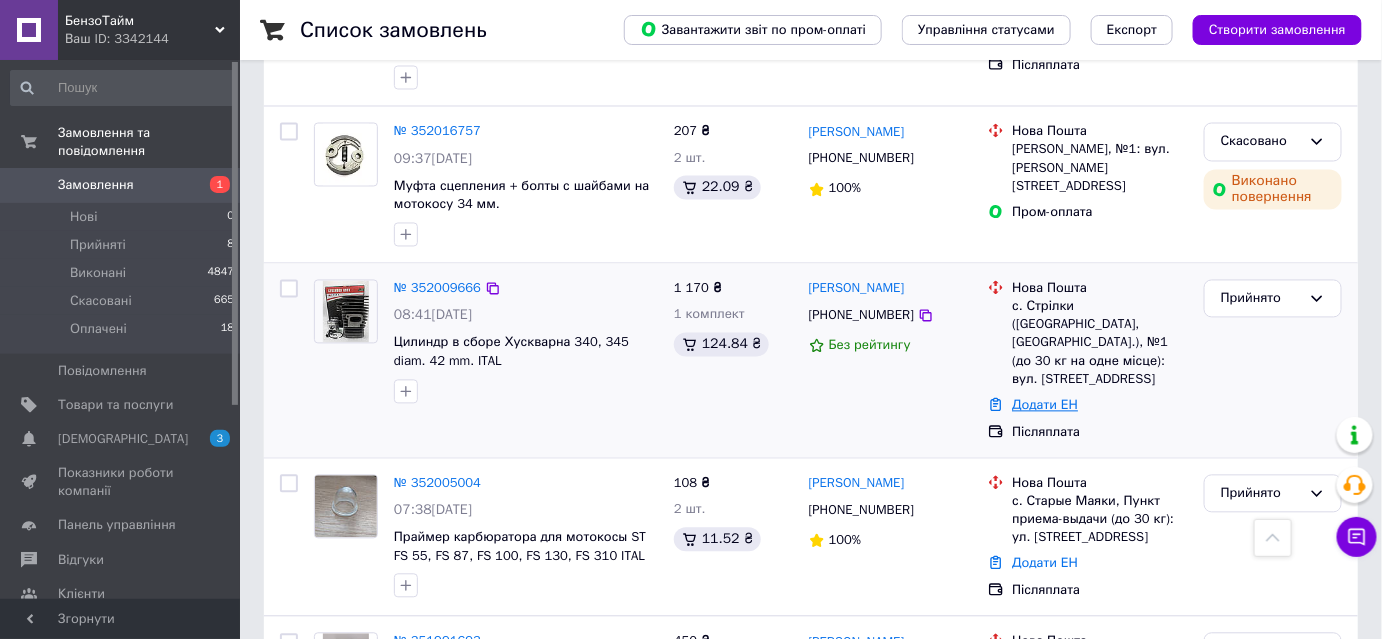 click on "Додати ЕН" at bounding box center [1045, 405] 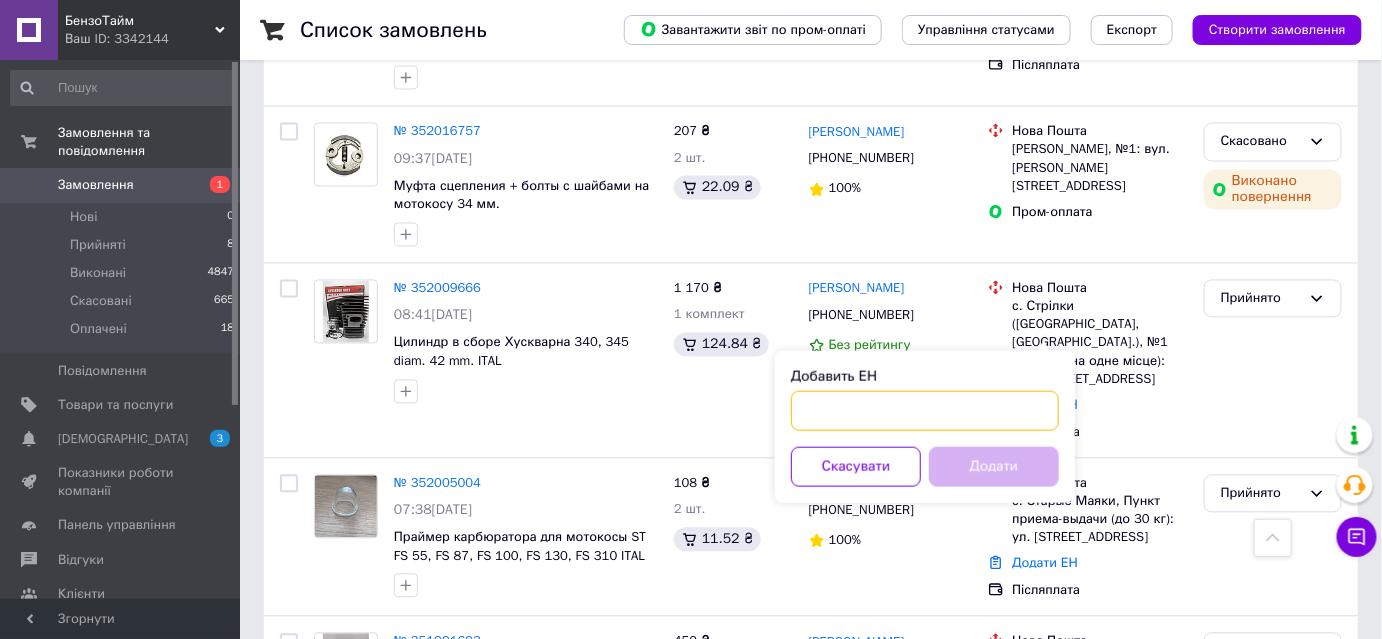 click on "Добавить ЕН" at bounding box center [925, 411] 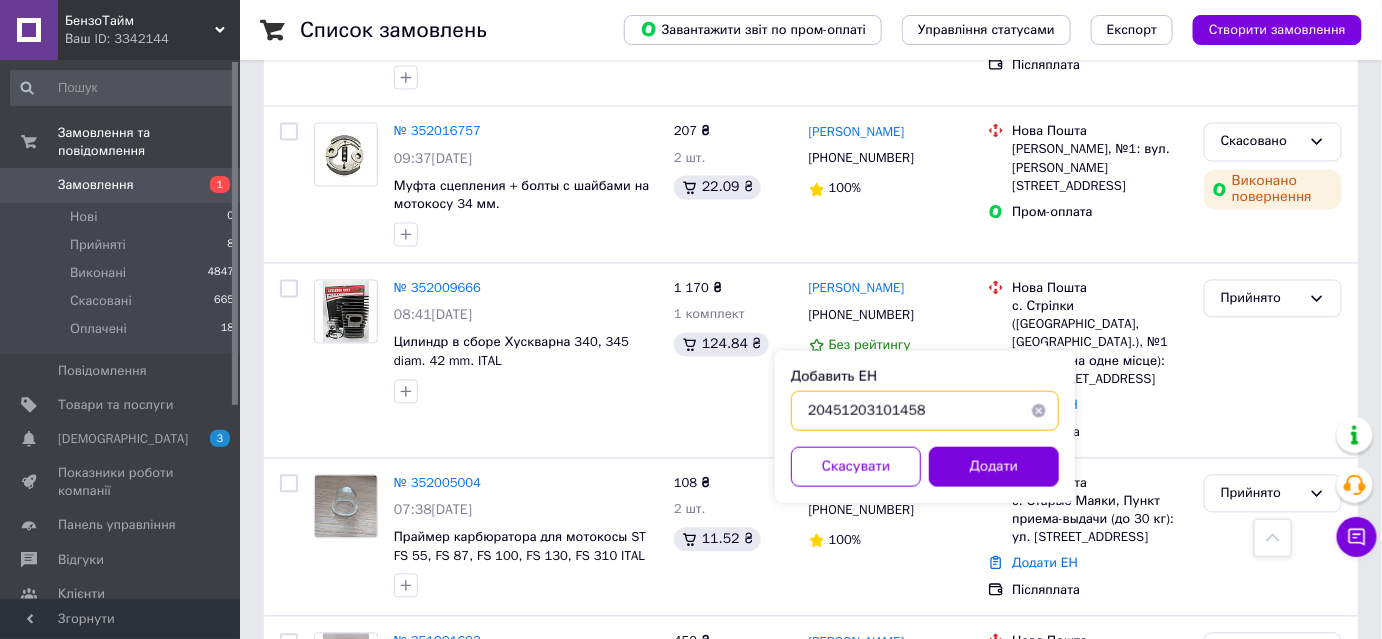 type on "20451203101458" 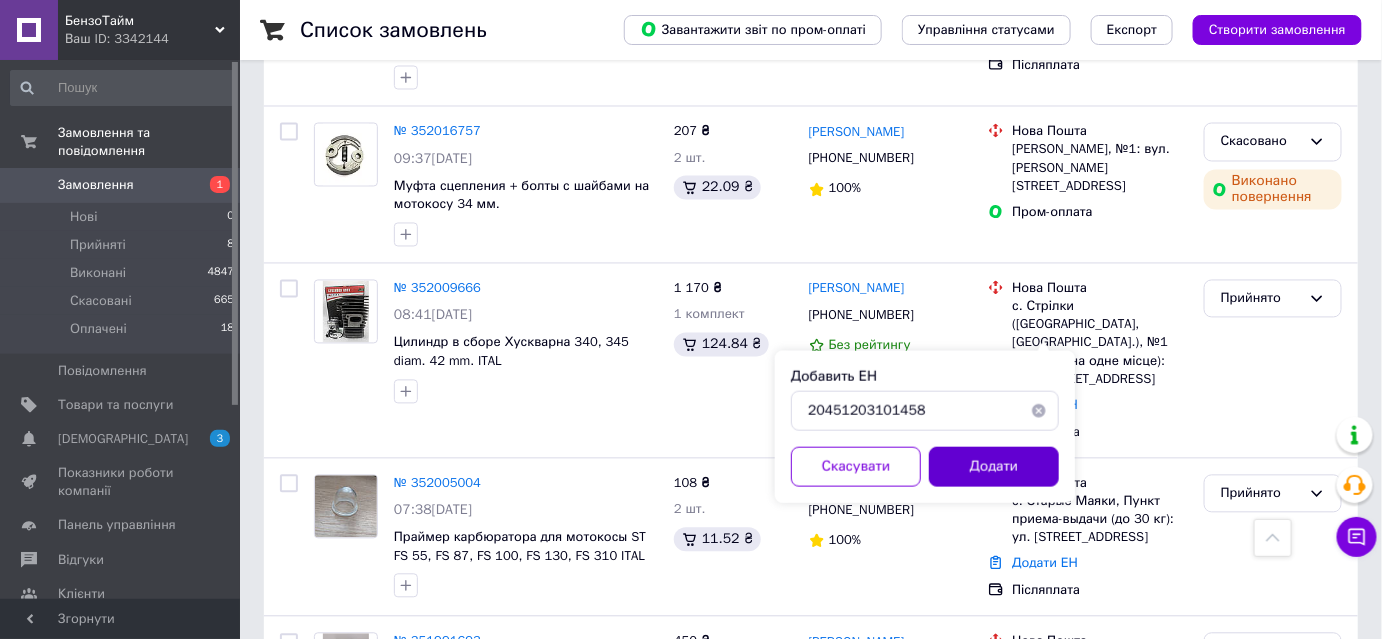 click on "Додати" at bounding box center (994, 467) 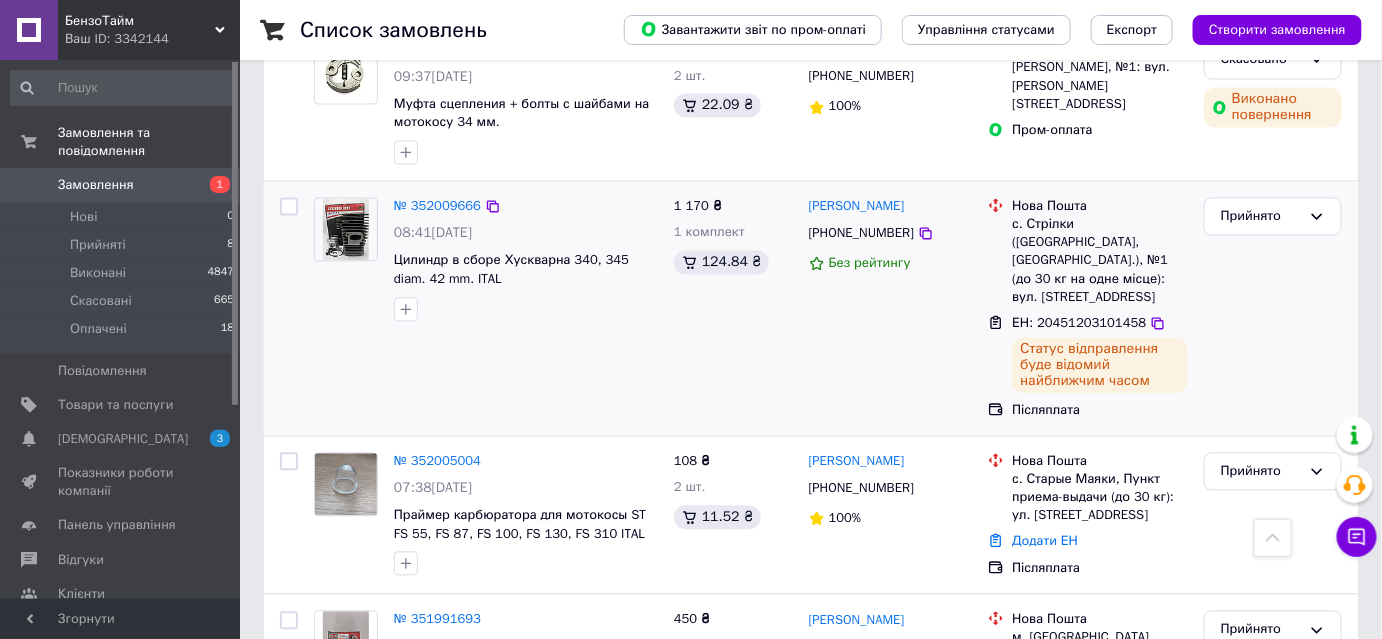 scroll, scrollTop: 1325, scrollLeft: 0, axis: vertical 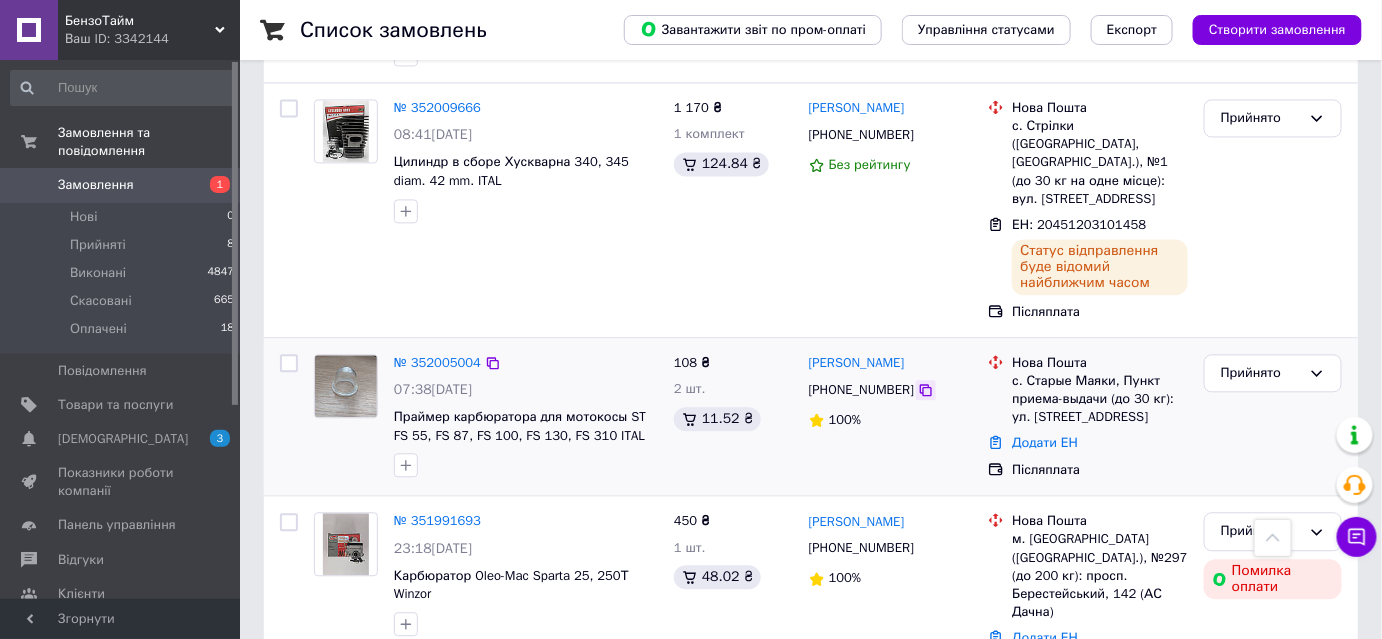 click 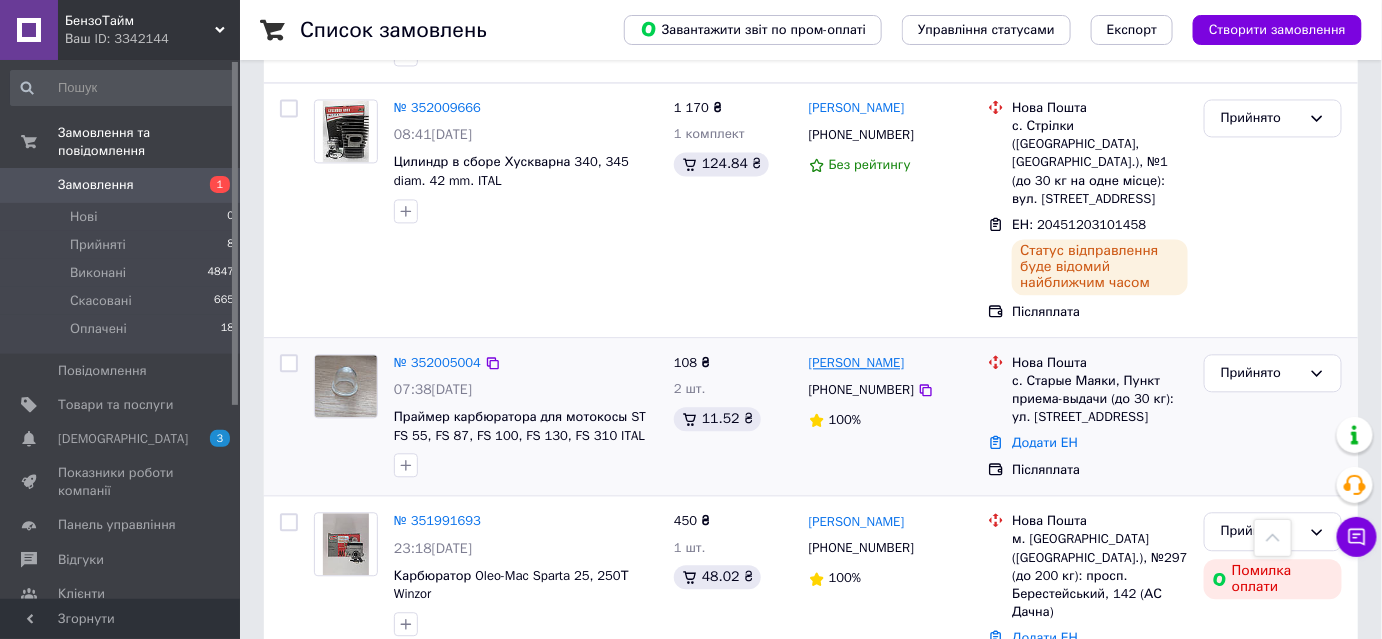 drag, startPoint x: 920, startPoint y: 284, endPoint x: 810, endPoint y: 292, distance: 110.29053 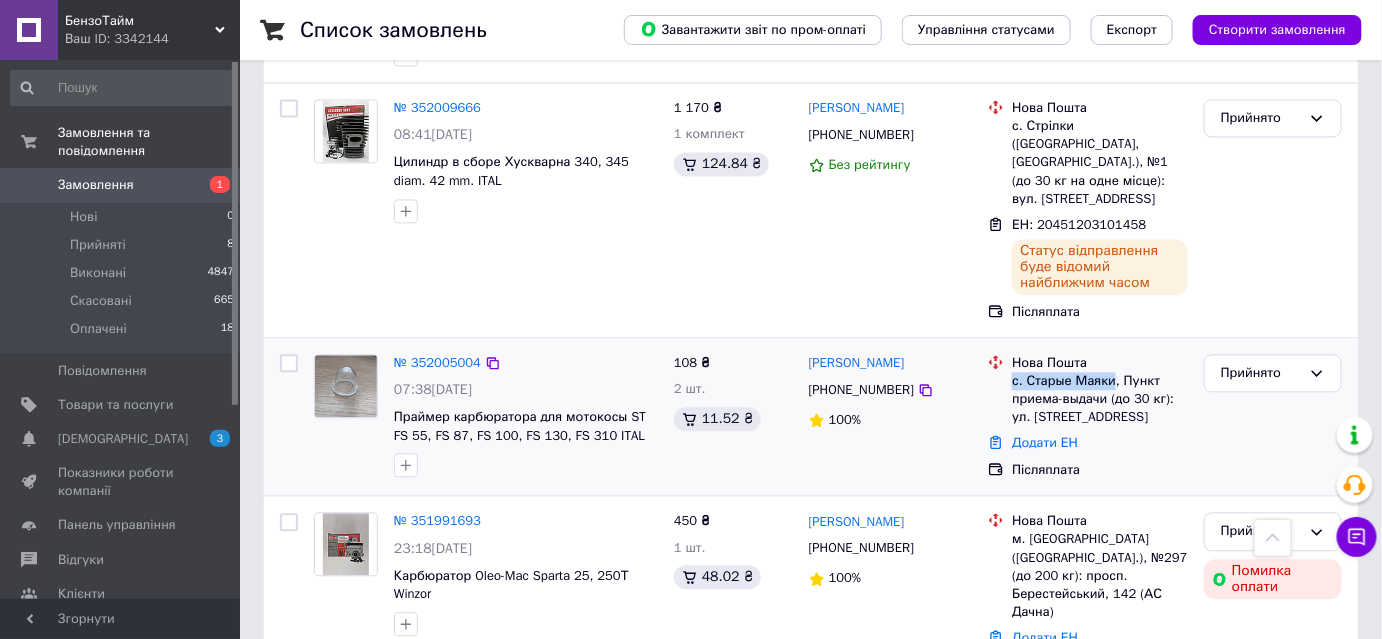 drag, startPoint x: 1009, startPoint y: 308, endPoint x: 1109, endPoint y: 308, distance: 100 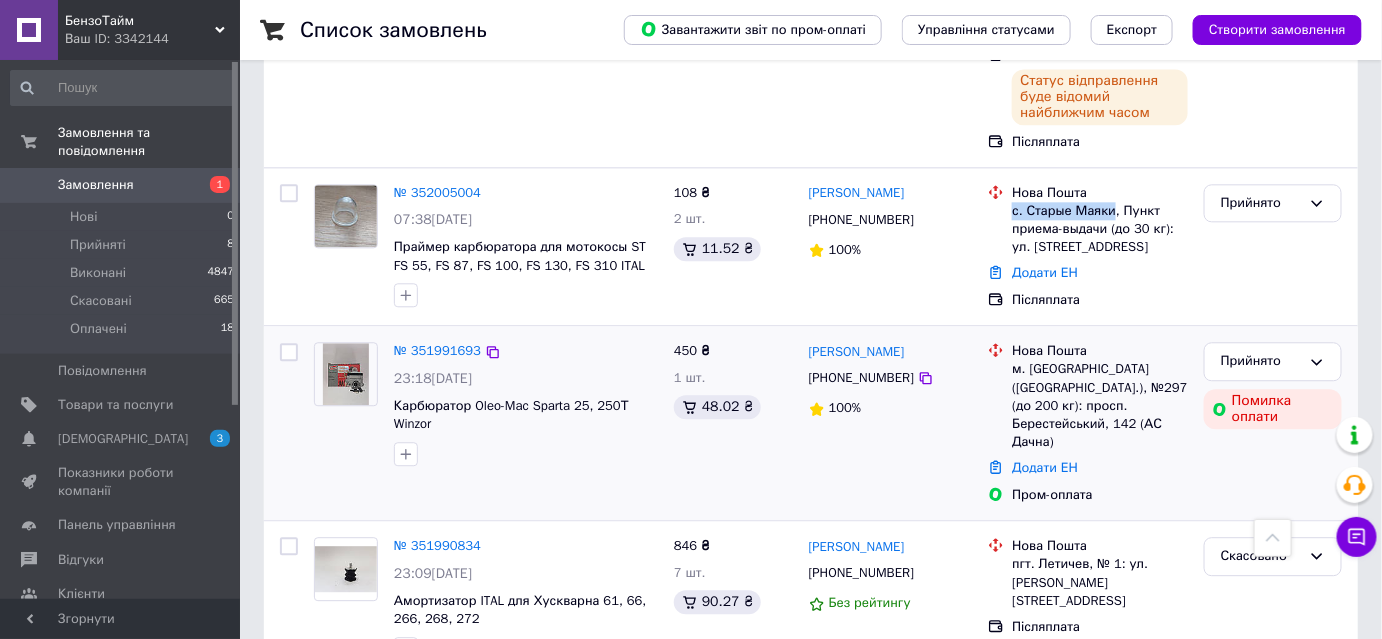 scroll, scrollTop: 1507, scrollLeft: 0, axis: vertical 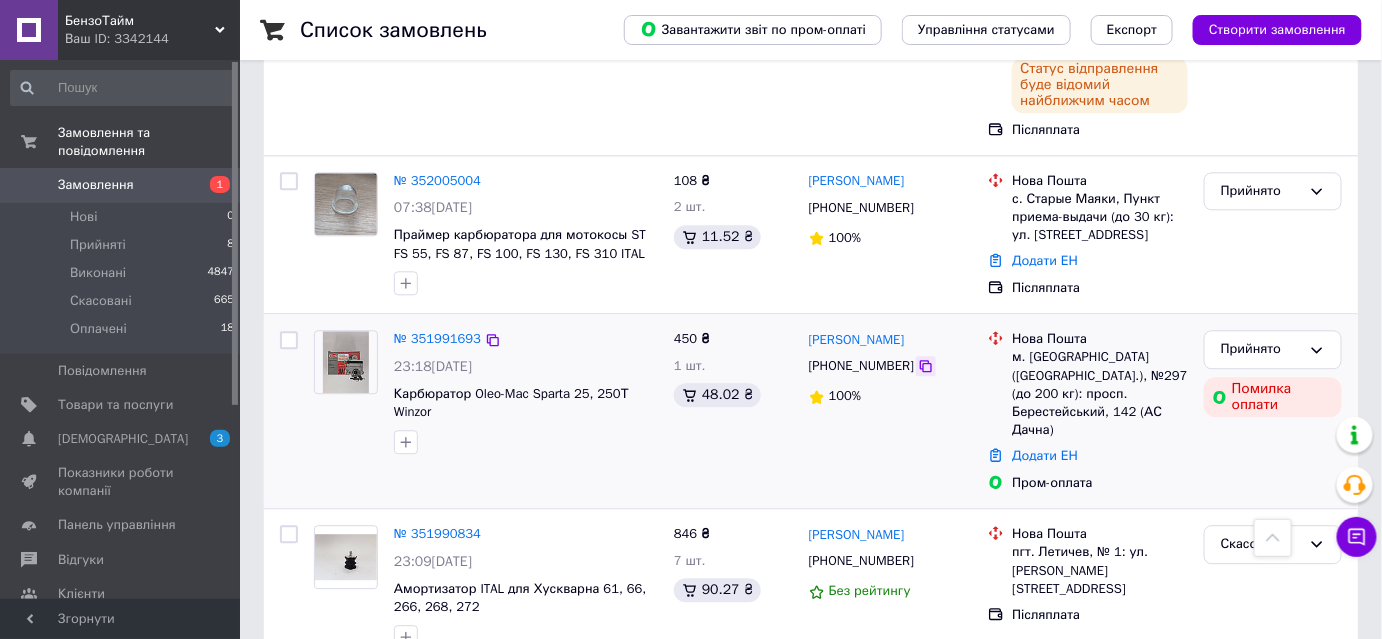 click 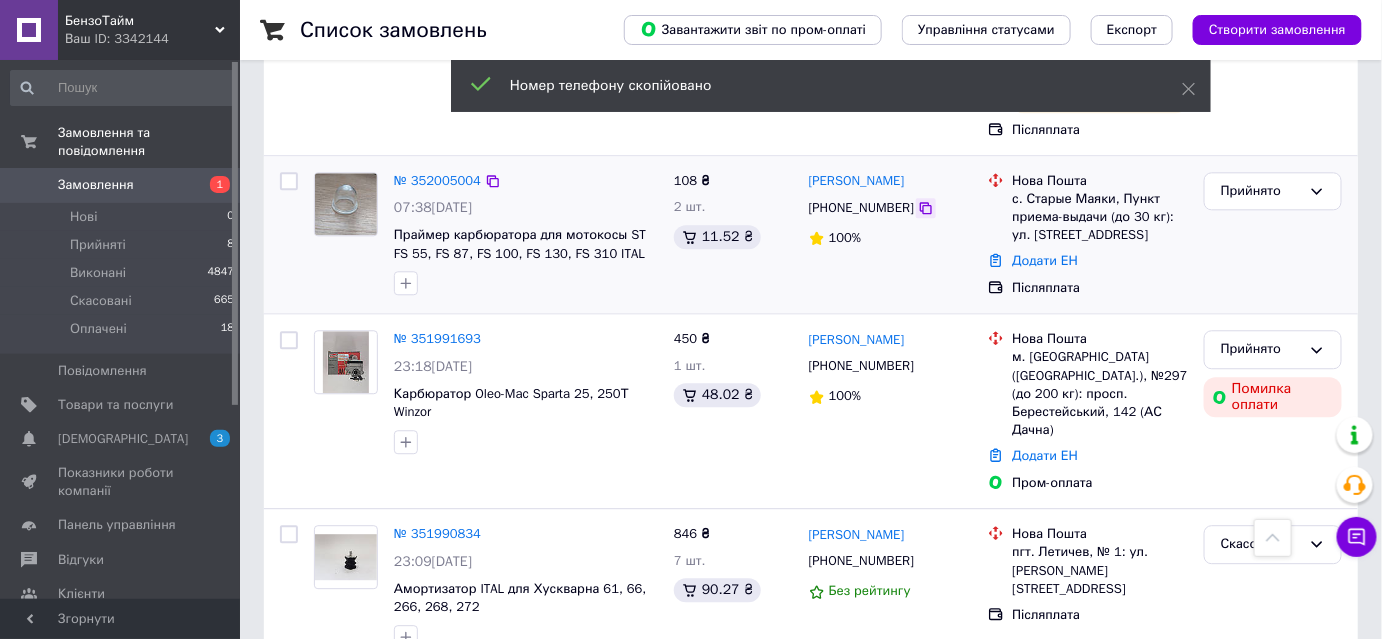 click 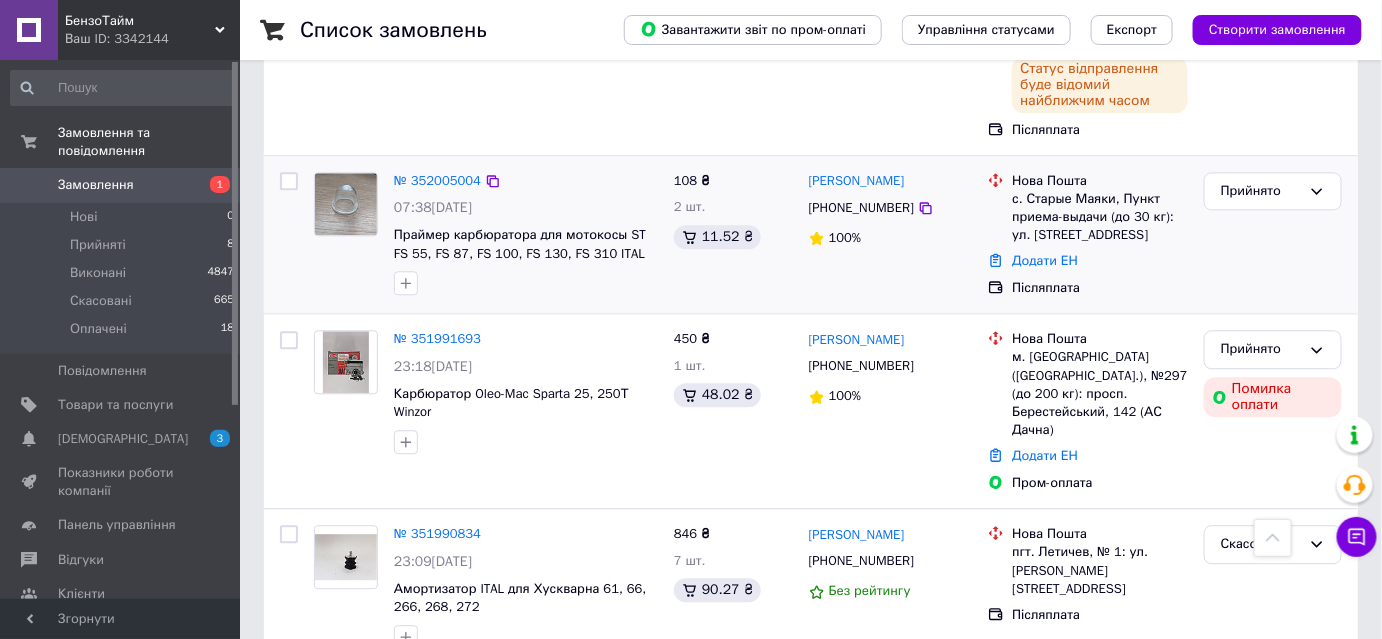 drag, startPoint x: 922, startPoint y: 116, endPoint x: 806, endPoint y: 108, distance: 116.275536 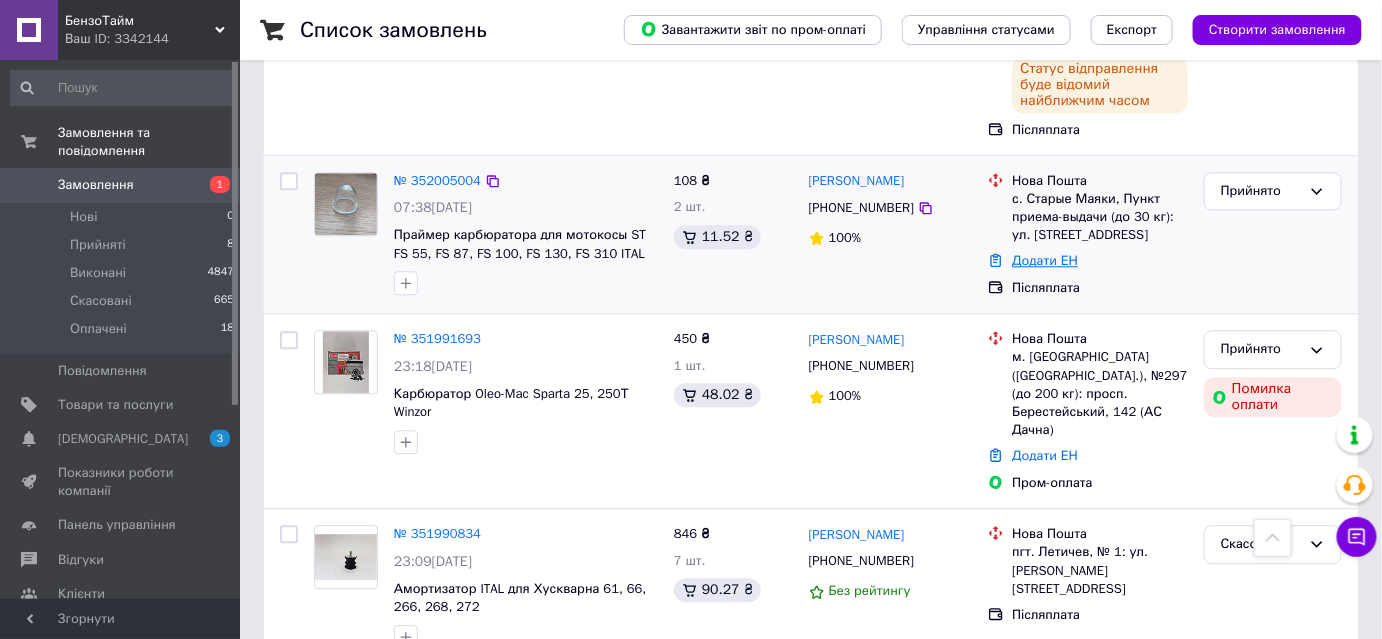 click on "Додати ЕН" at bounding box center [1045, 260] 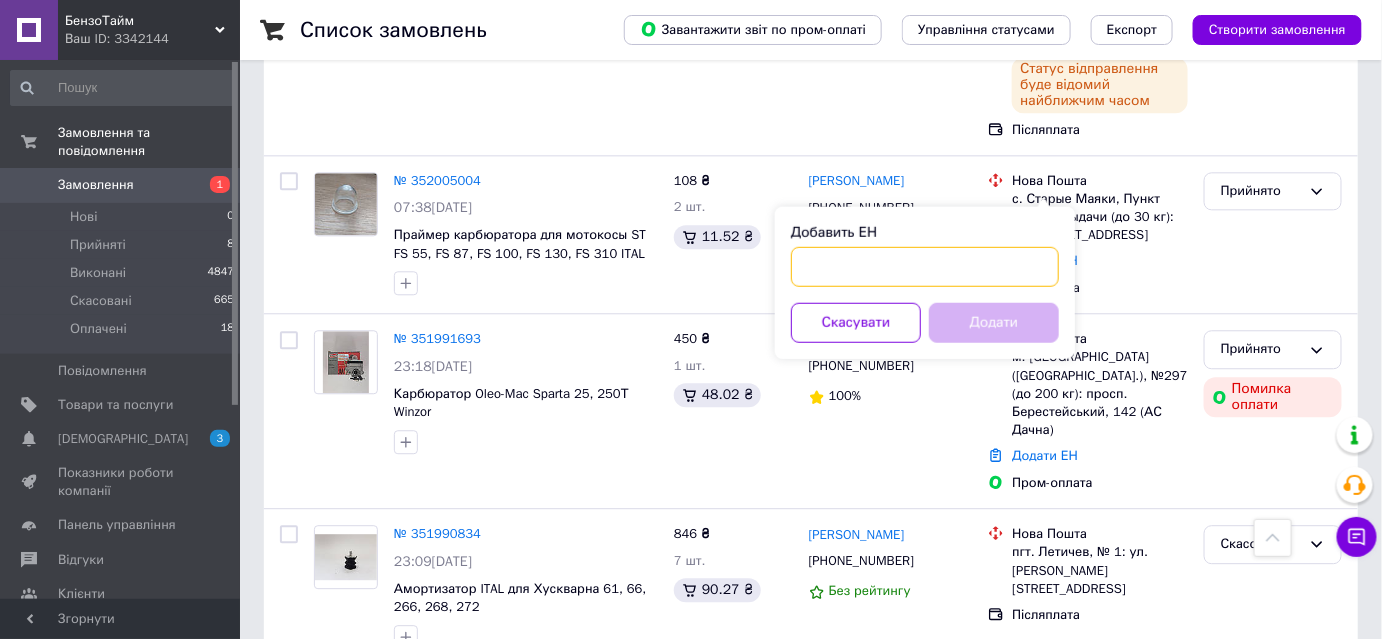 click on "Добавить ЕН" at bounding box center (925, 266) 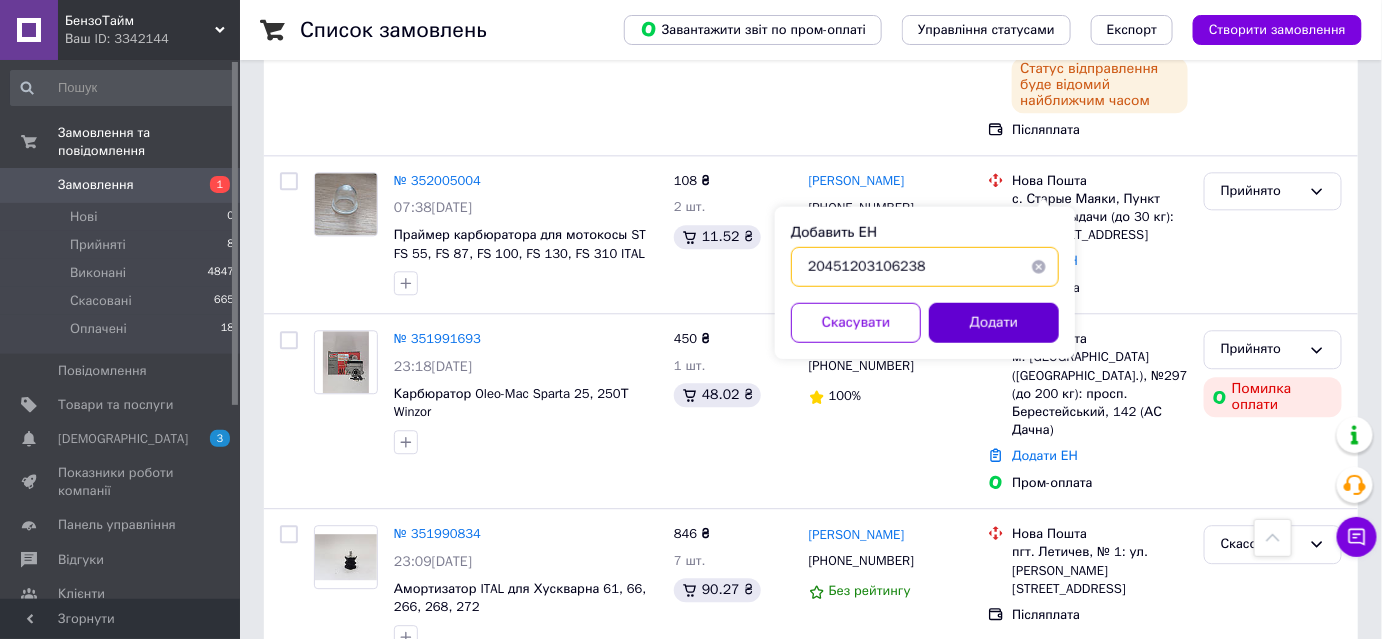type on "20451203106238" 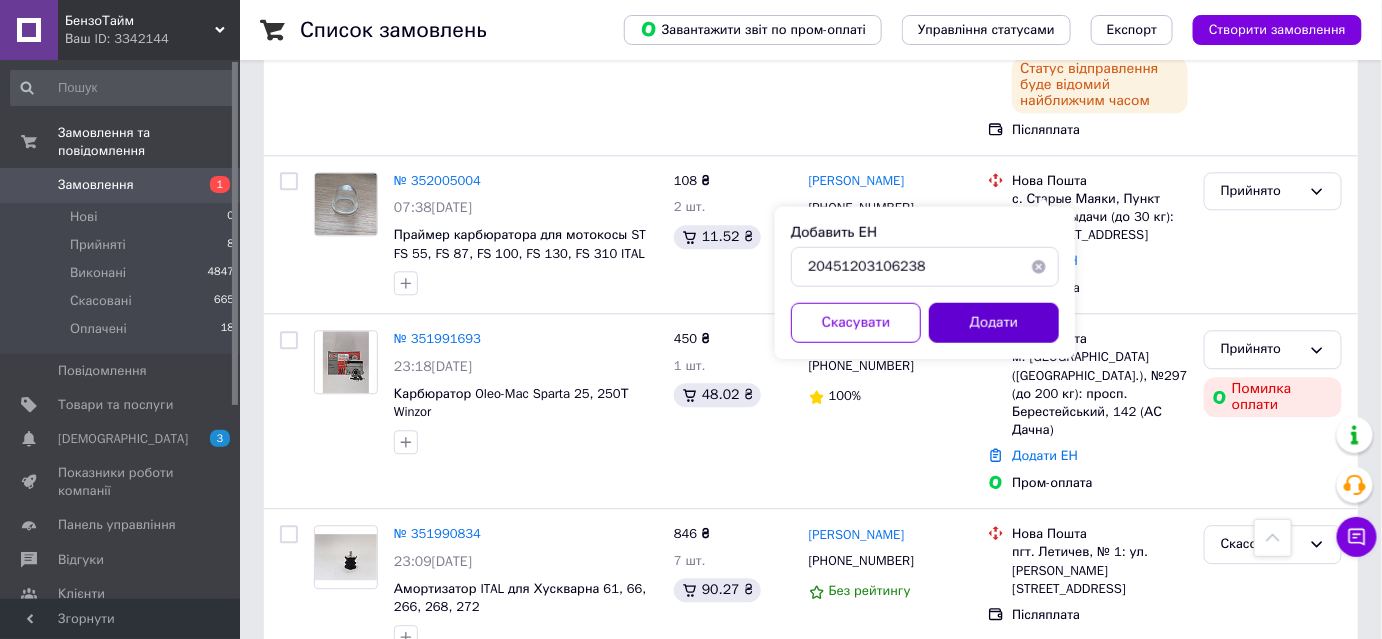 click on "Додати" at bounding box center (994, 322) 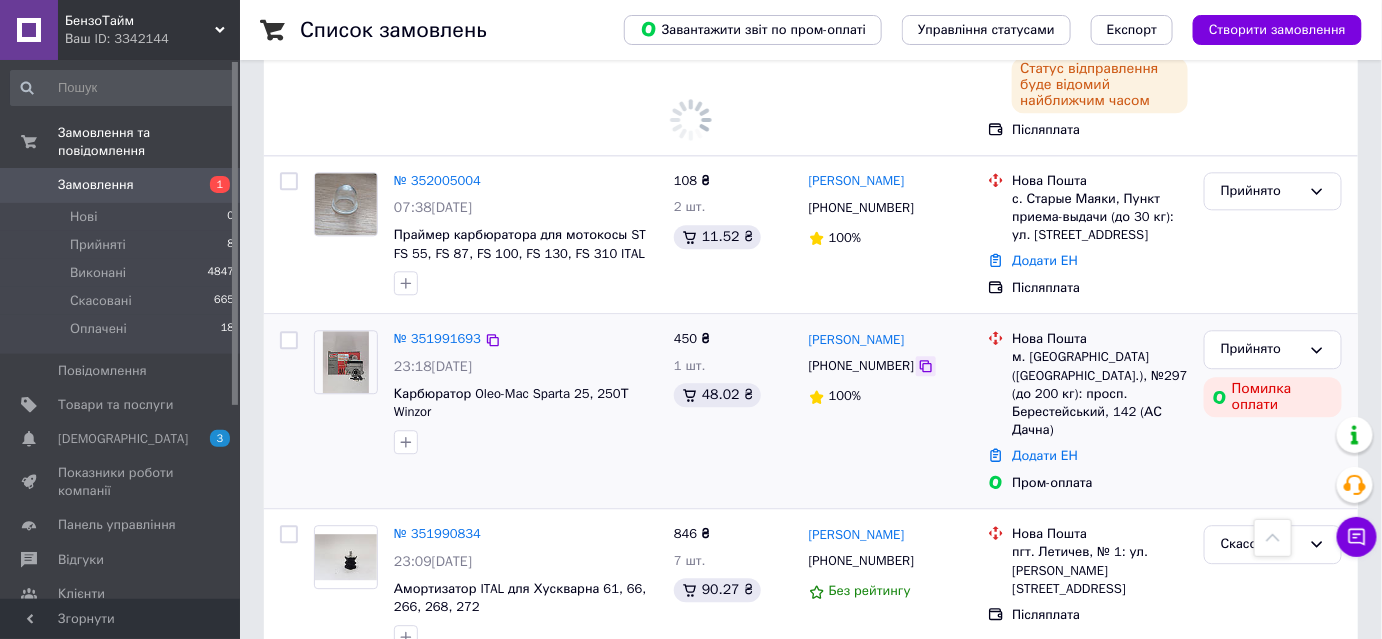 click on "№ 352005004 07:38[DATE] Праймер карбюратора для мотокосы ST  FS 55, FS 87, FS 100, FS 130, FS 310 ITAL 108 ₴ 2 шт. 11.52 ₴ [PERSON_NAME] [PHONE_NUMBER] 100% Нова Пошта с. Старые Маяки, Пункт приема-выдачи (до 30 кг): ул. Центральная, 2 Додати ЕН Післяплата Прийнято" at bounding box center (811, 235) 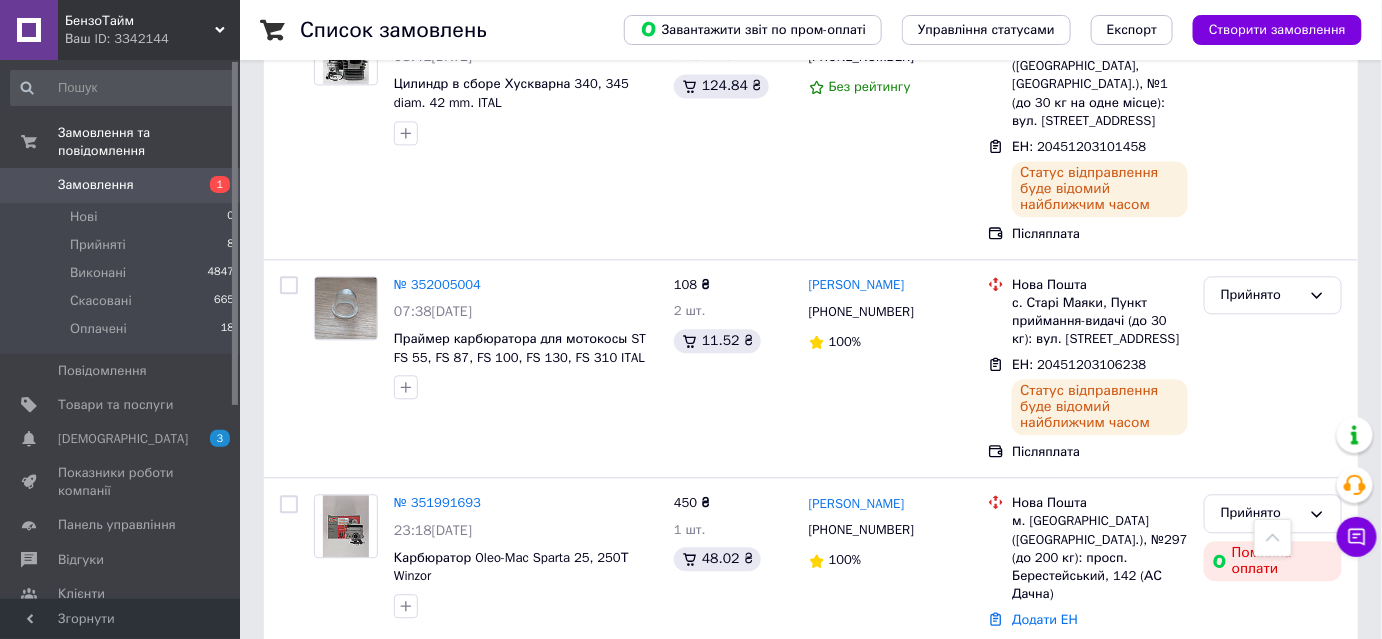 scroll, scrollTop: 1507, scrollLeft: 0, axis: vertical 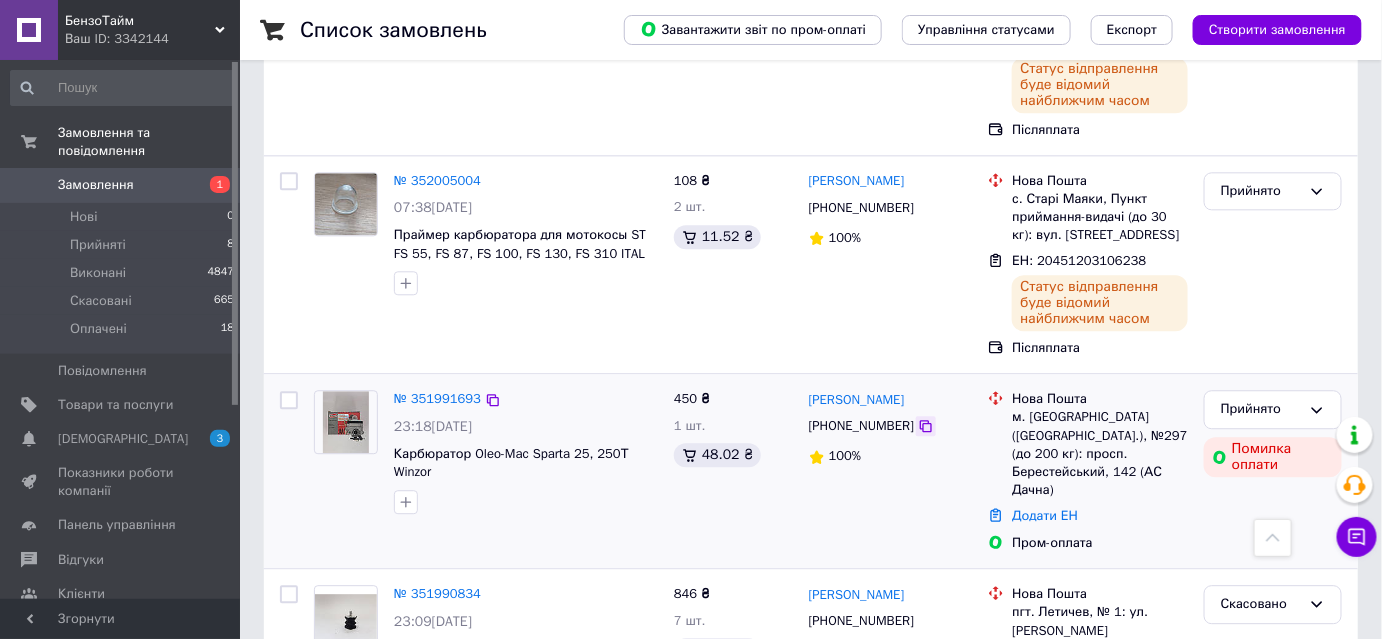click 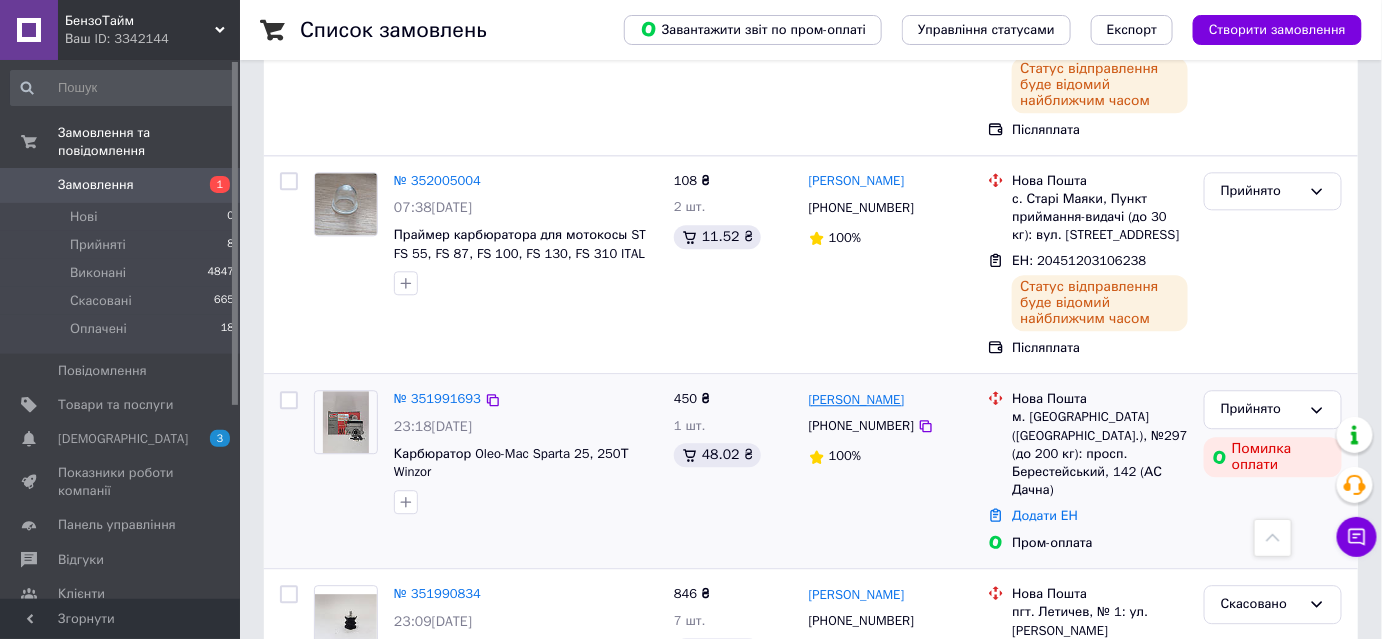 drag, startPoint x: 957, startPoint y: 324, endPoint x: 811, endPoint y: 330, distance: 146.12323 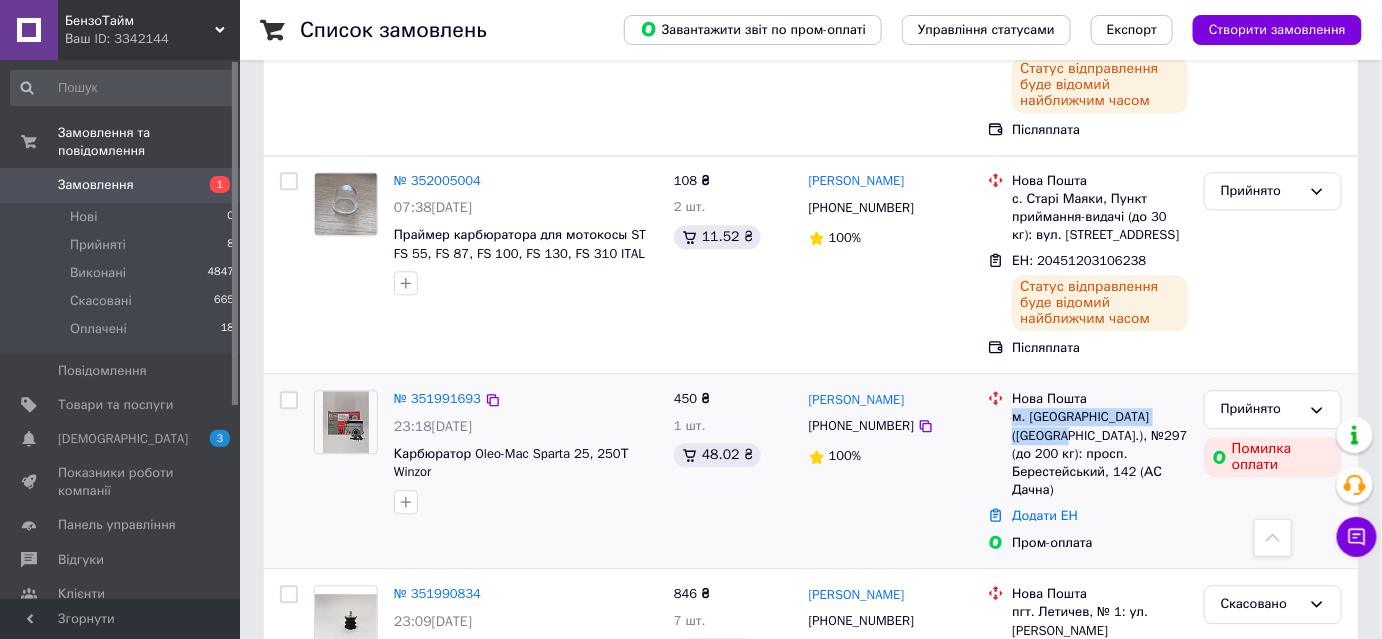 drag, startPoint x: 1012, startPoint y: 343, endPoint x: 1183, endPoint y: 338, distance: 171.07309 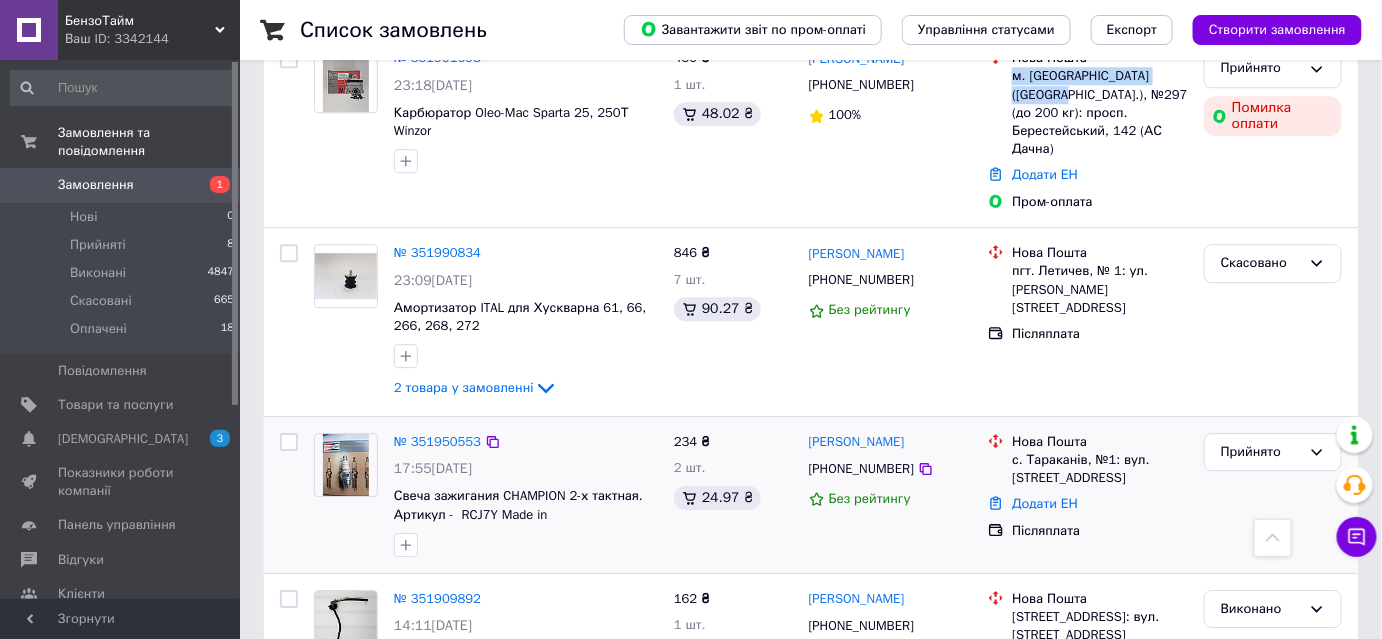 scroll, scrollTop: 1871, scrollLeft: 0, axis: vertical 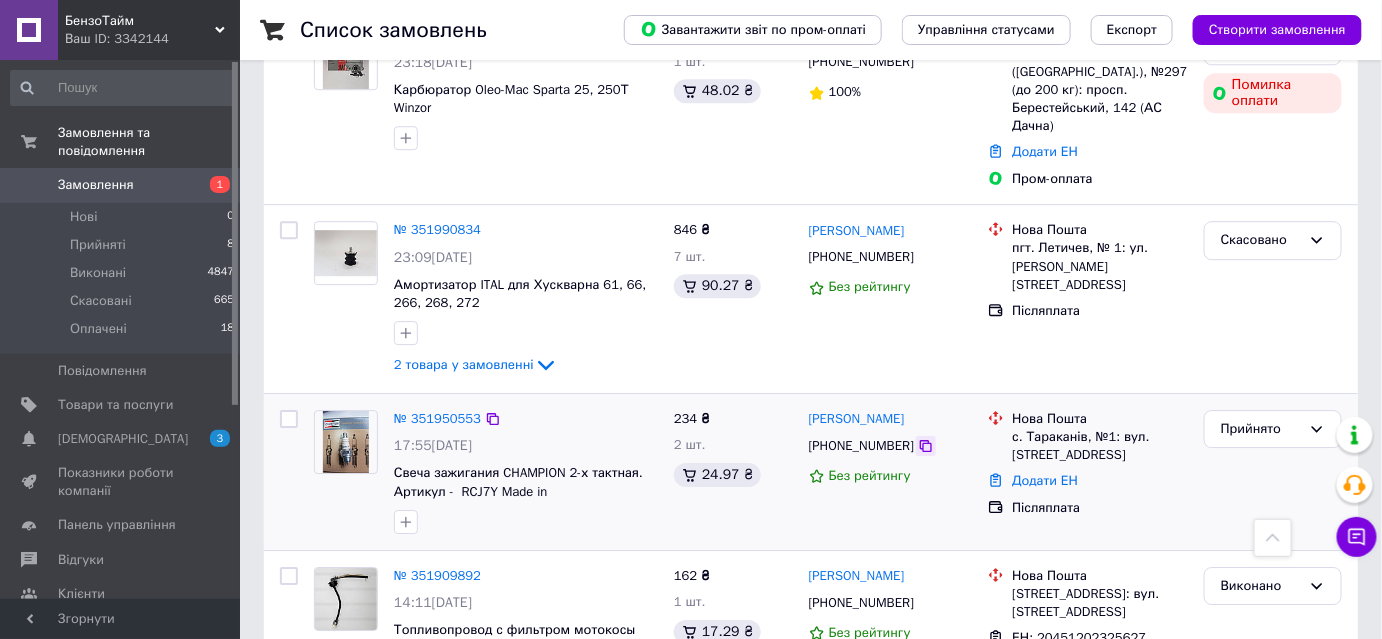 click 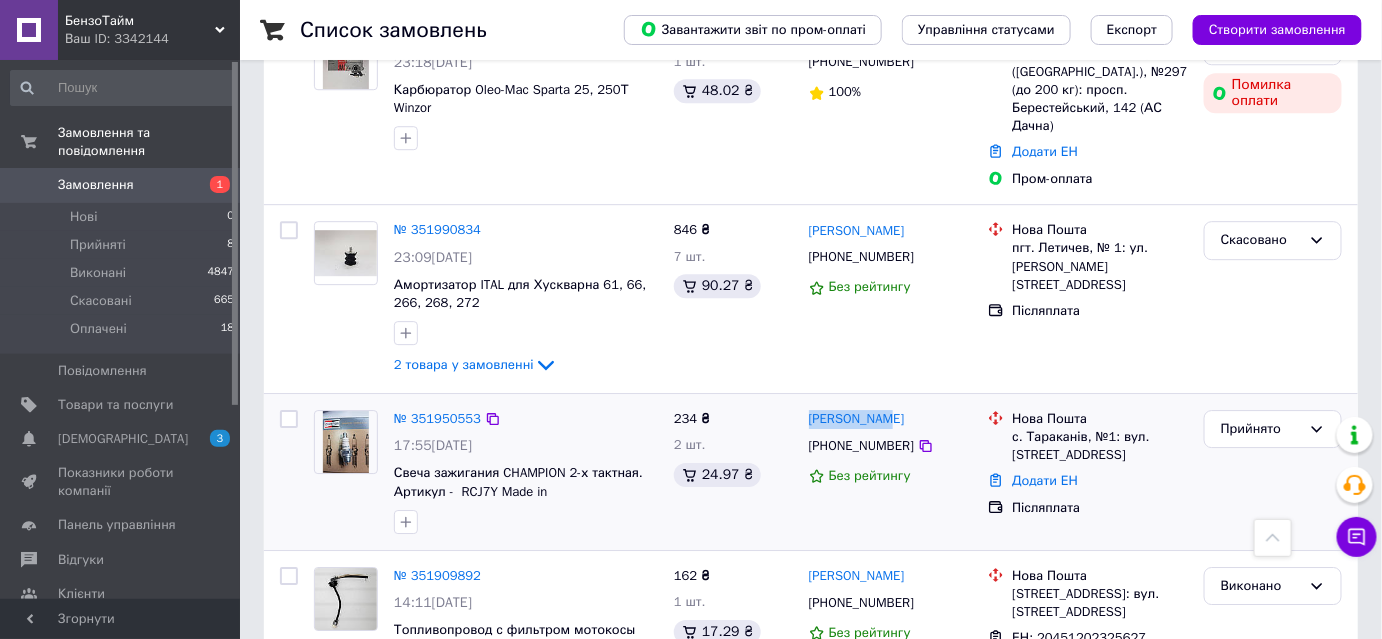 drag, startPoint x: 904, startPoint y: 319, endPoint x: 804, endPoint y: 320, distance: 100.005 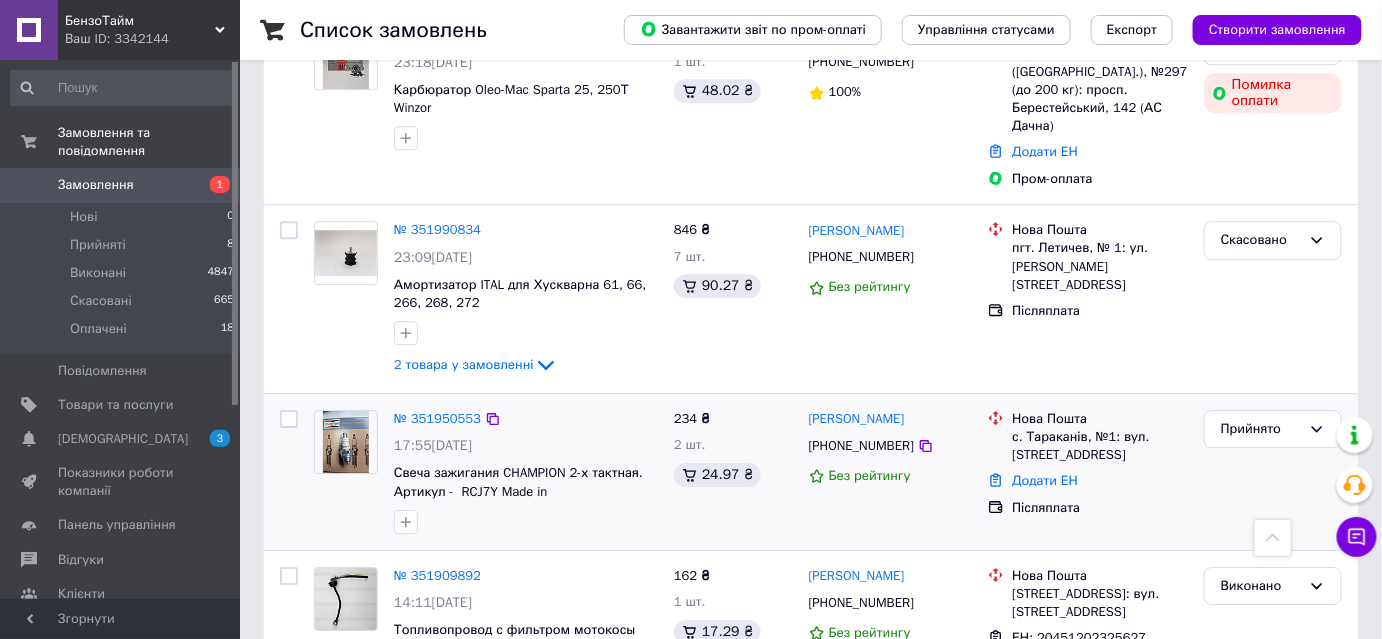 click on "[PERSON_NAME] [PHONE_NUMBER] Без рейтингу" at bounding box center (891, 472) 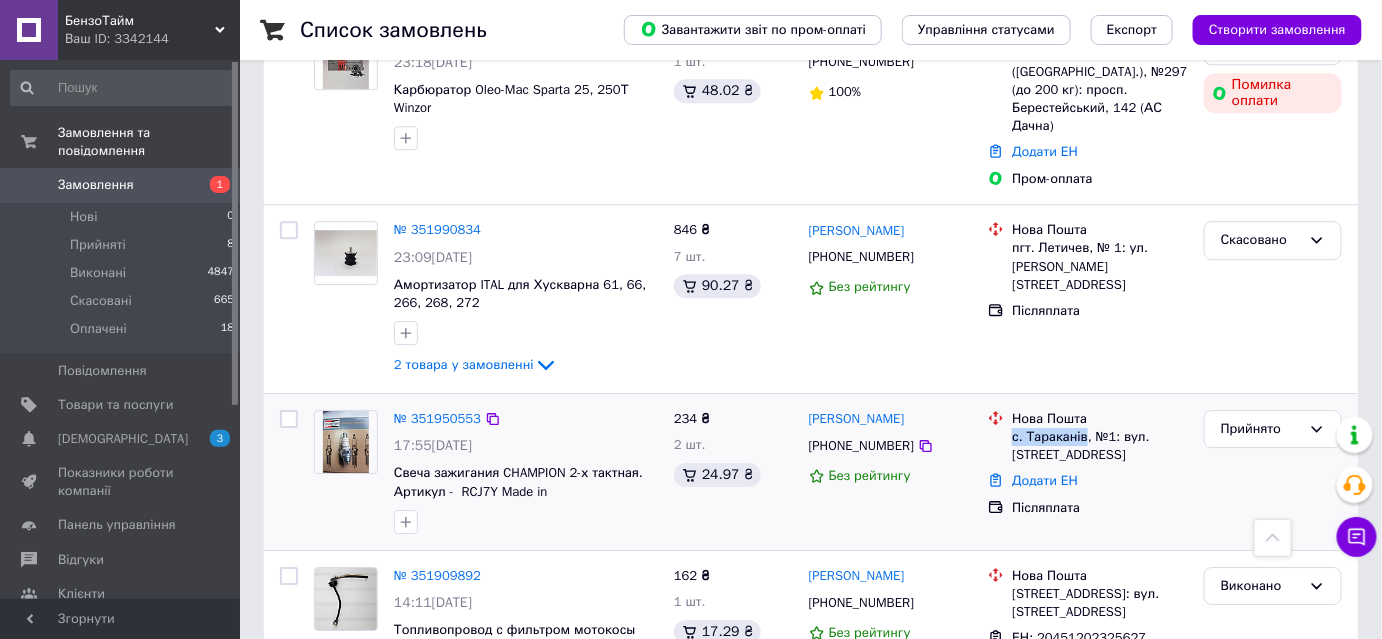 drag, startPoint x: 1014, startPoint y: 345, endPoint x: 1080, endPoint y: 342, distance: 66.068146 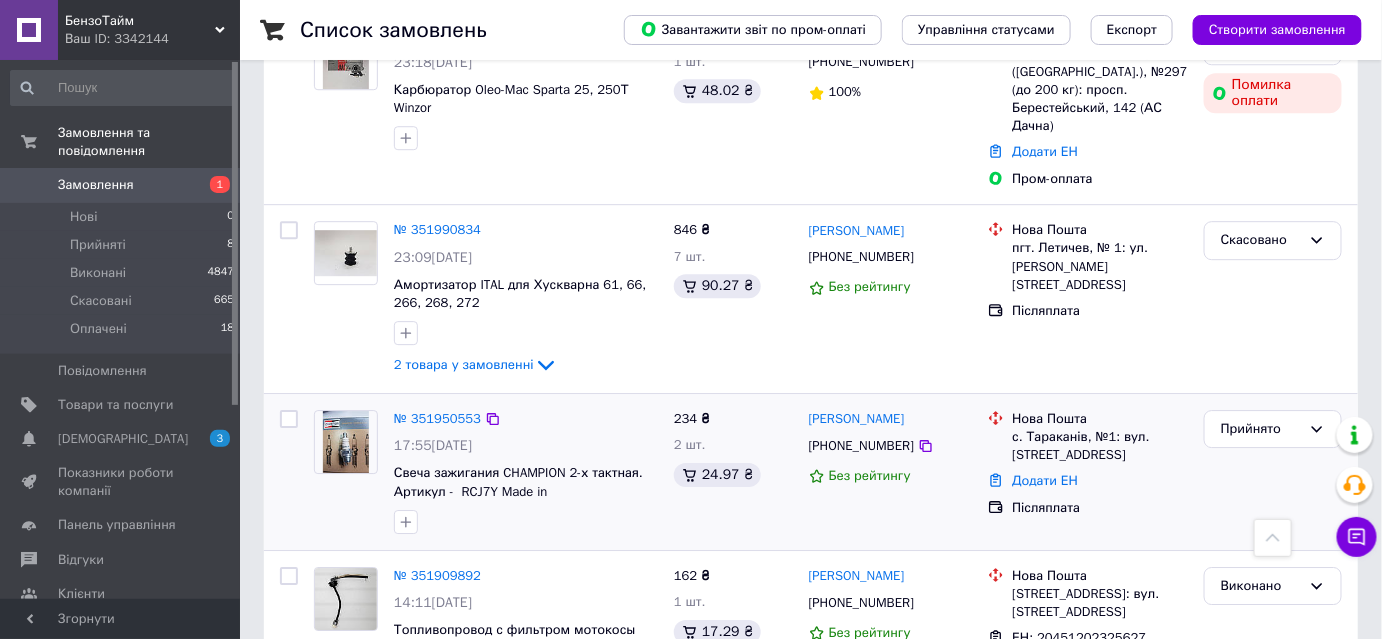 drag, startPoint x: 911, startPoint y: 352, endPoint x: 906, endPoint y: 388, distance: 36.345562 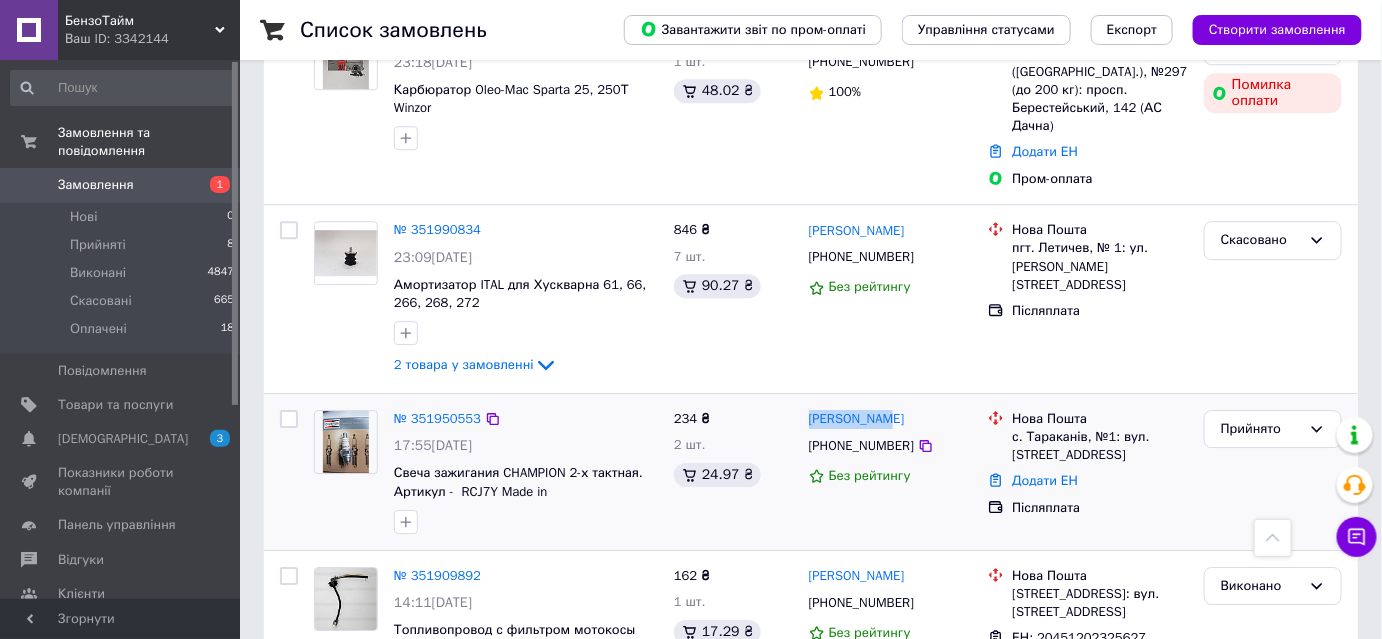 drag, startPoint x: 901, startPoint y: 327, endPoint x: 800, endPoint y: 322, distance: 101.12369 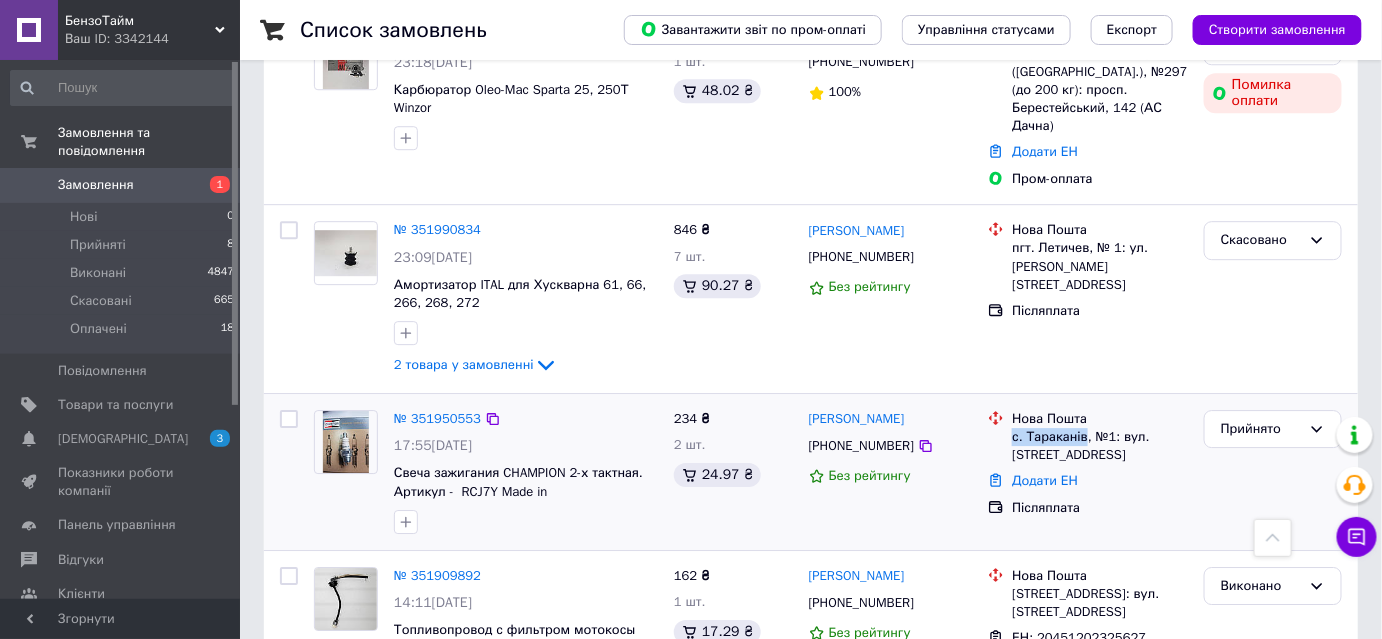 drag, startPoint x: 1015, startPoint y: 342, endPoint x: 1084, endPoint y: 343, distance: 69.00725 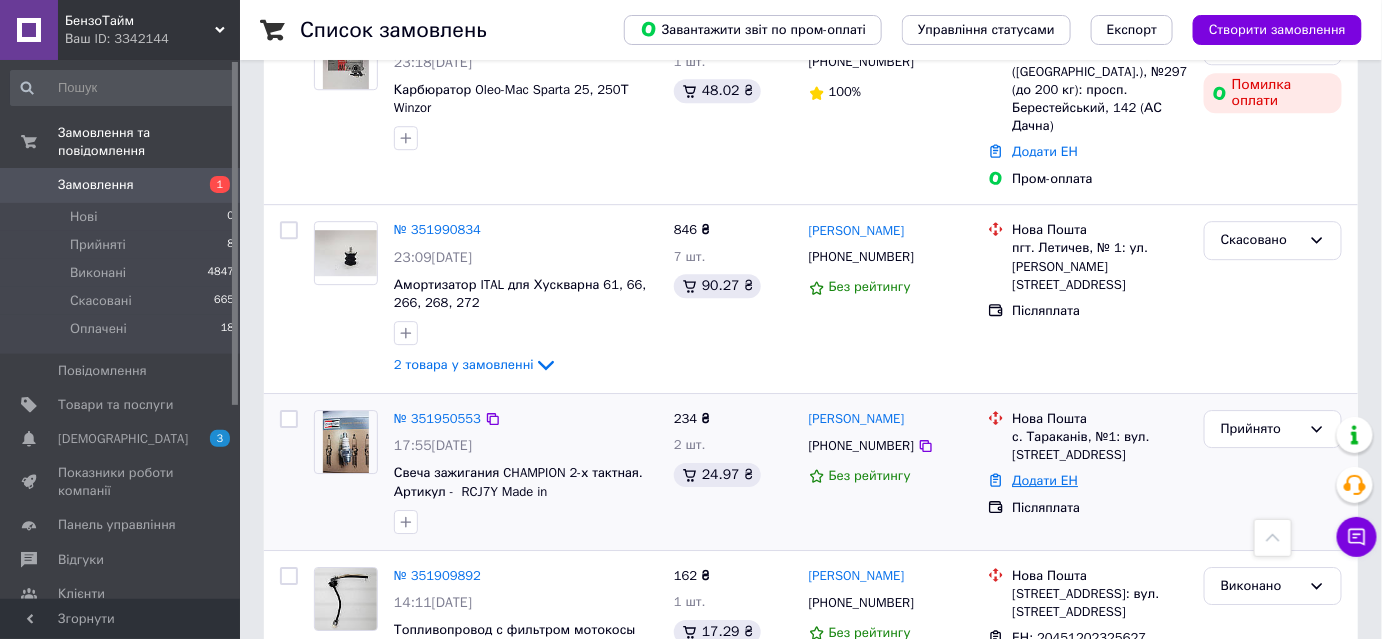 click on "Додати ЕН" at bounding box center [1045, 480] 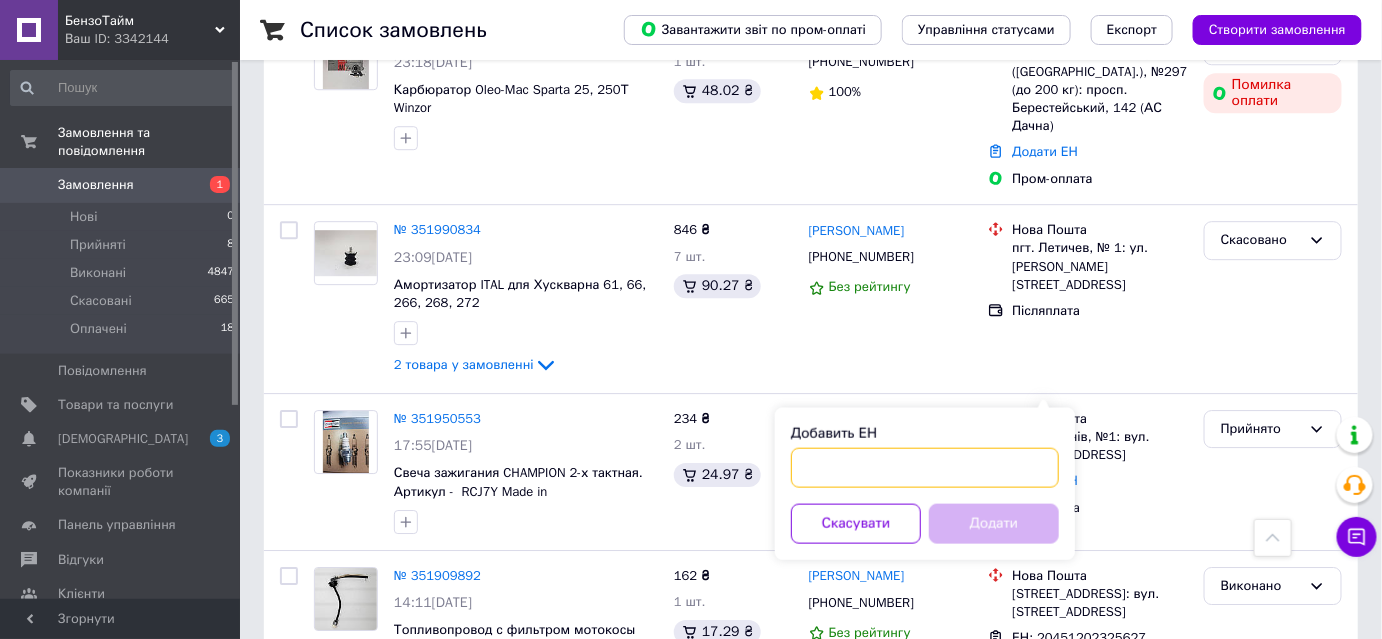click on "Добавить ЕН" at bounding box center (925, 468) 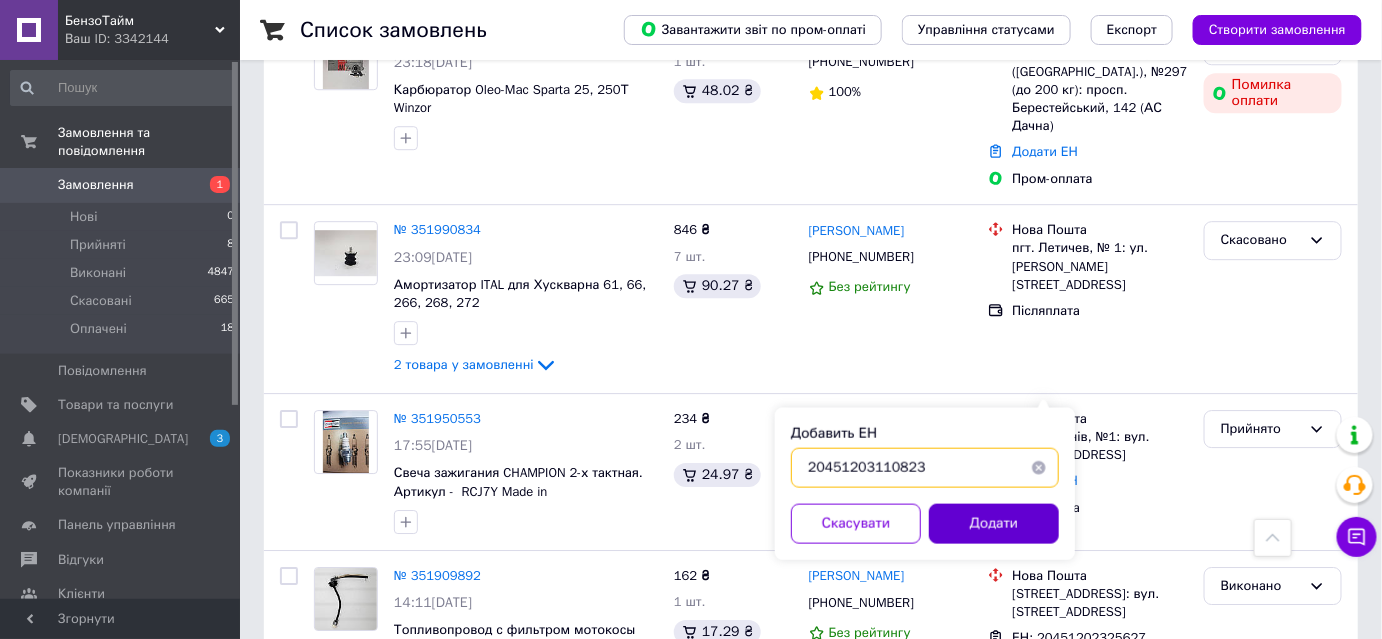 type on "20451203110823" 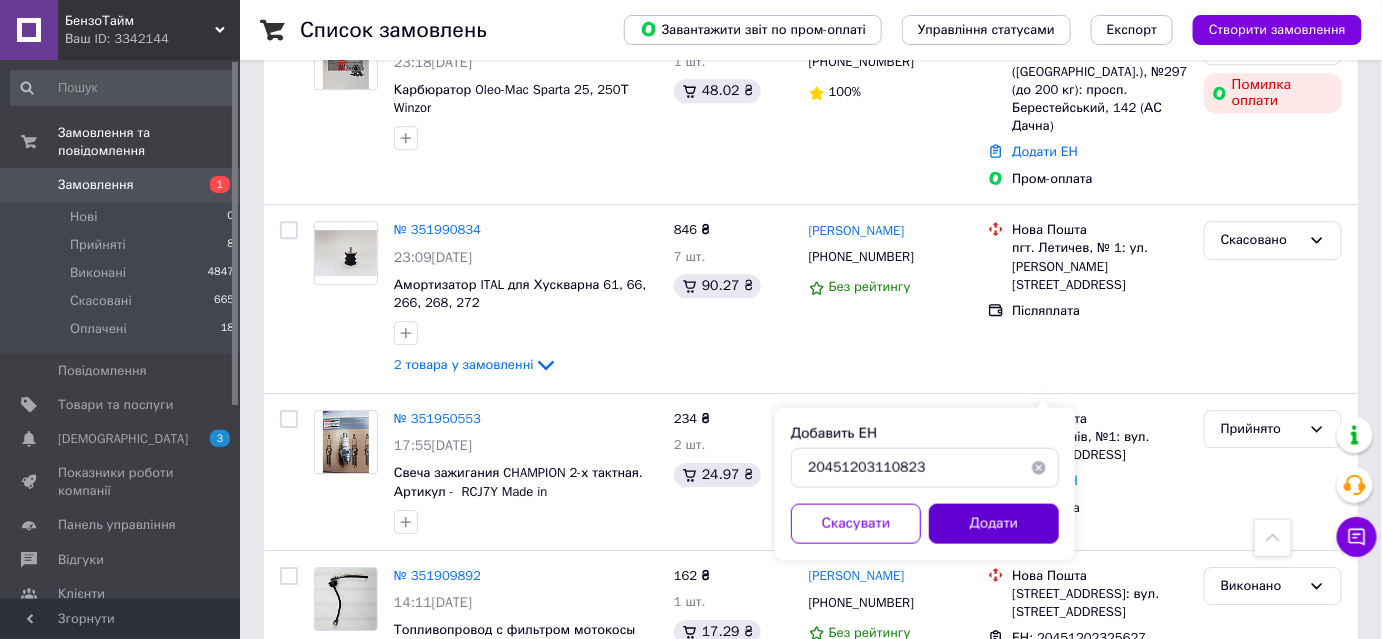 click on "Додати" at bounding box center (994, 524) 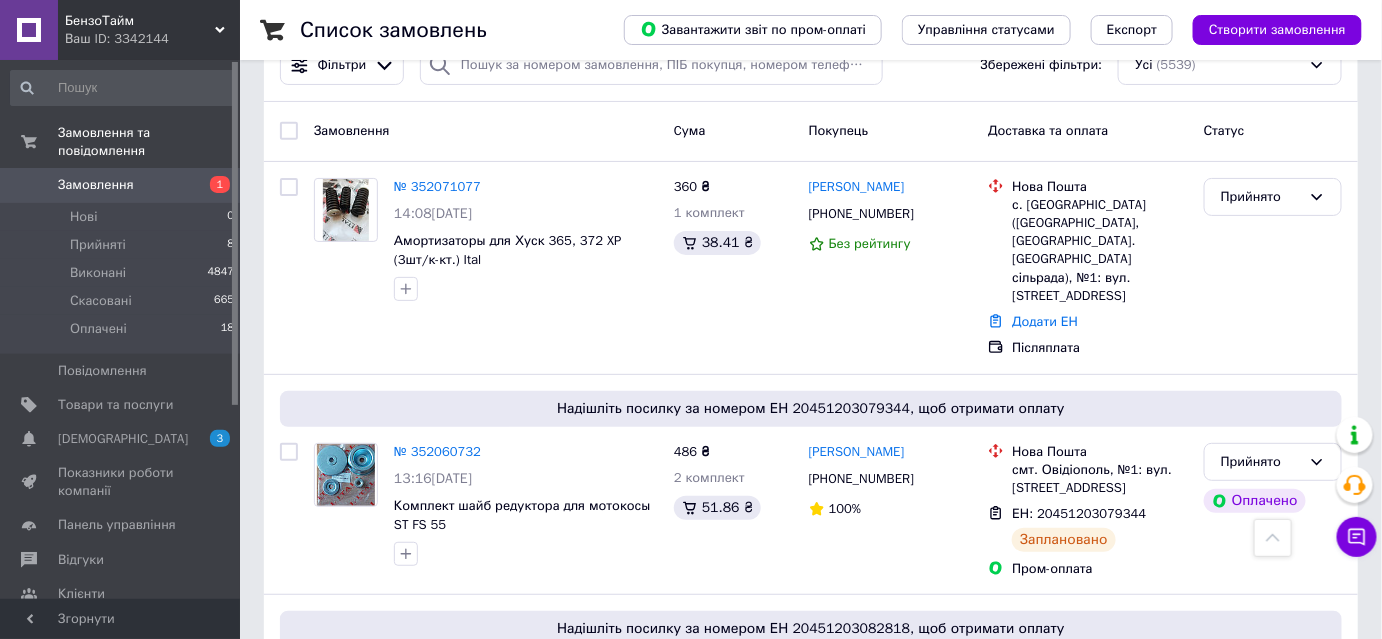 scroll, scrollTop: 0, scrollLeft: 0, axis: both 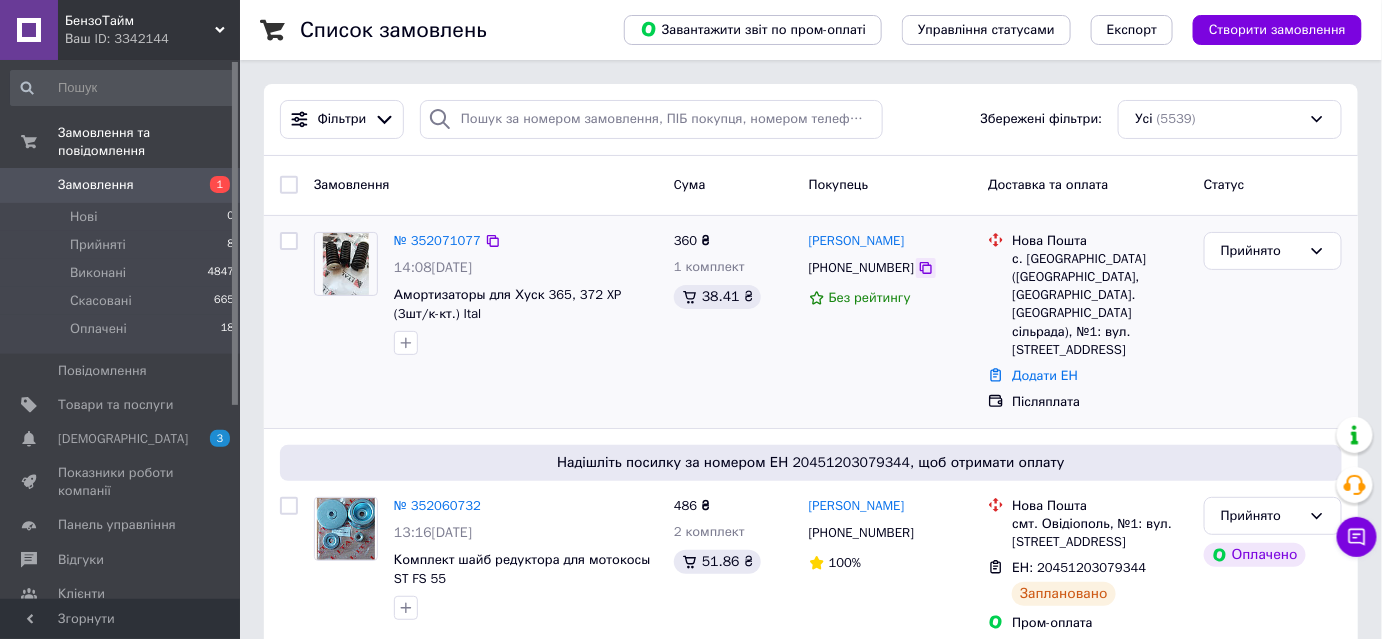 click 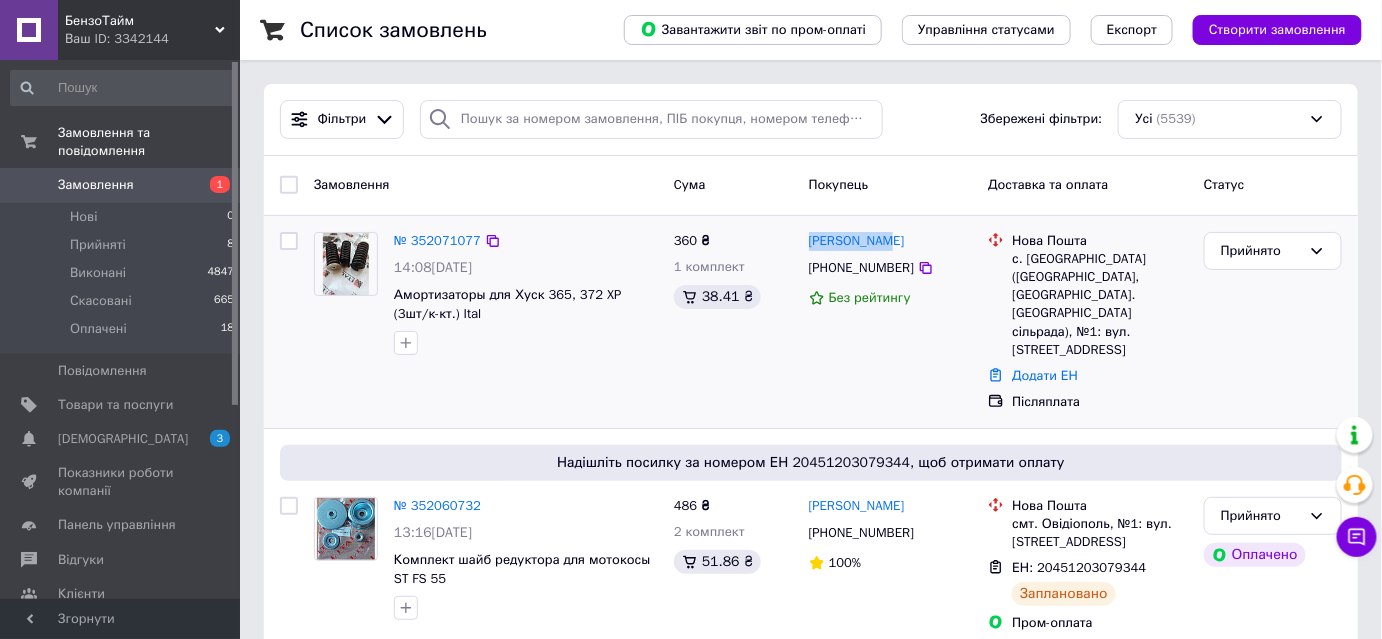 drag, startPoint x: 893, startPoint y: 244, endPoint x: 802, endPoint y: 244, distance: 91 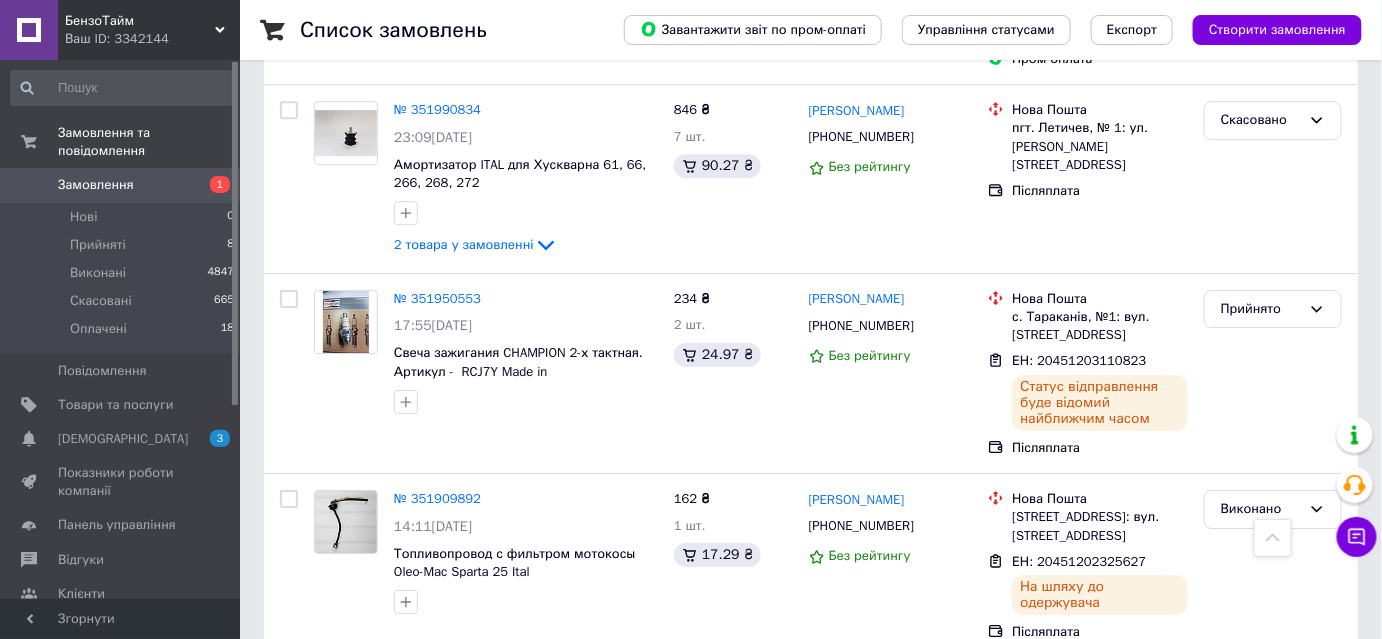 scroll, scrollTop: 2000, scrollLeft: 0, axis: vertical 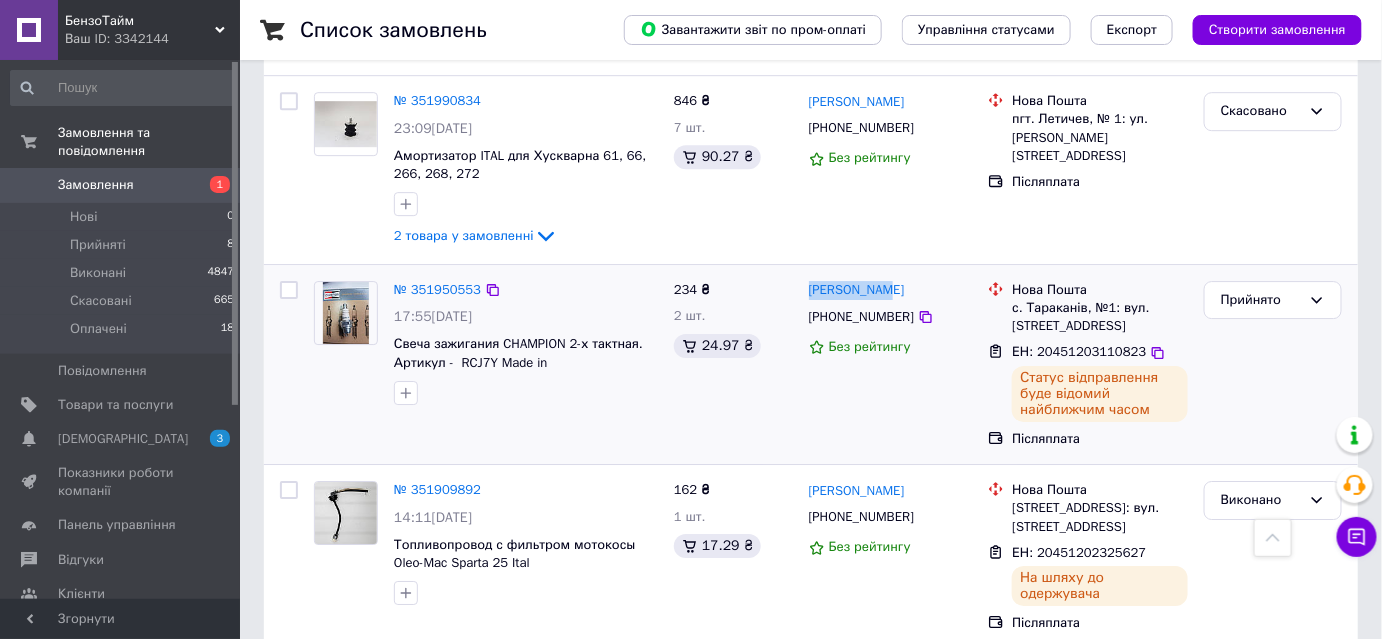 drag, startPoint x: 913, startPoint y: 186, endPoint x: 808, endPoint y: 193, distance: 105.23308 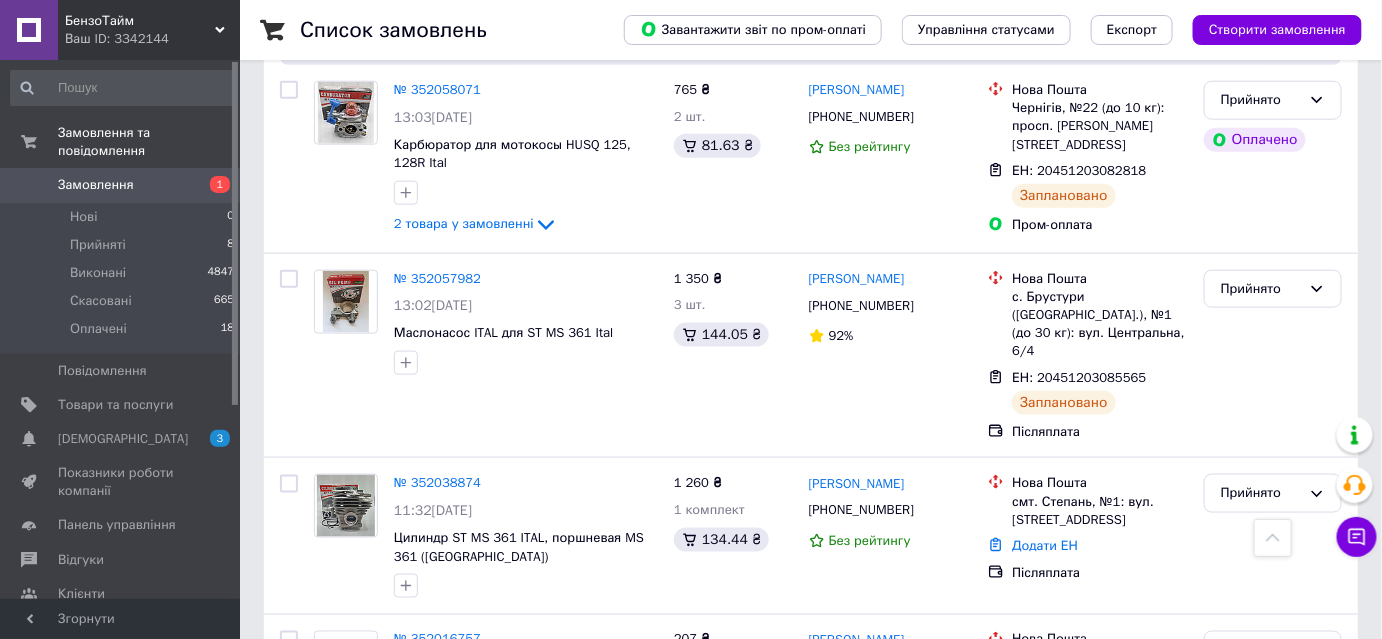 scroll, scrollTop: 0, scrollLeft: 0, axis: both 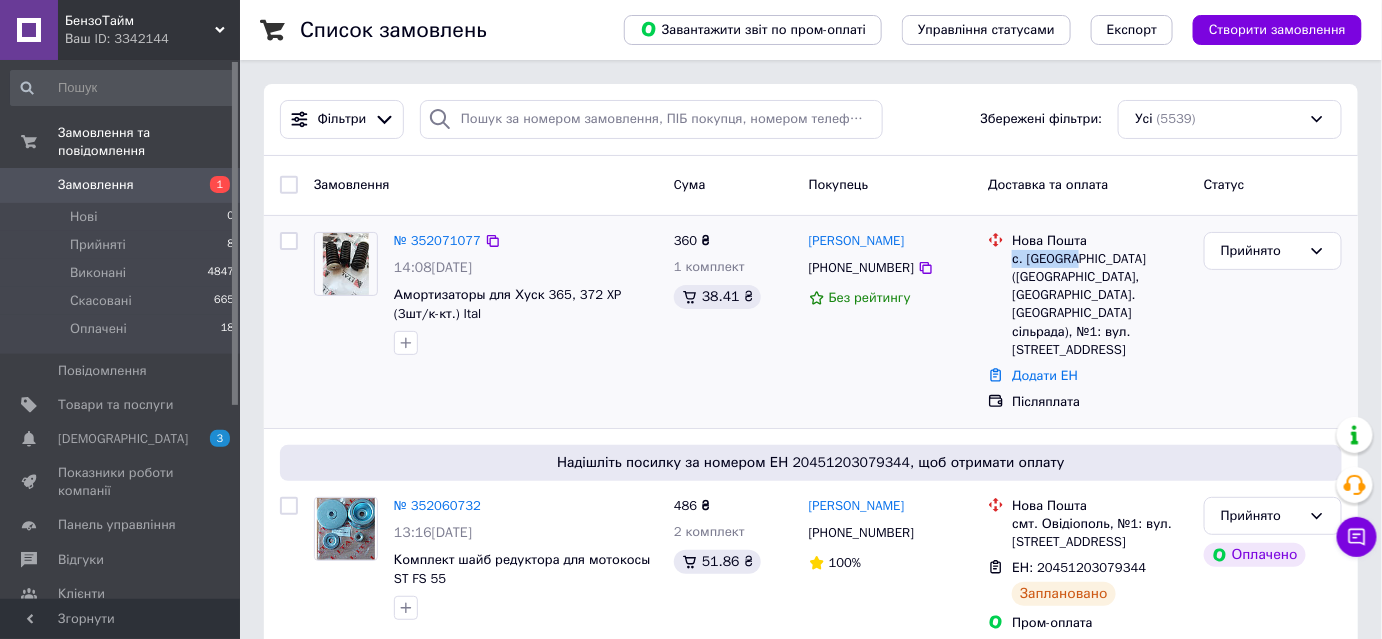 drag, startPoint x: 1013, startPoint y: 263, endPoint x: 1066, endPoint y: 259, distance: 53.15073 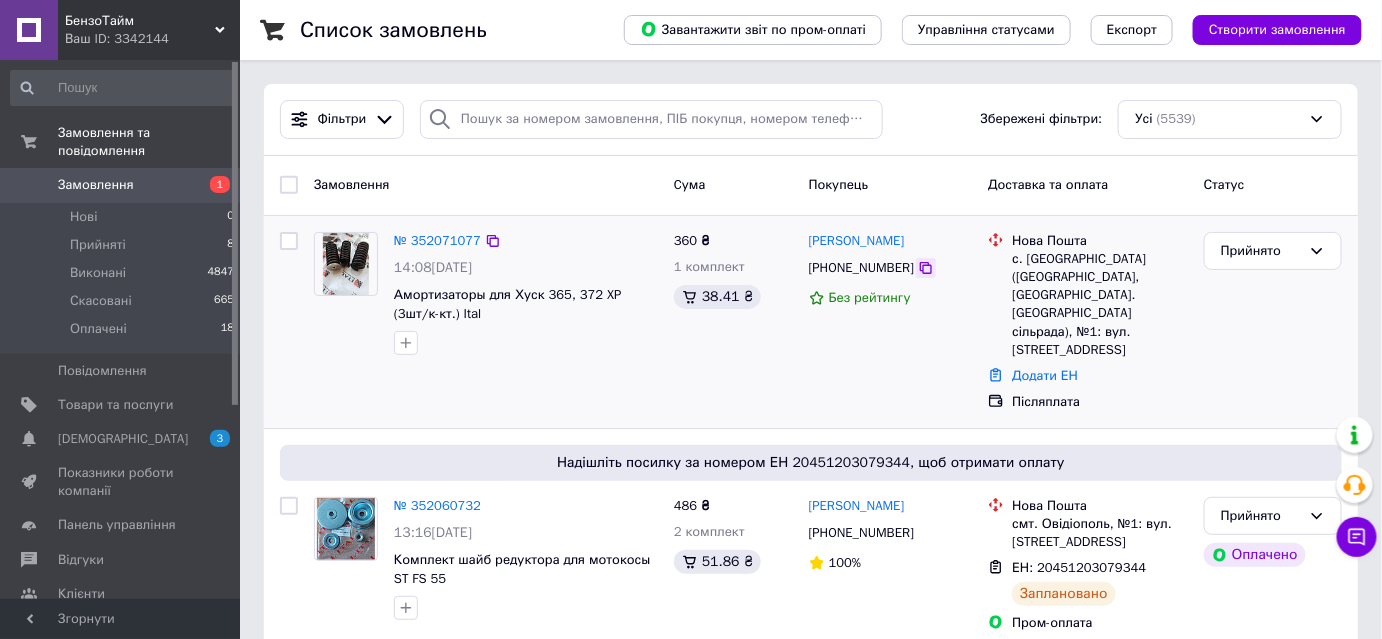 click 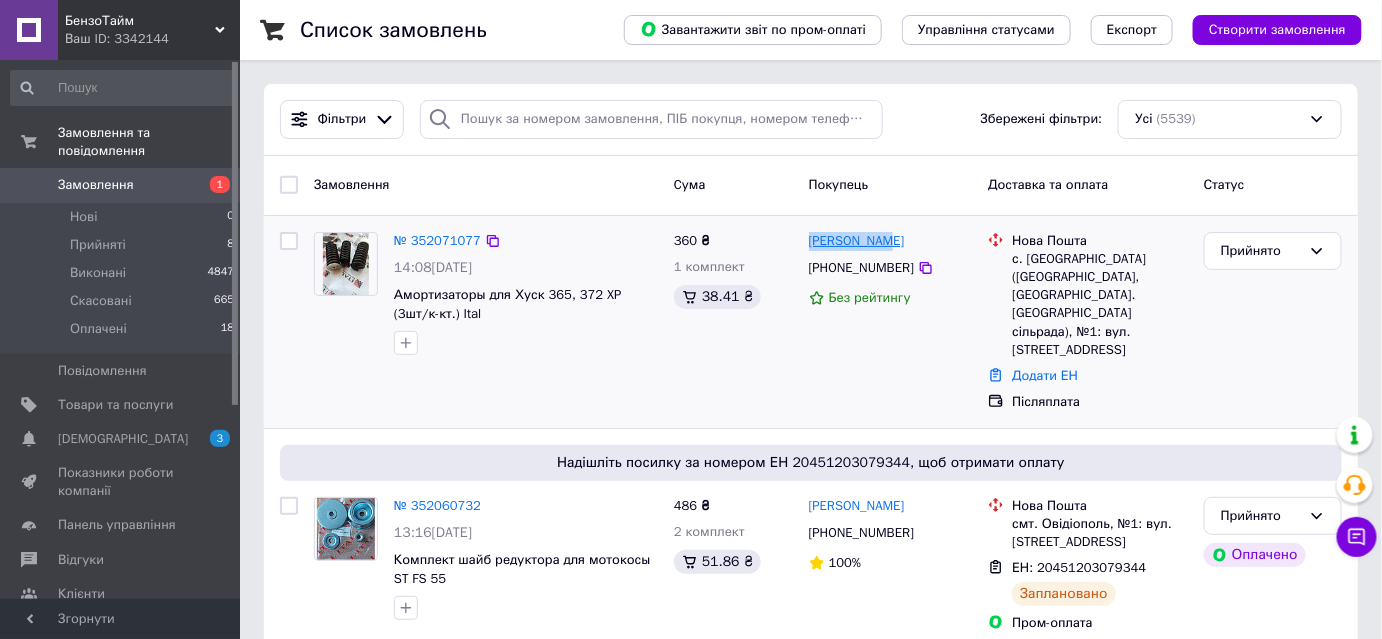 drag, startPoint x: 904, startPoint y: 239, endPoint x: 808, endPoint y: 239, distance: 96 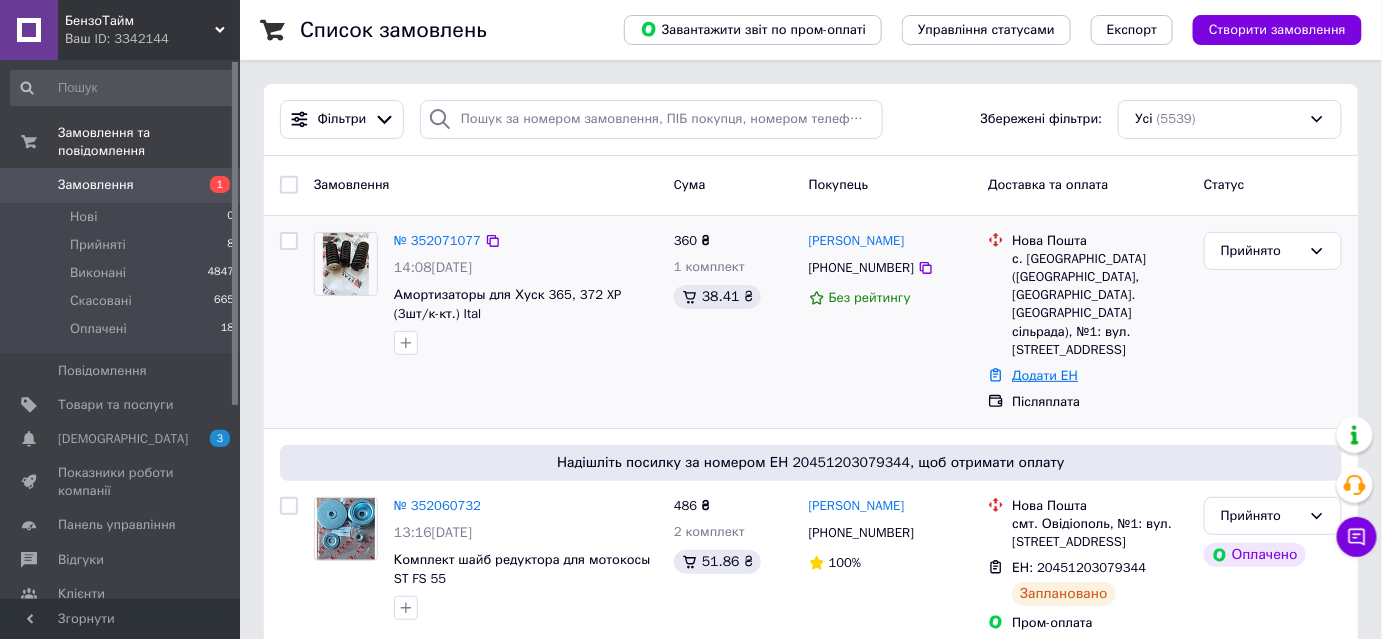click on "Додати ЕН" at bounding box center (1045, 375) 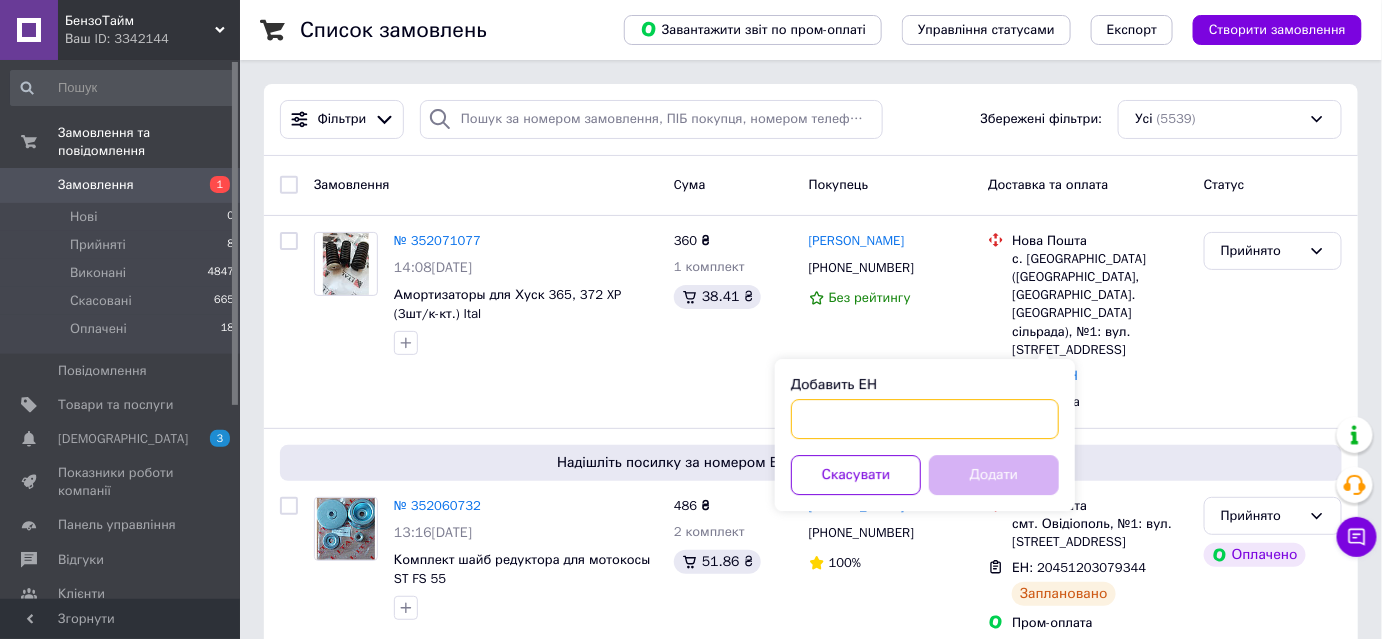 click on "Добавить ЕН" at bounding box center (925, 419) 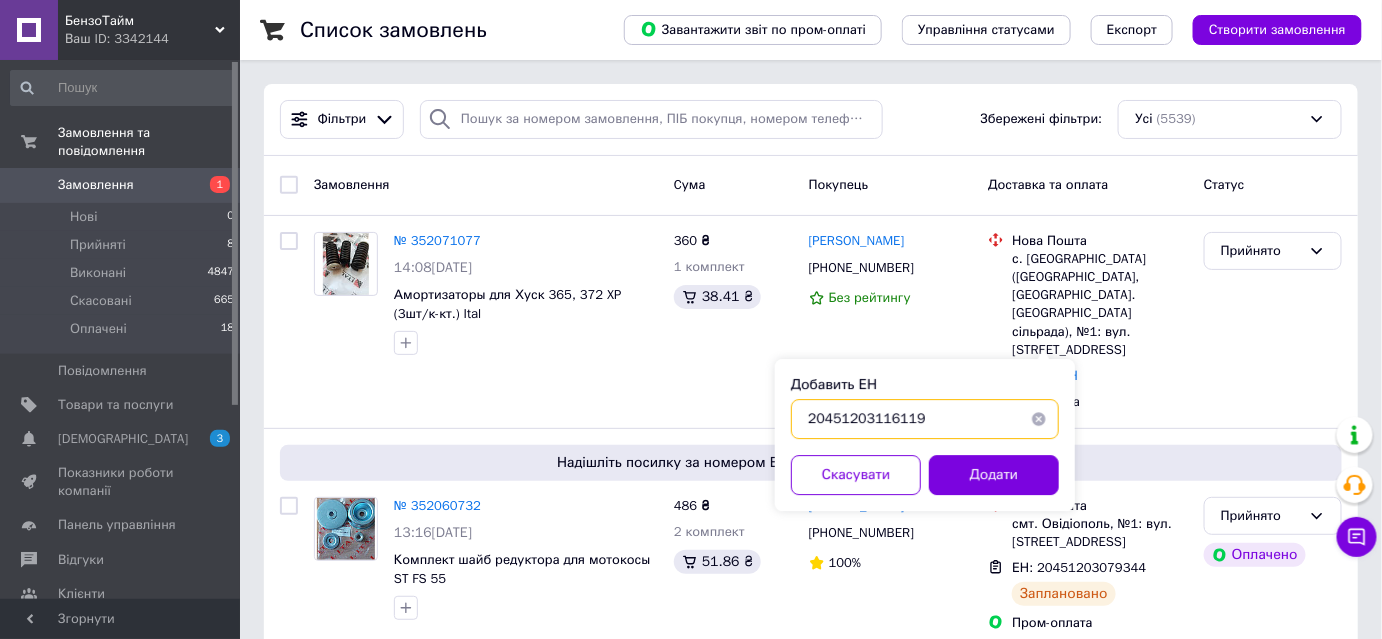 type on "20451203116119" 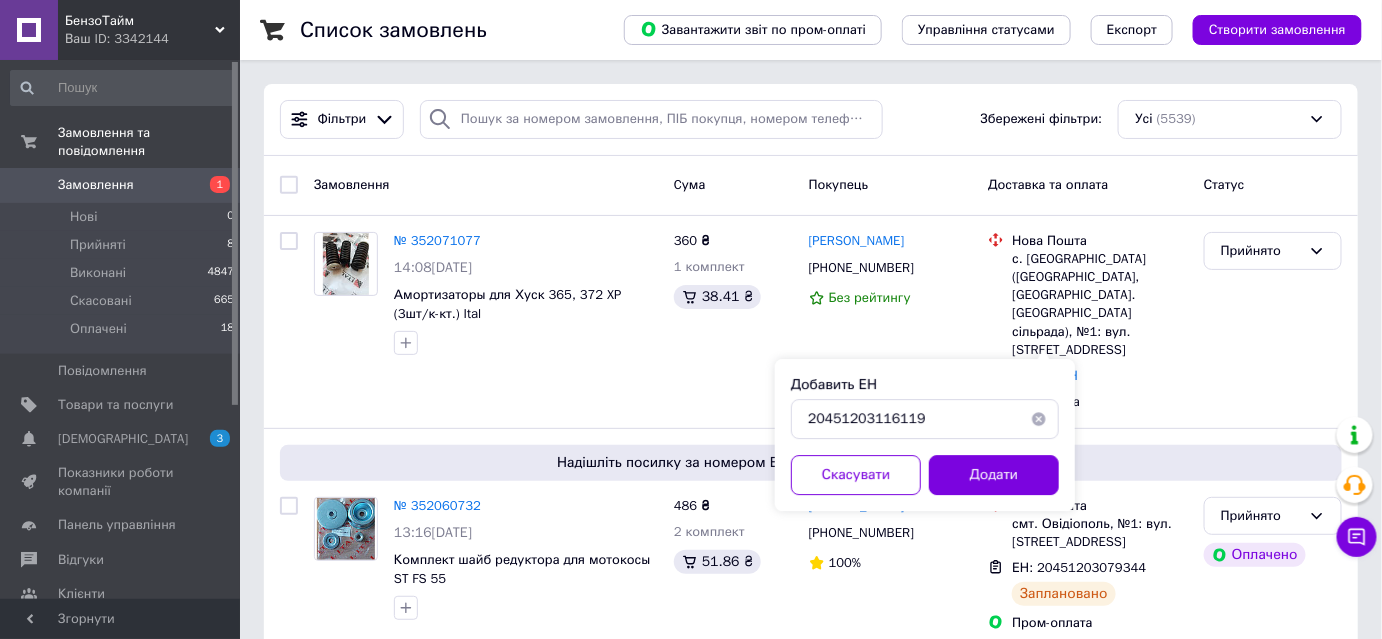 click on "Добавить ЕН 20451203116119 Скасувати Додати" at bounding box center (925, 435) 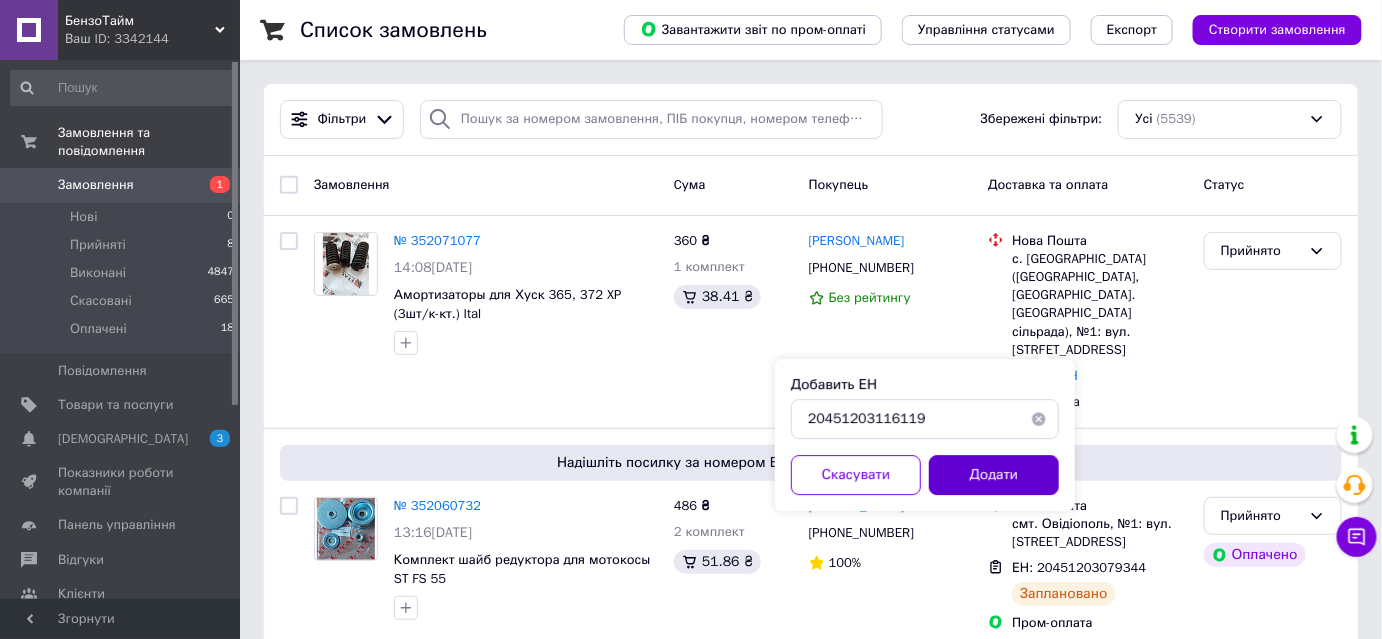 click on "Додати" at bounding box center [994, 475] 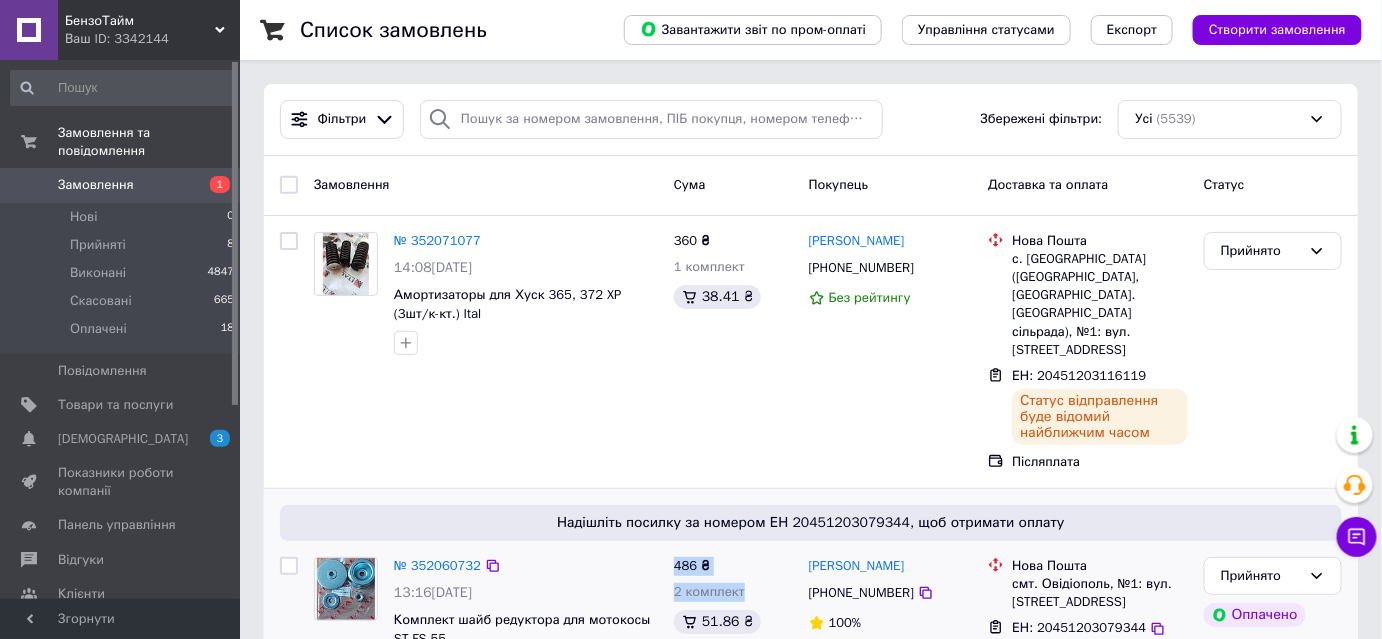 drag, startPoint x: 669, startPoint y: 605, endPoint x: 680, endPoint y: 628, distance: 25.495098 